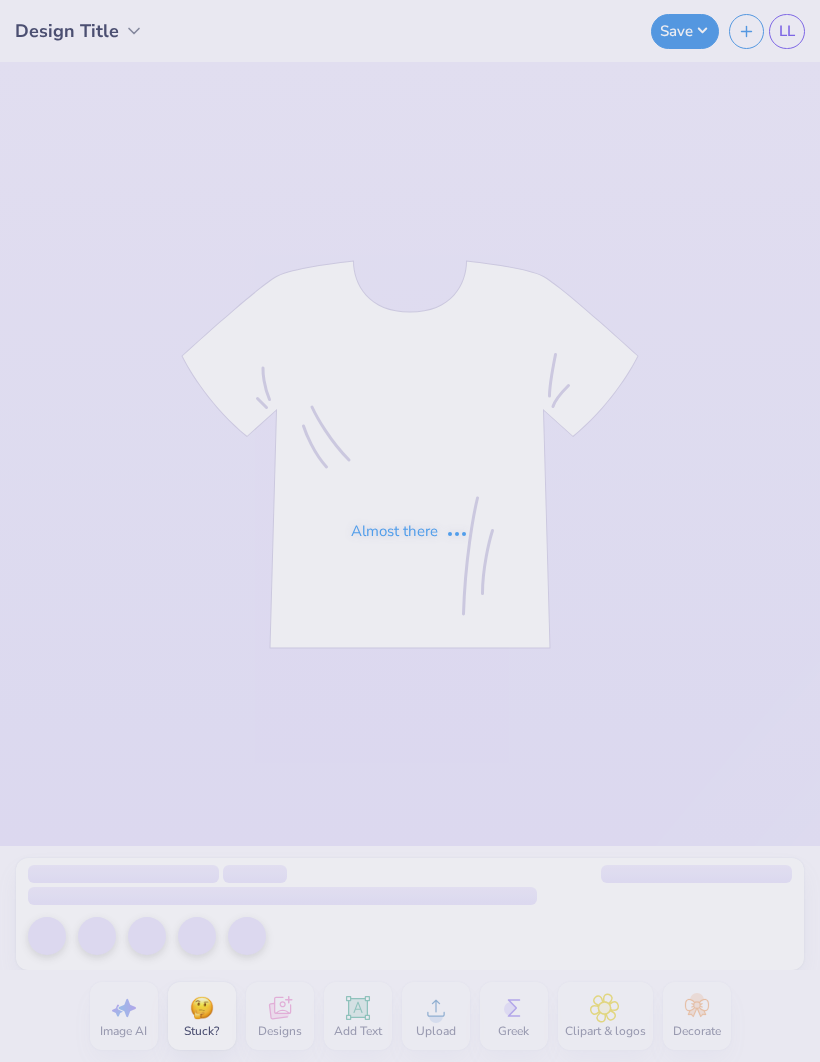 scroll, scrollTop: 0, scrollLeft: 0, axis: both 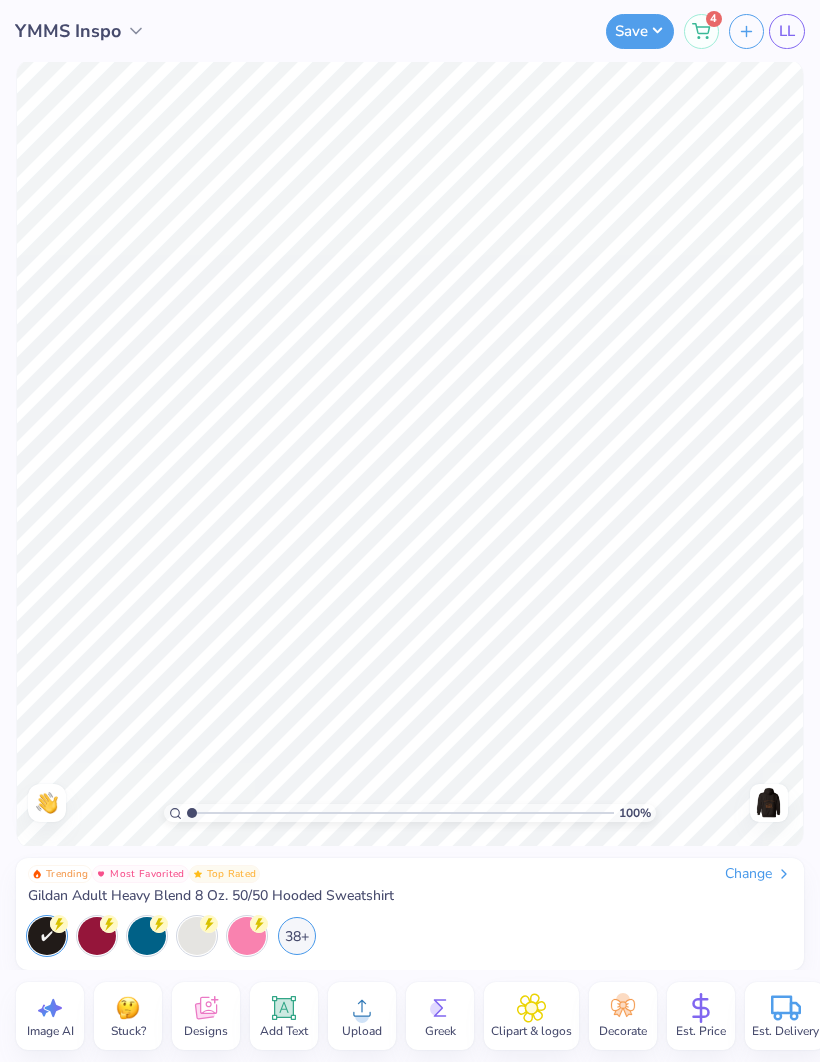 click at bounding box center (769, 803) 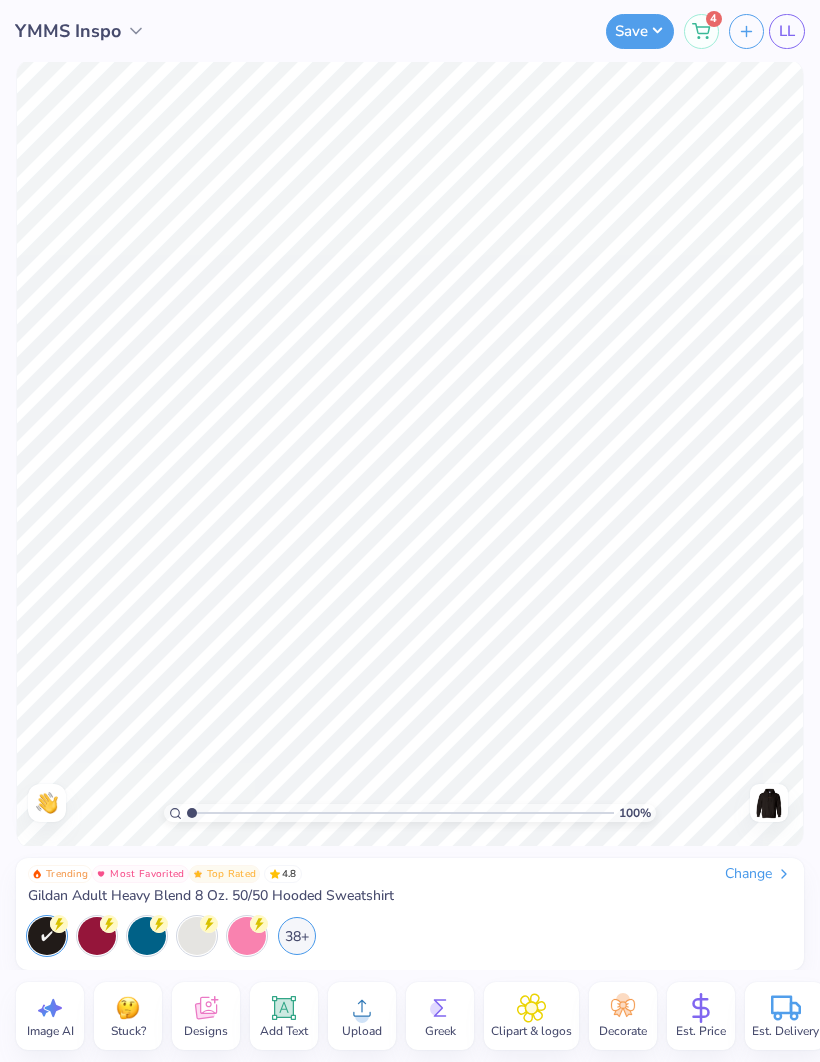 click on "Change" at bounding box center (758, 874) 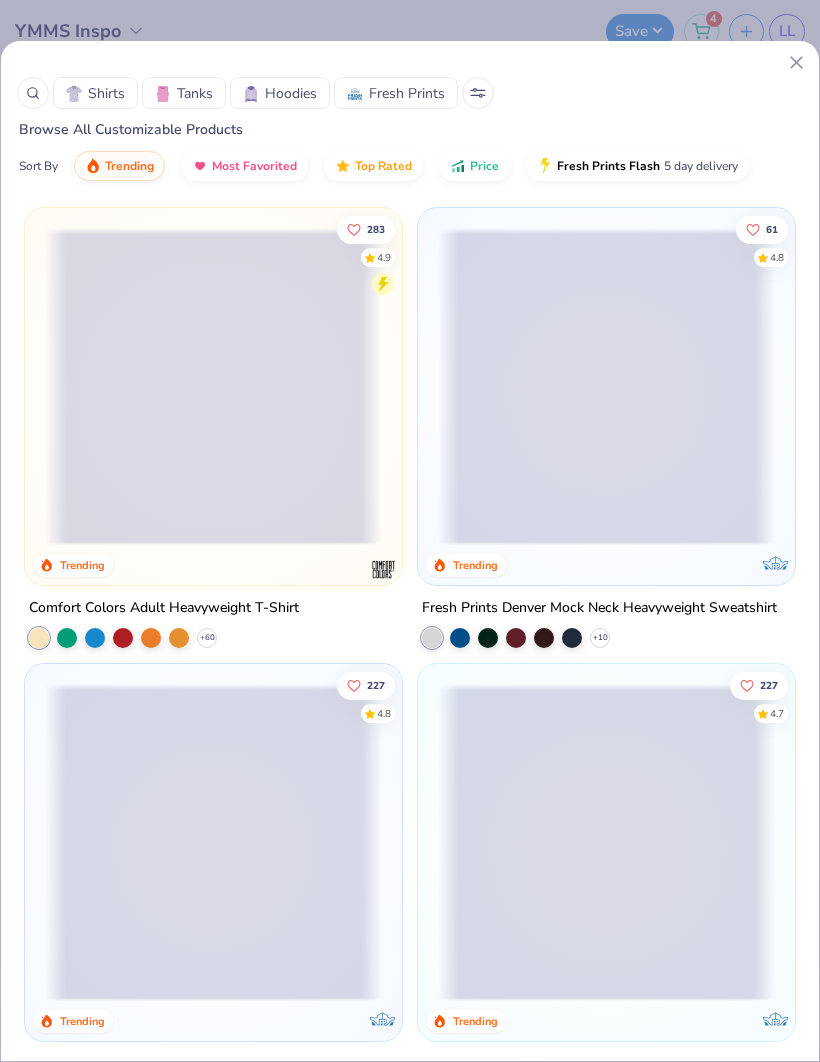 click at bounding box center (163, 94) 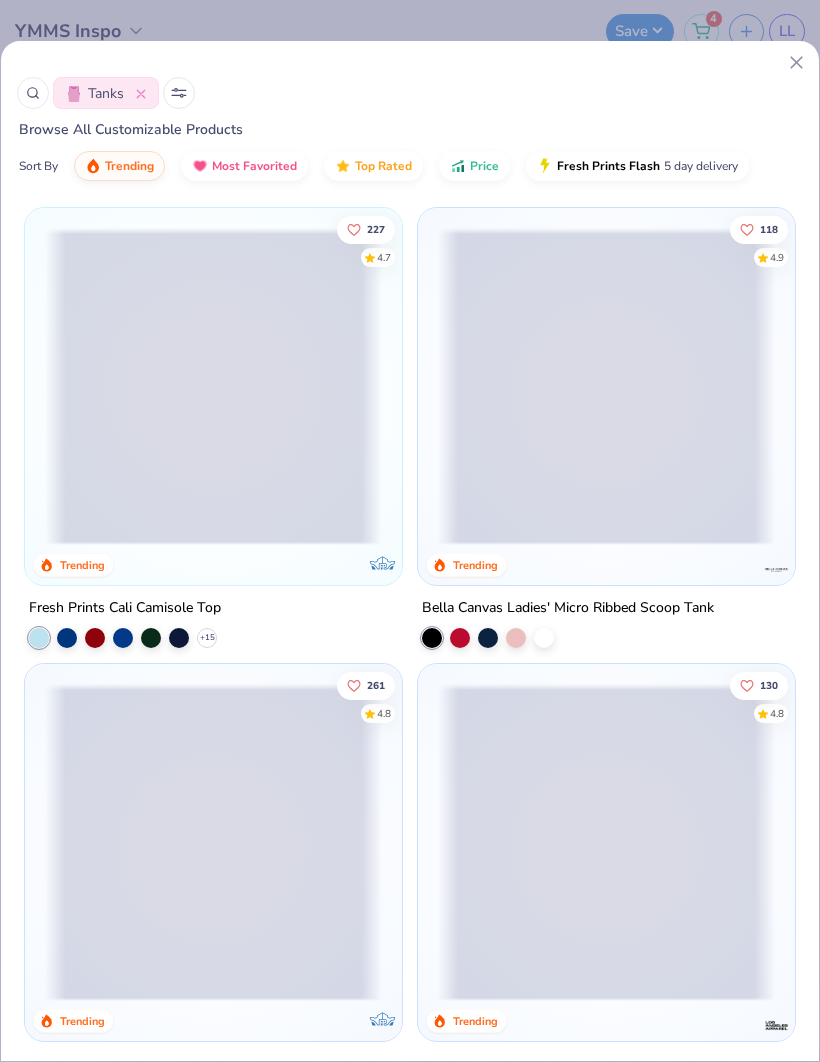 click at bounding box center (213, 386) 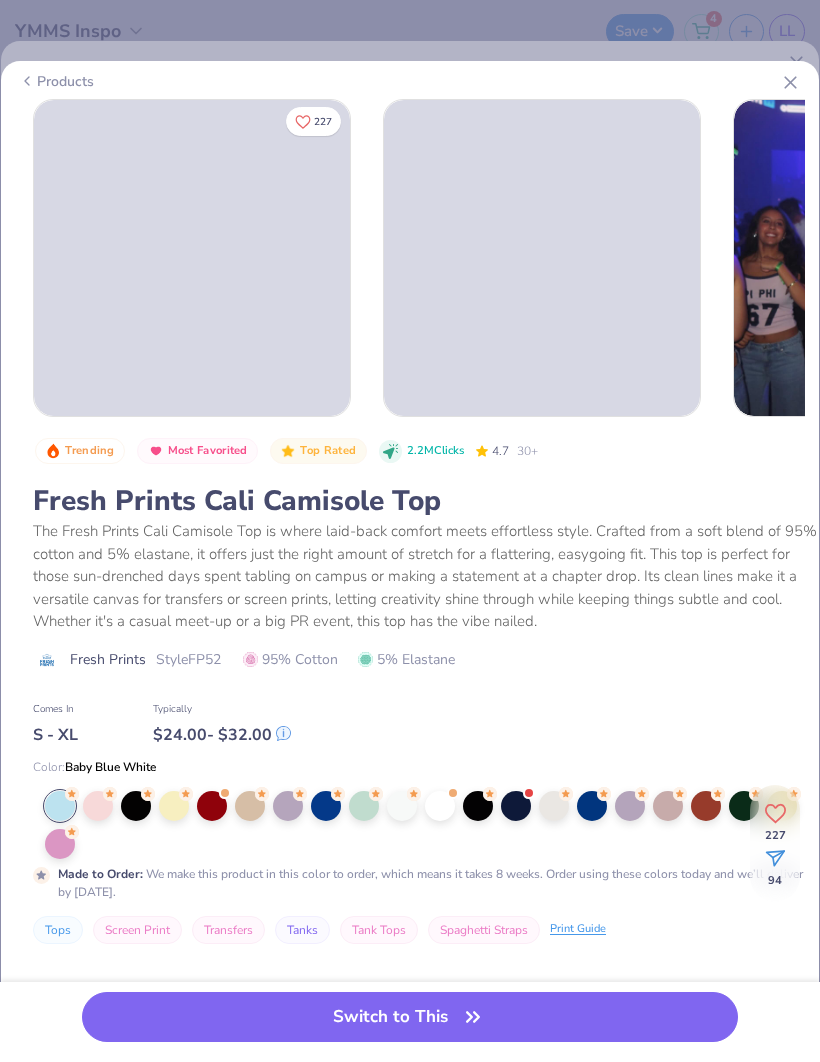 click at bounding box center [250, 806] 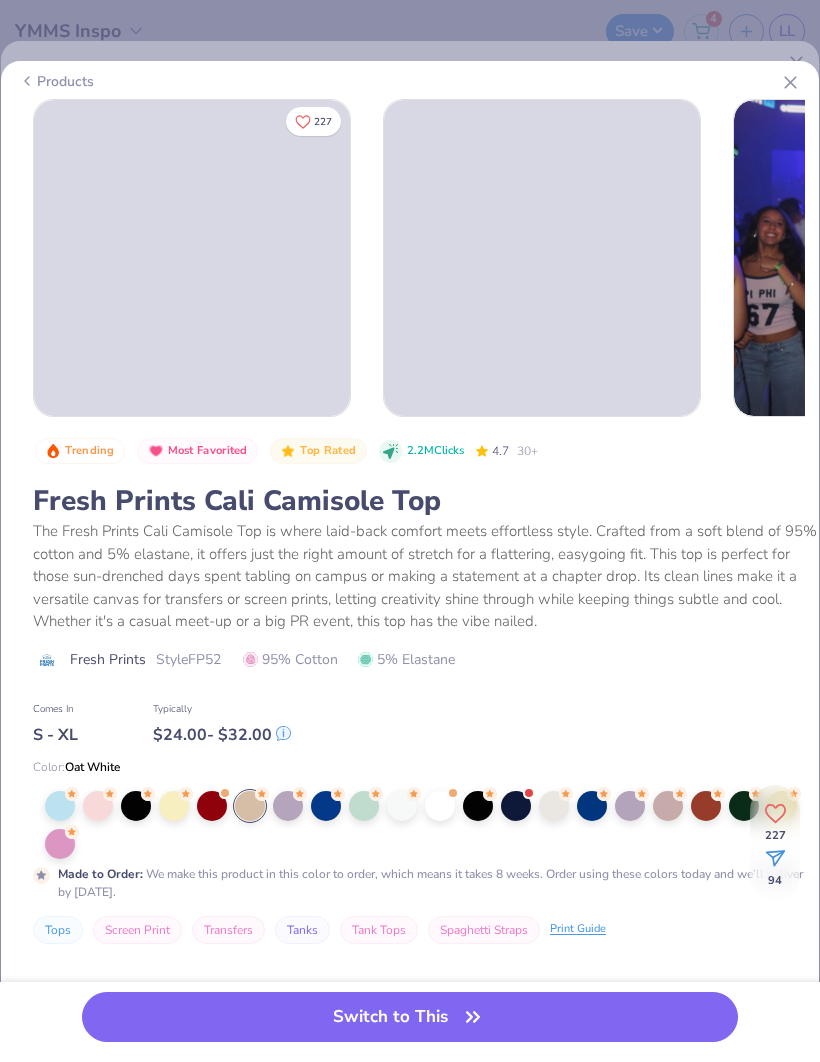 click on "Switch to This" at bounding box center (410, 1017) 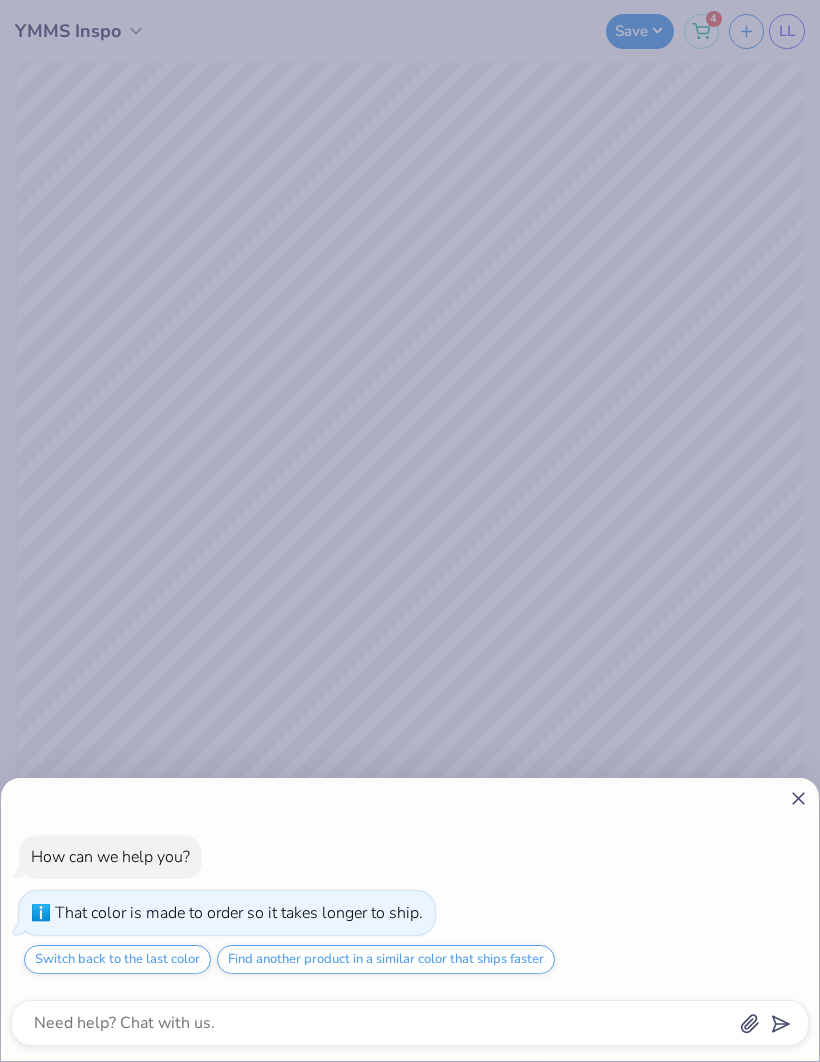 click 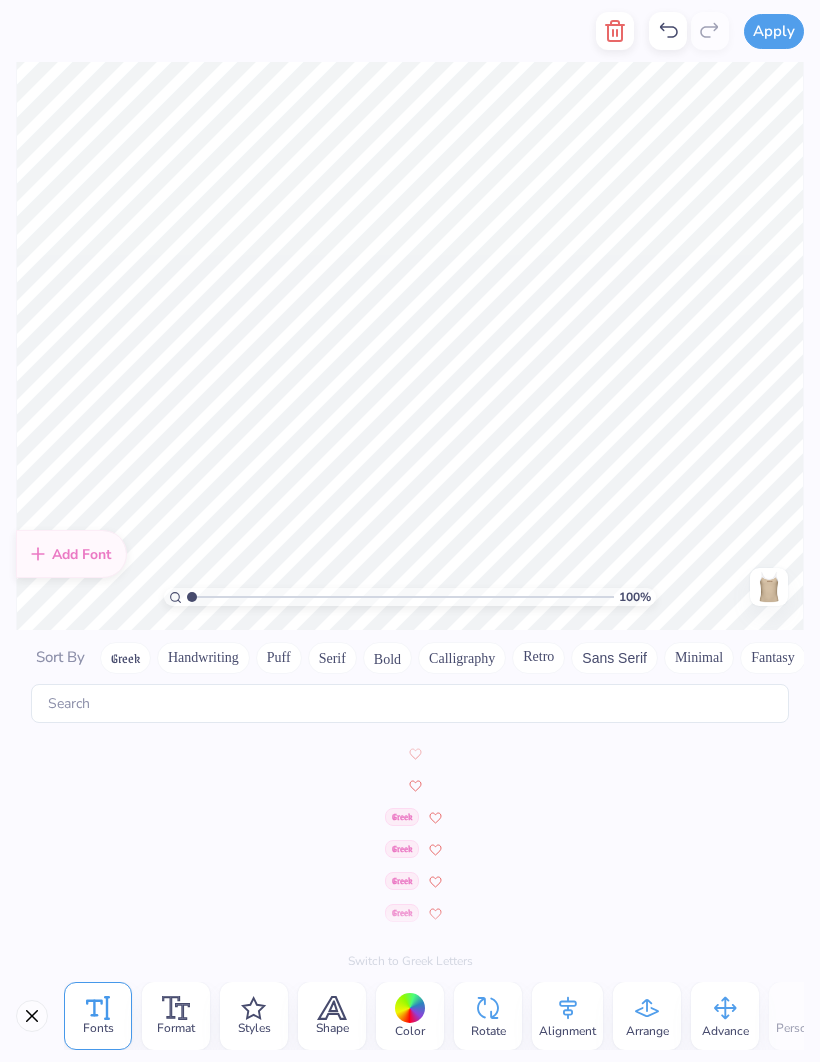scroll, scrollTop: 816, scrollLeft: 0, axis: vertical 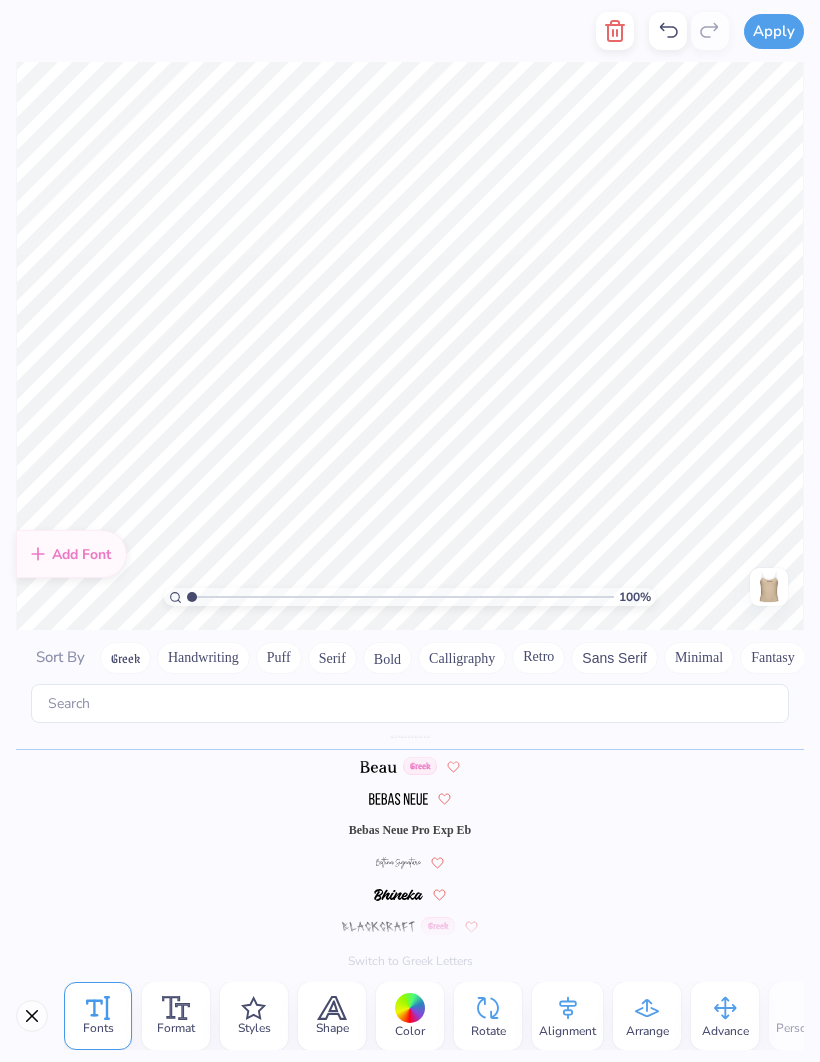 click on "Alignment" at bounding box center [567, 1016] 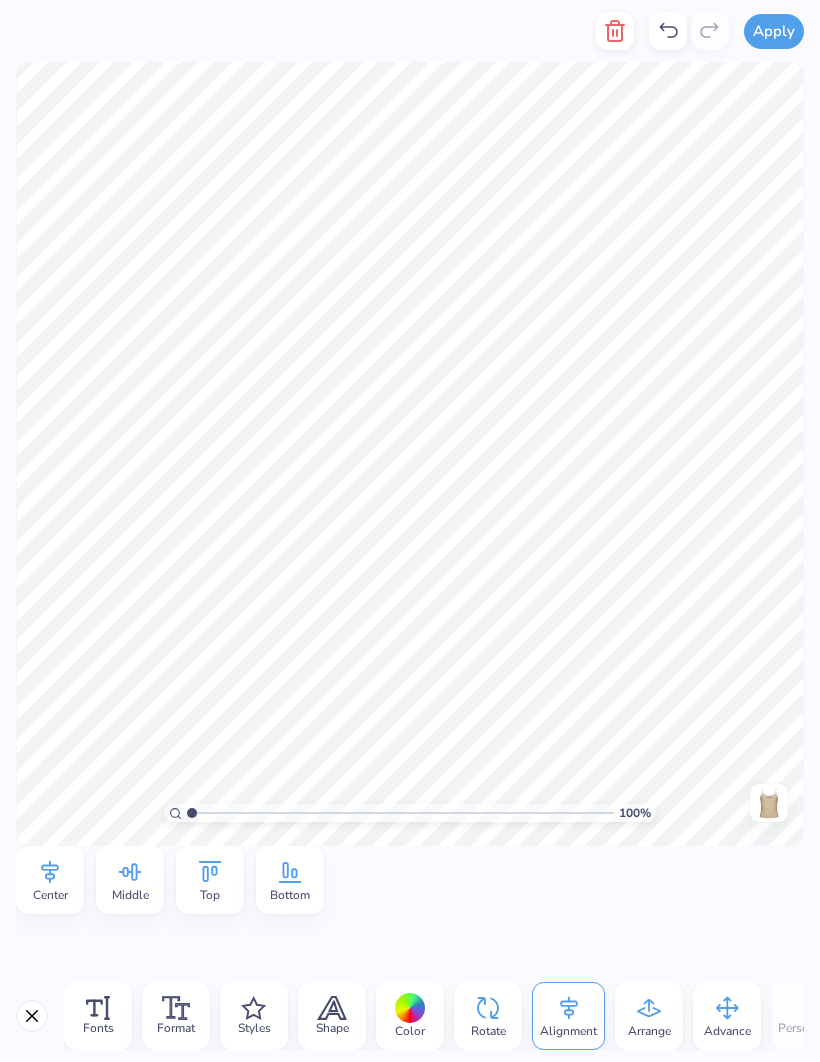 click 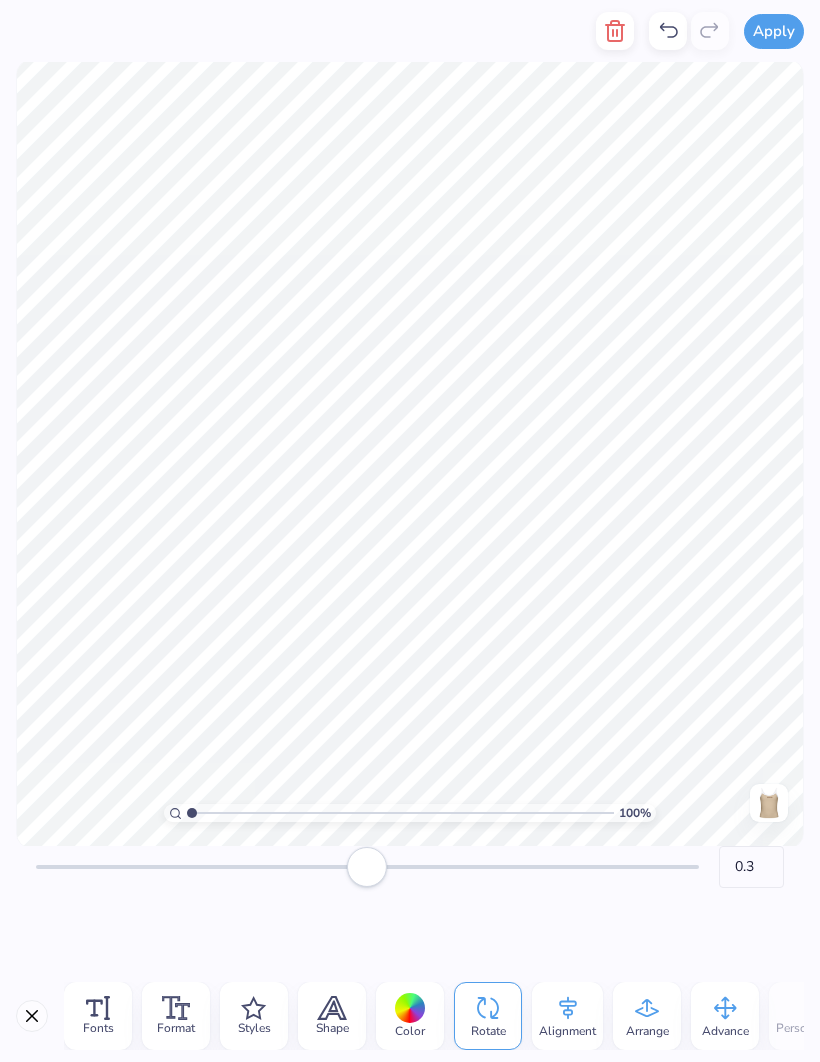 type on "0.8" 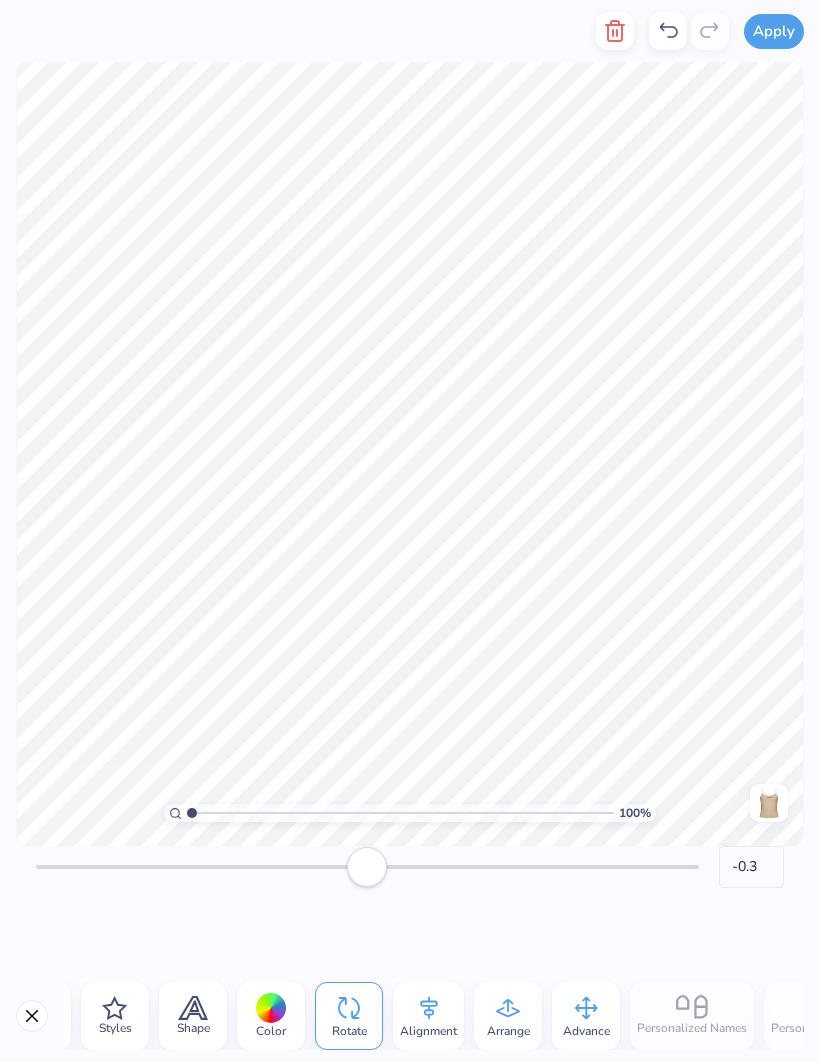 scroll, scrollTop: 0, scrollLeft: 143, axis: horizontal 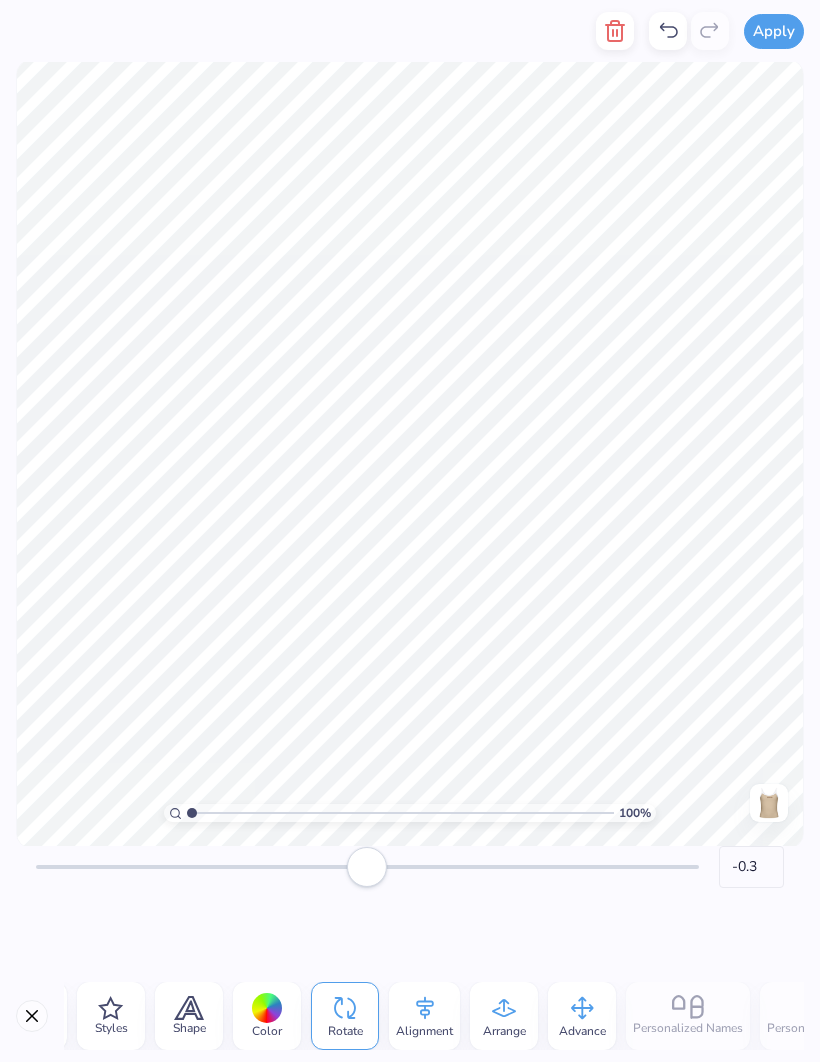 click 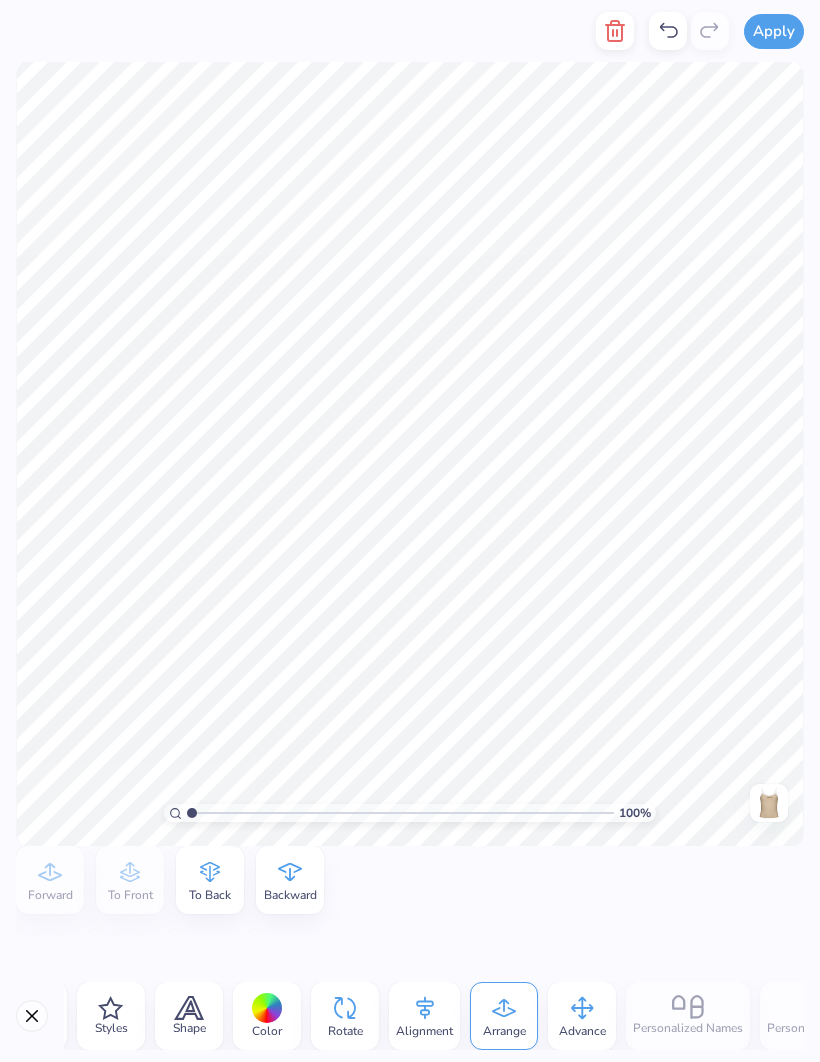 click 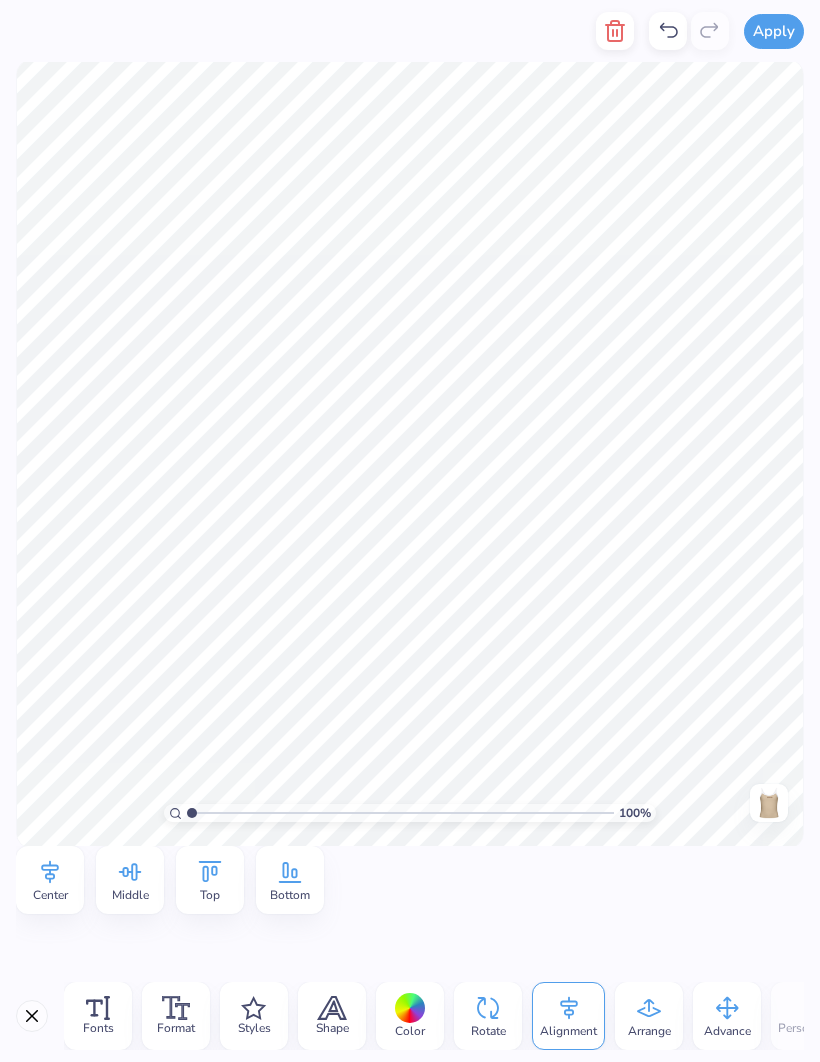 scroll, scrollTop: 0, scrollLeft: 0, axis: both 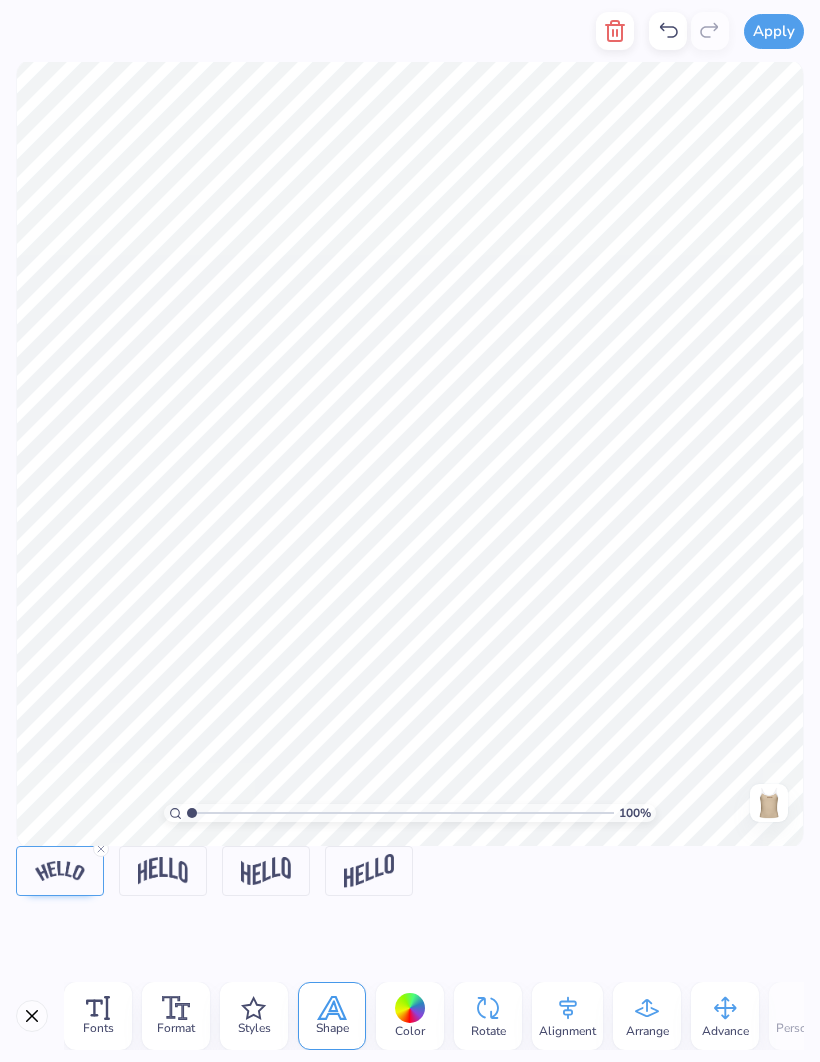 click at bounding box center [60, 870] 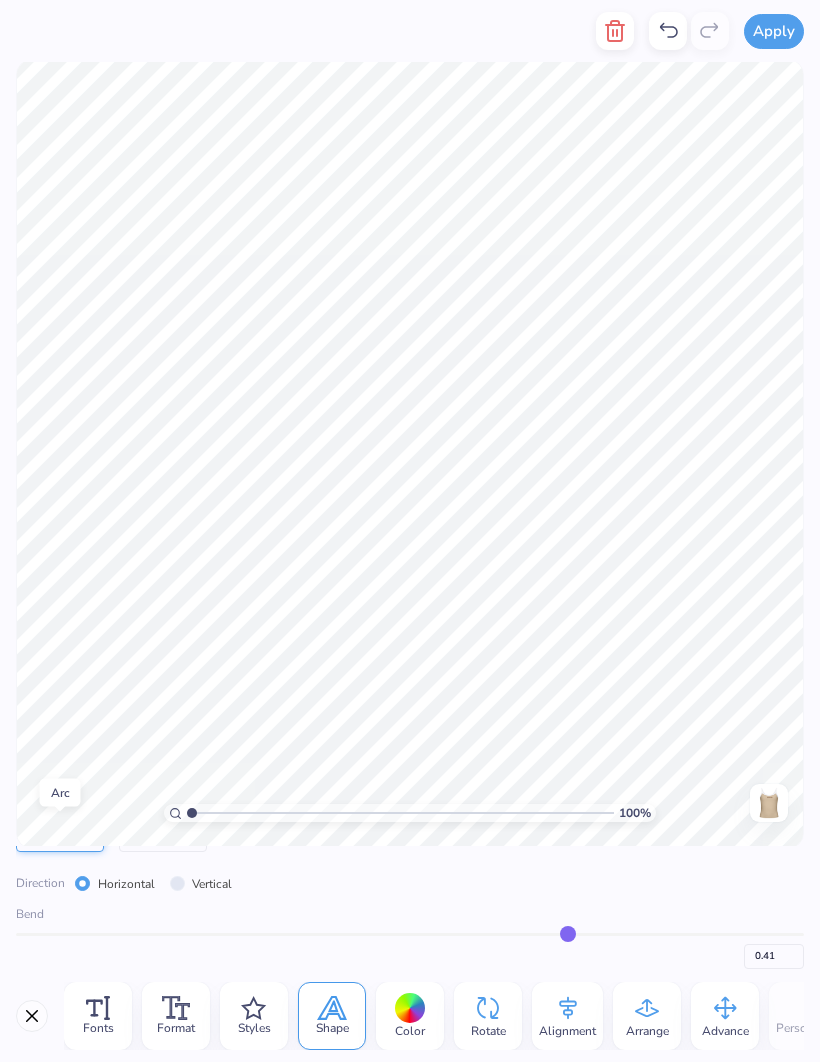 scroll, scrollTop: 39, scrollLeft: 0, axis: vertical 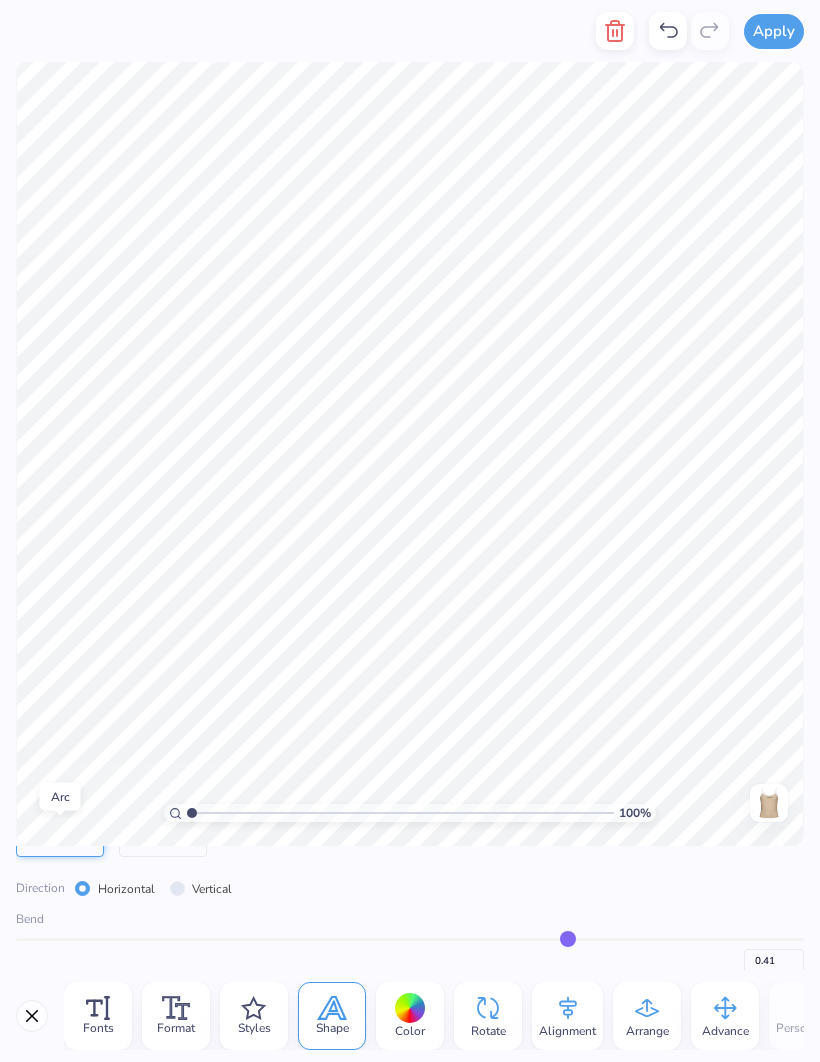 type on "0.4" 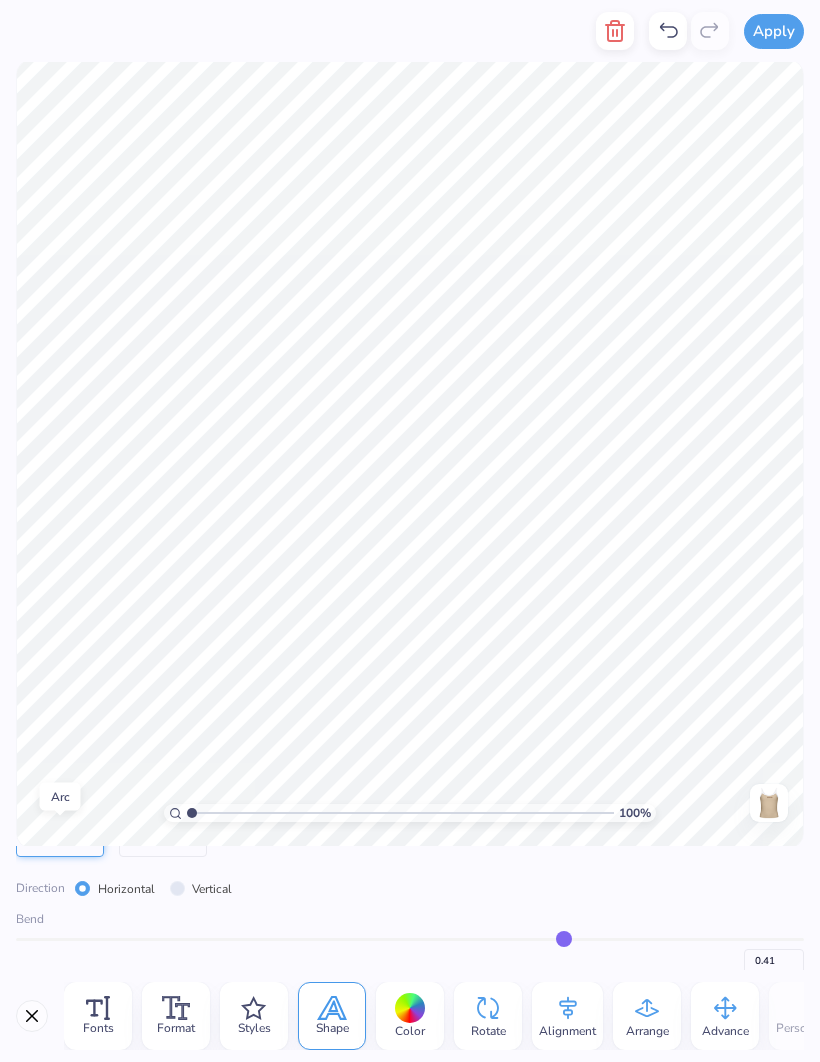 type on "0.40" 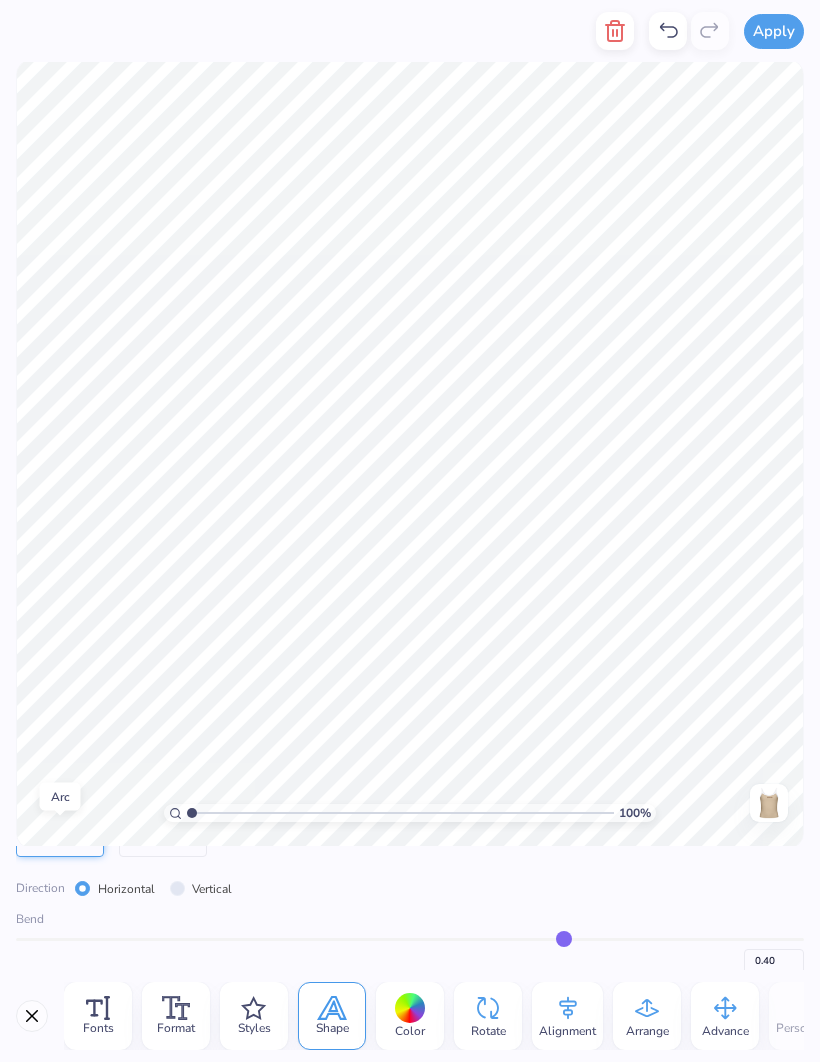 type on "0.39" 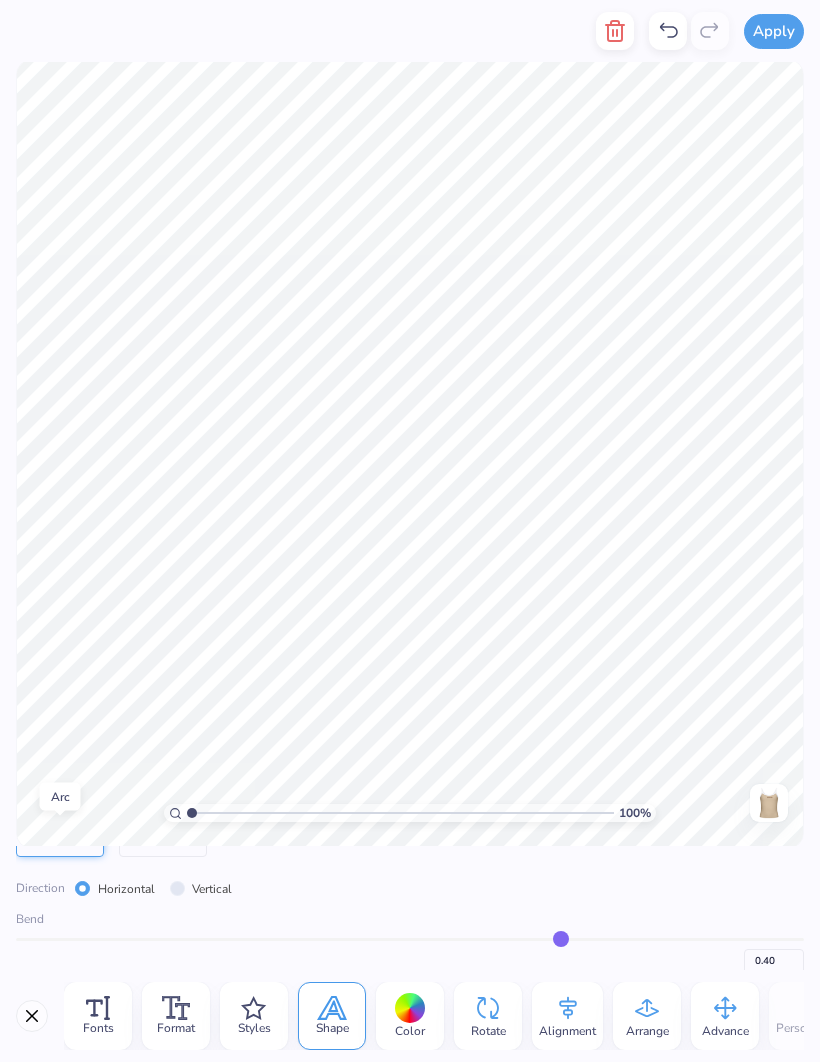 type on "0.39" 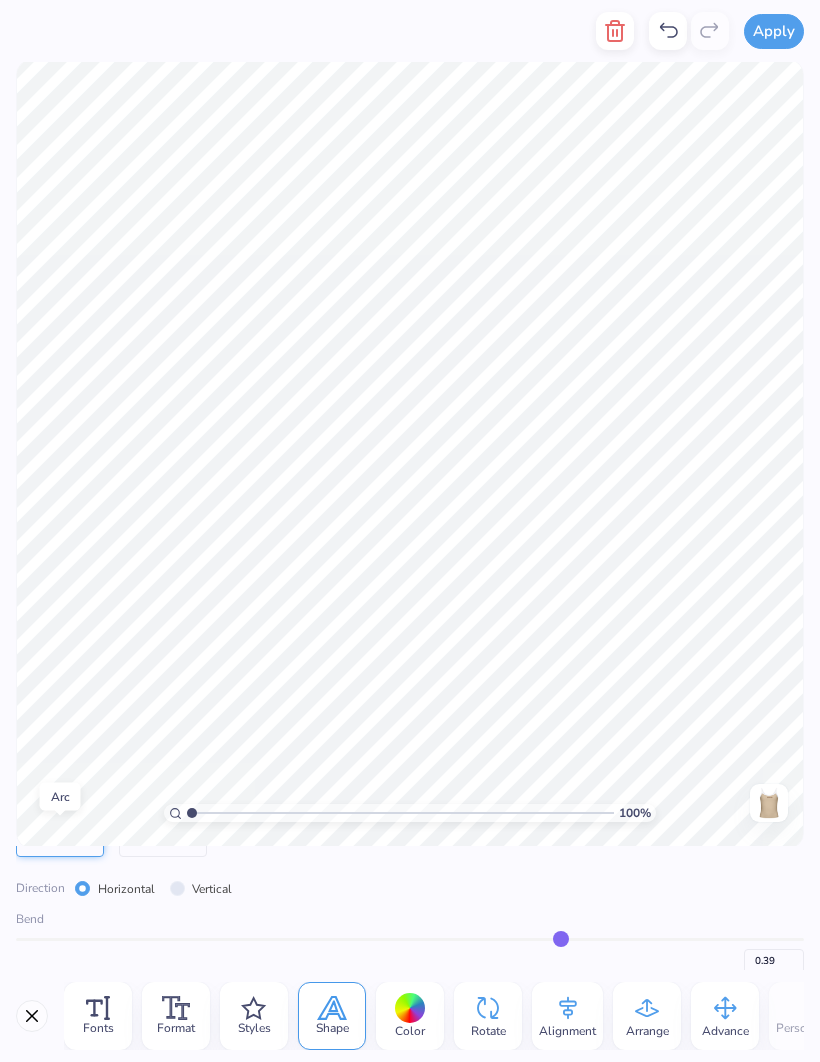type on "0.38" 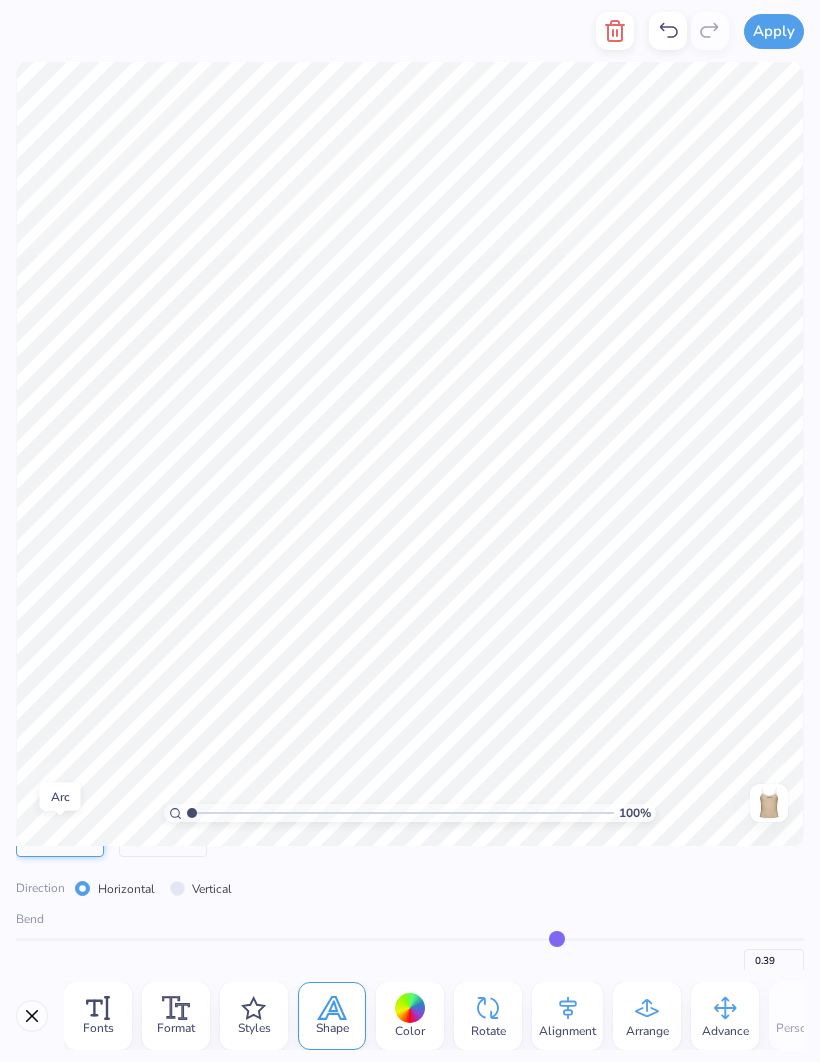 type on "0.38" 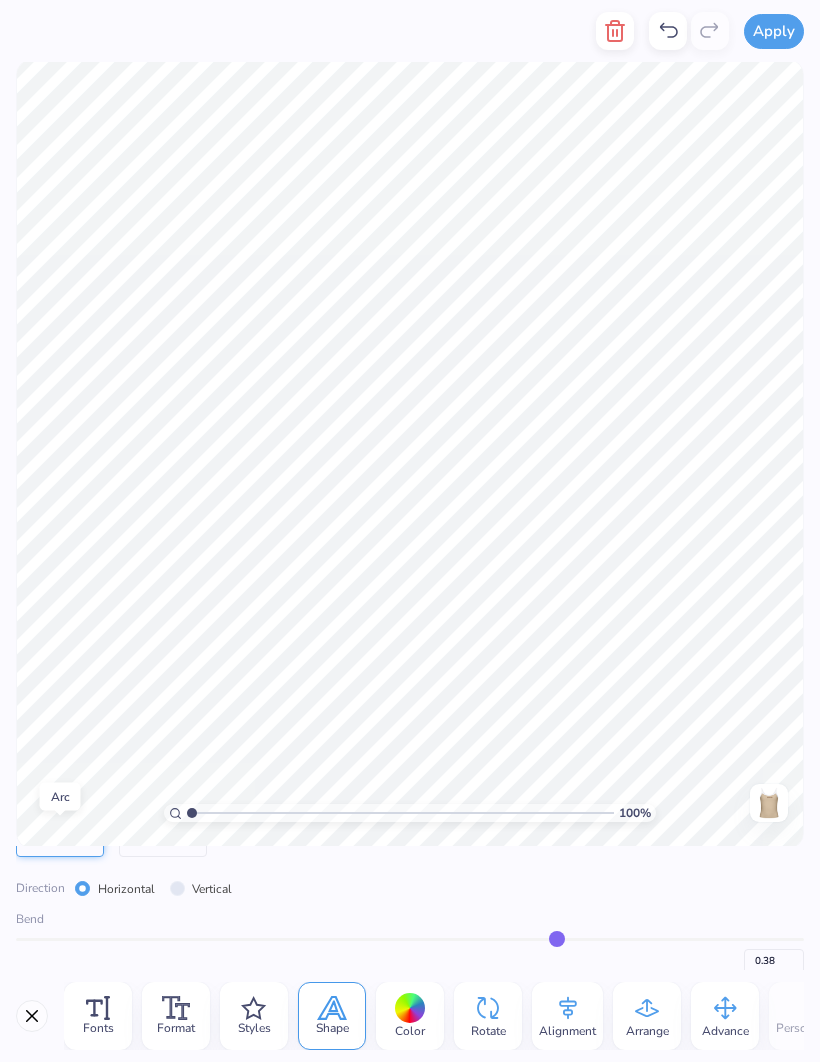 type on "0.37" 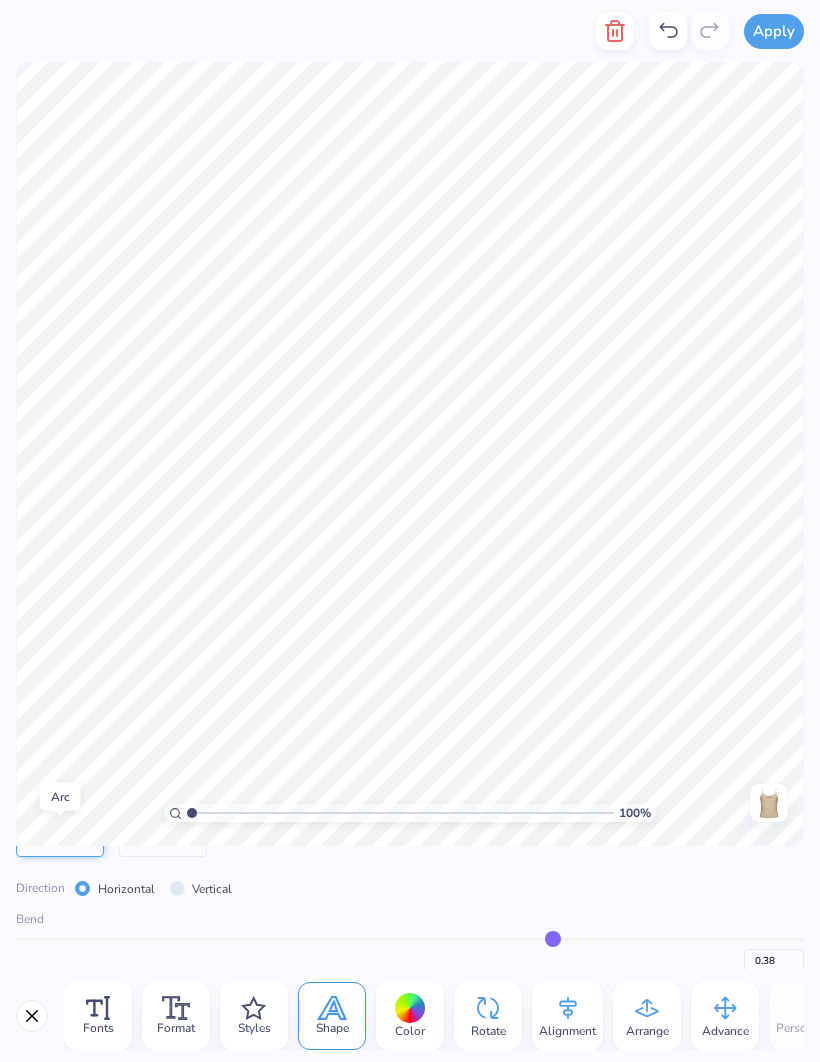type on "0.37" 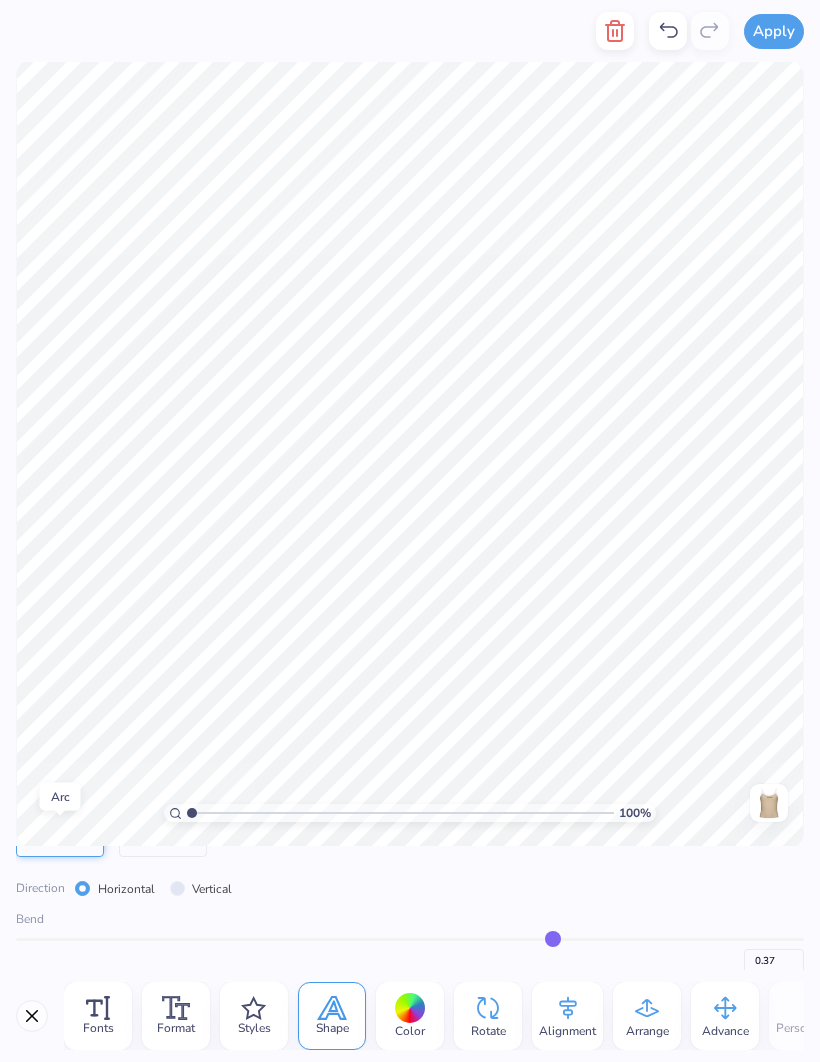type on "0.36" 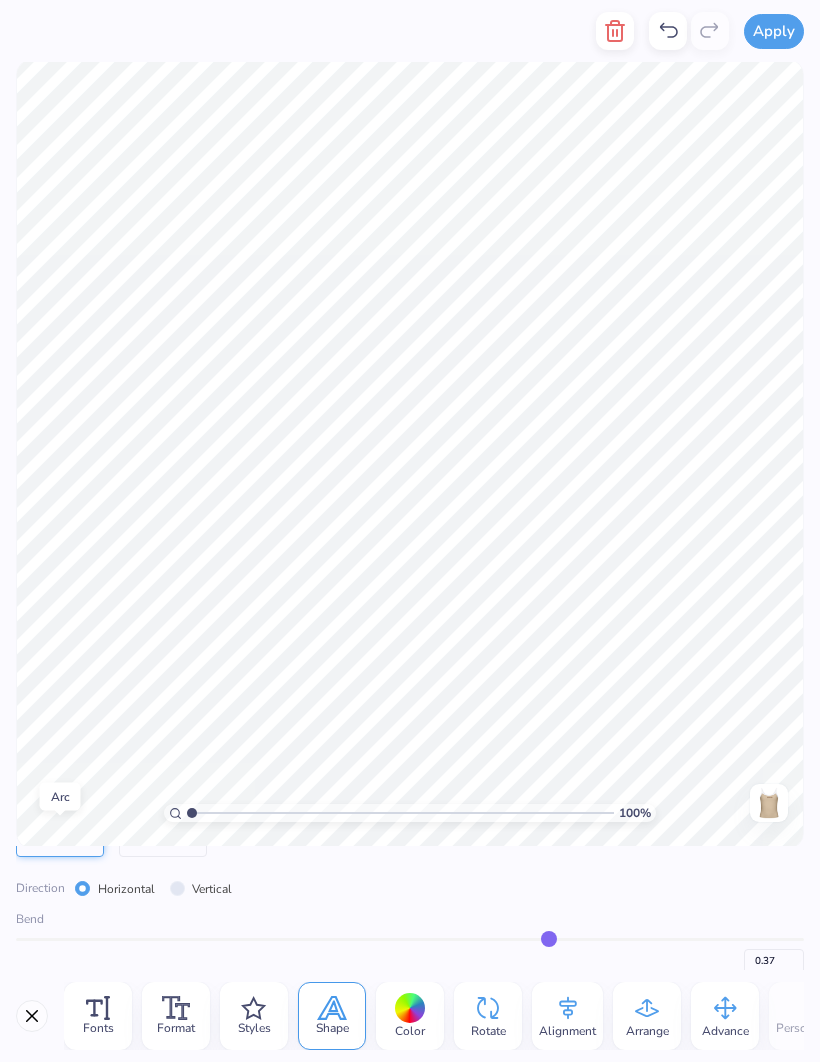 type on "0.36" 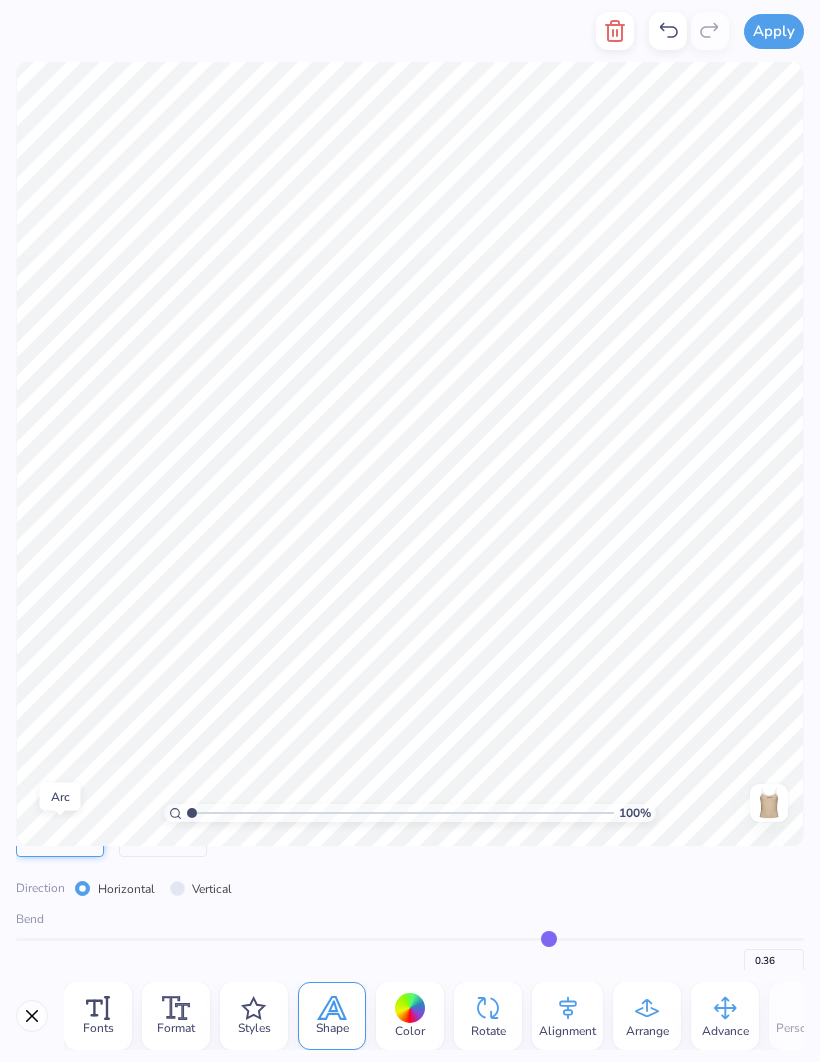 type on "0.35" 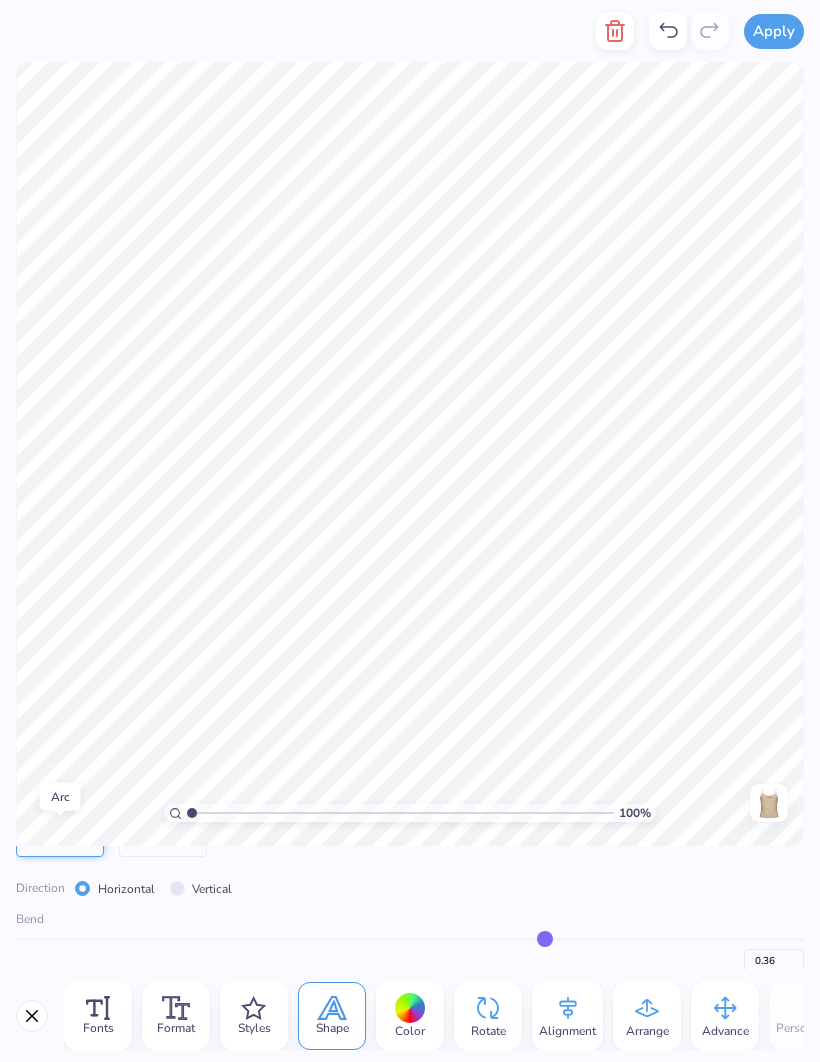 type on "0.35" 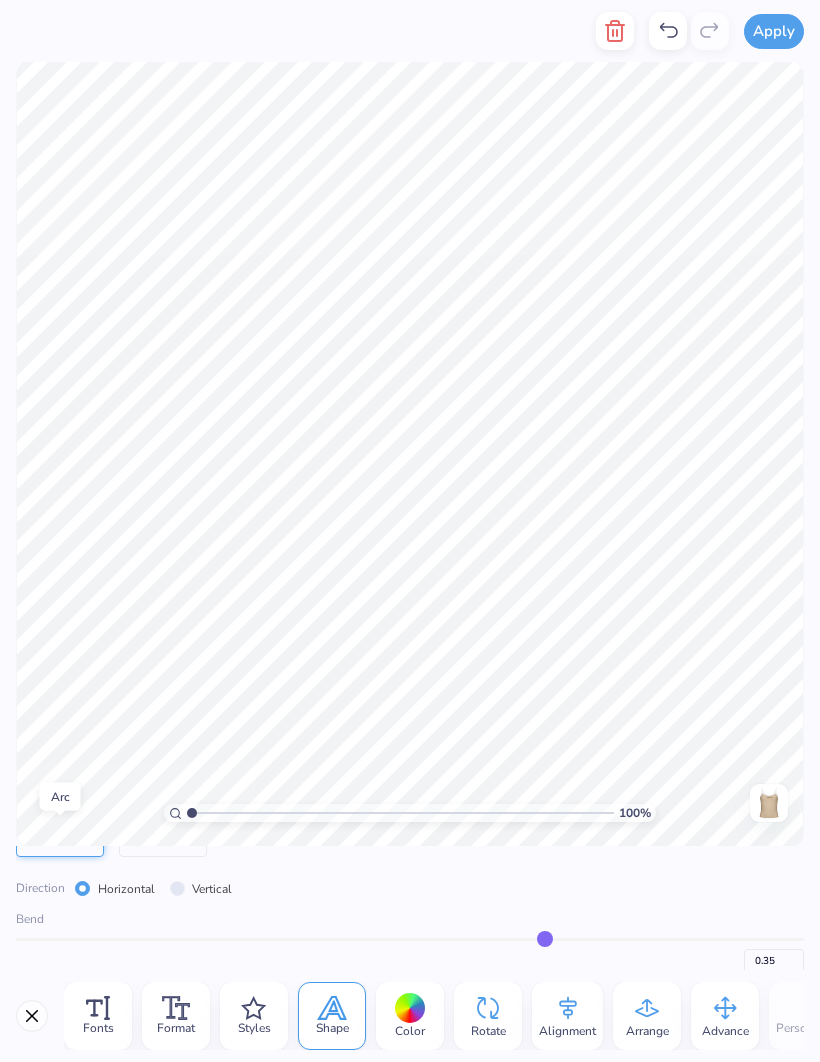 type on "0.34" 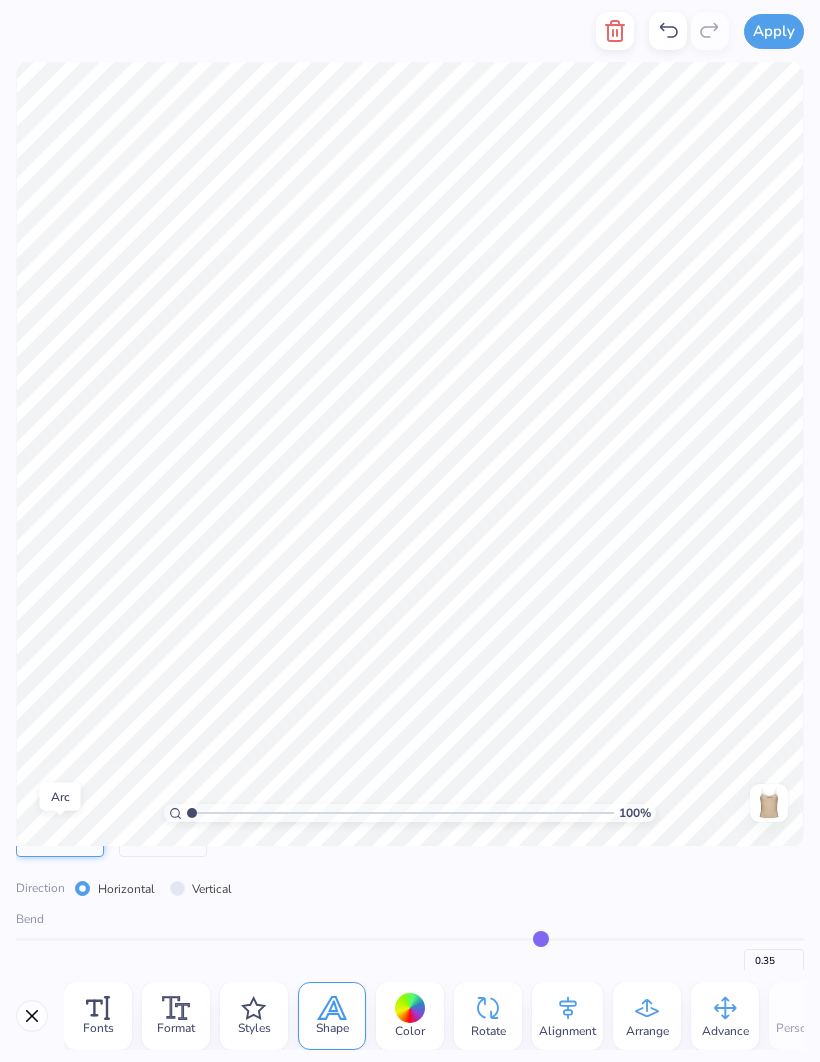type on "0.34" 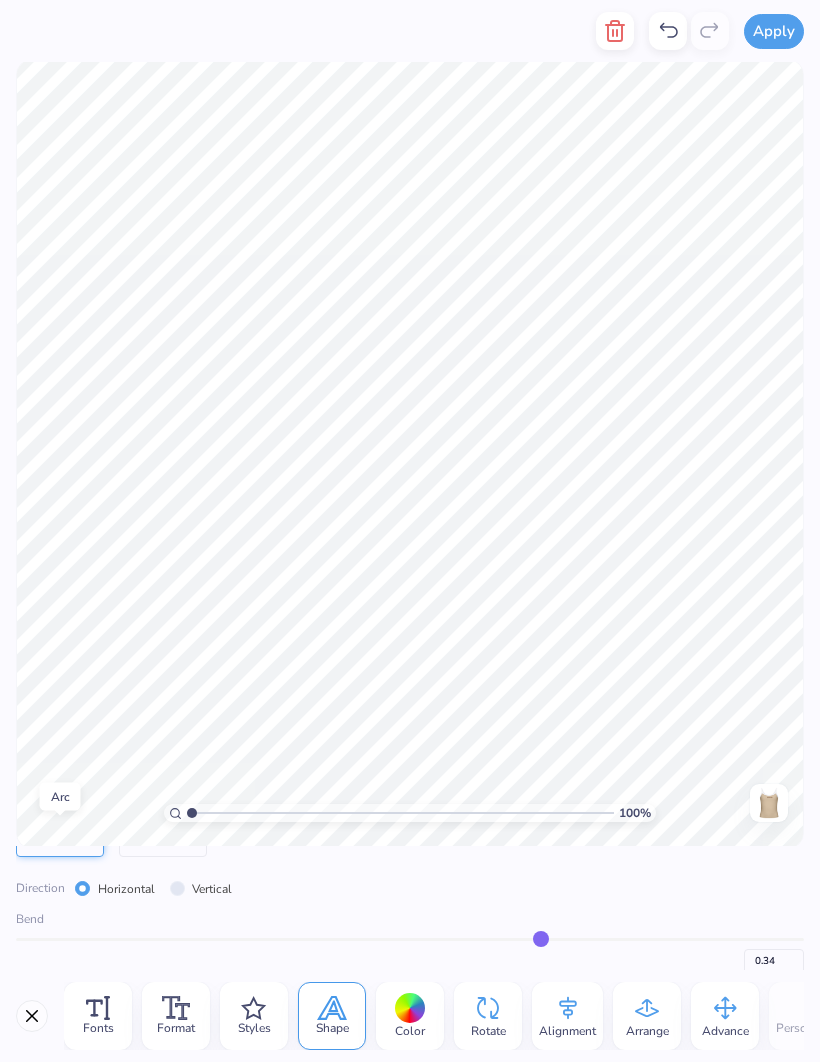 type on "0.33" 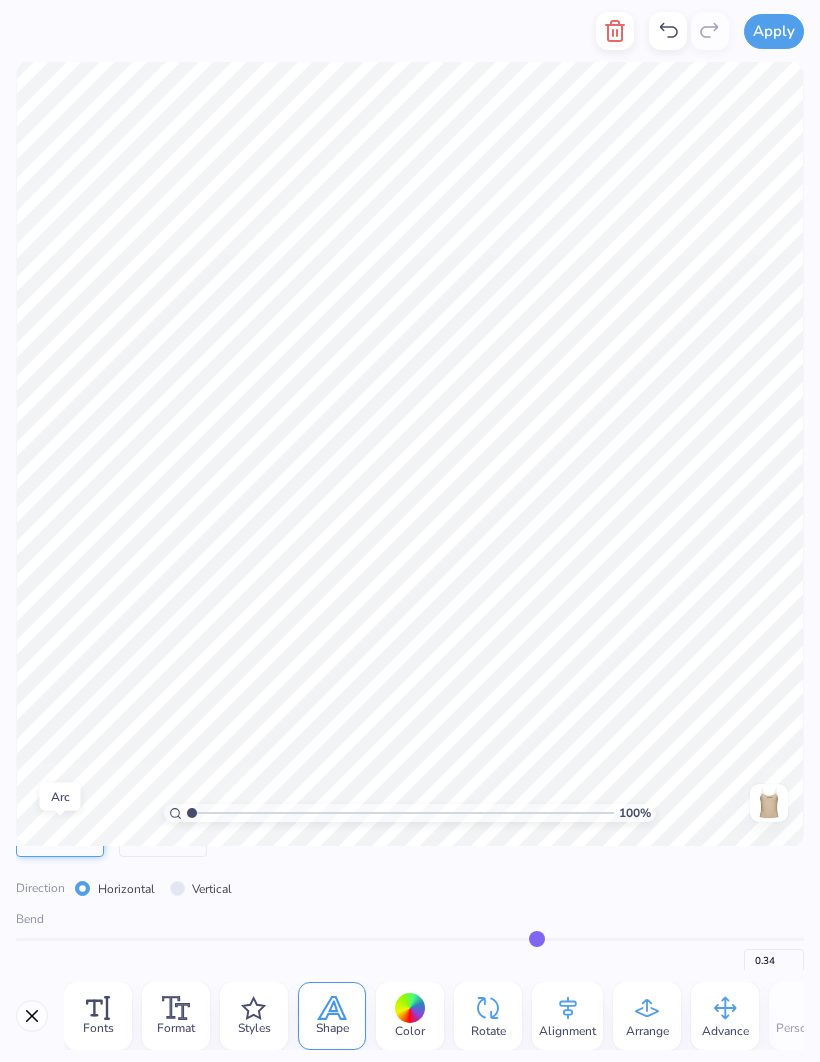 type on "0.33" 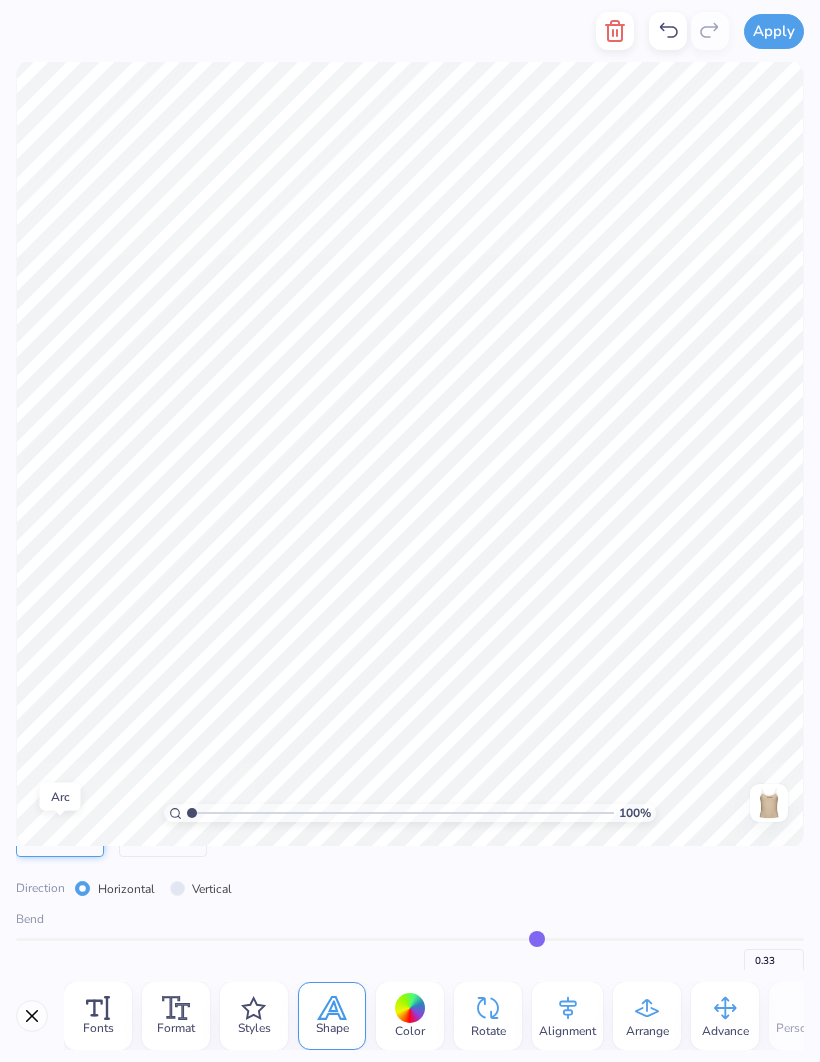 type on "0.32" 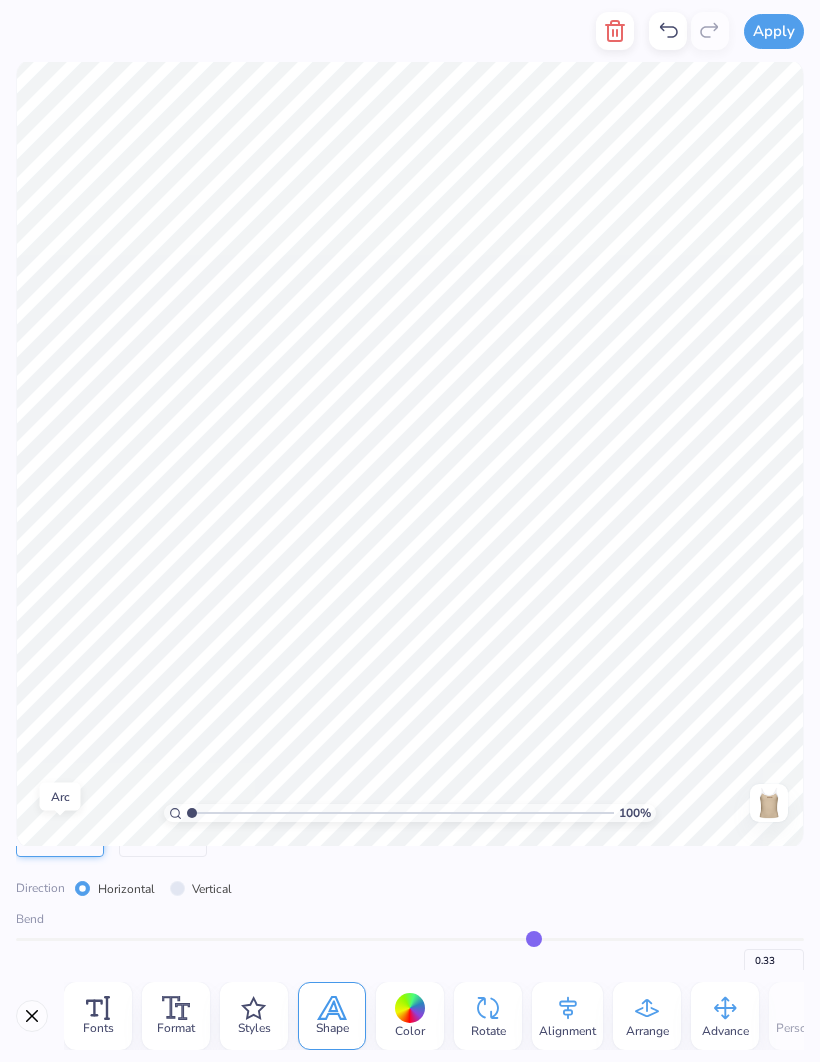 type on "0.32" 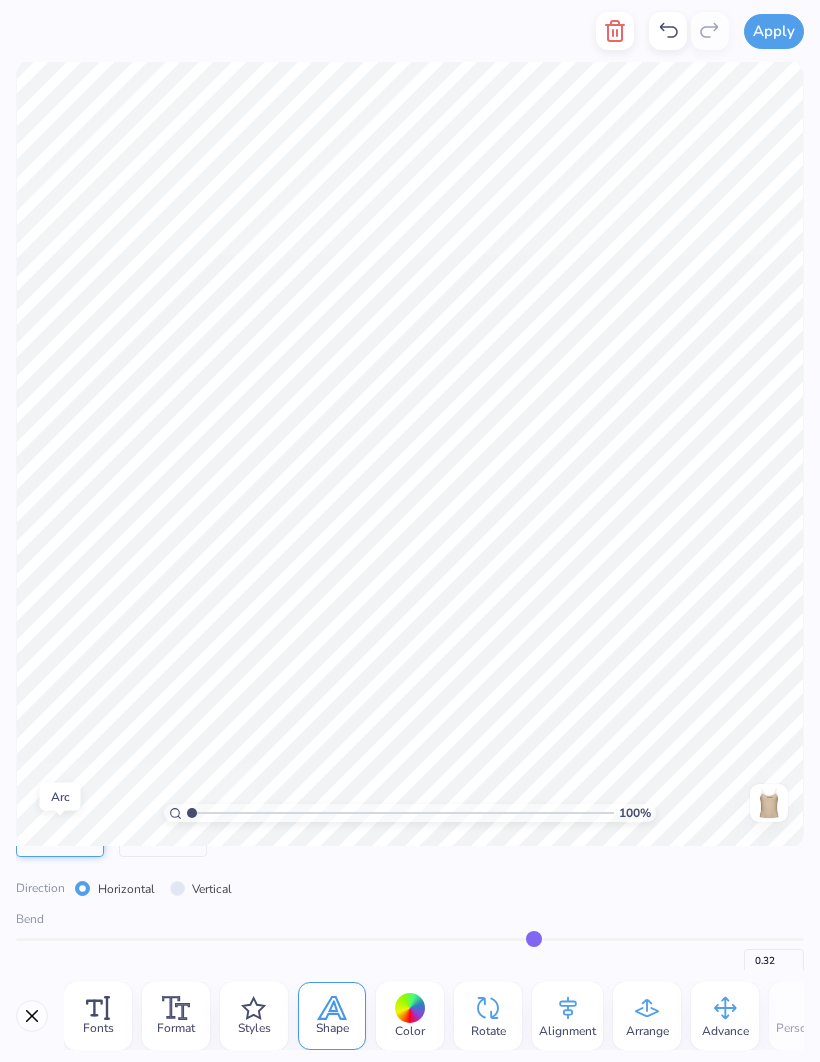 type on "0.31" 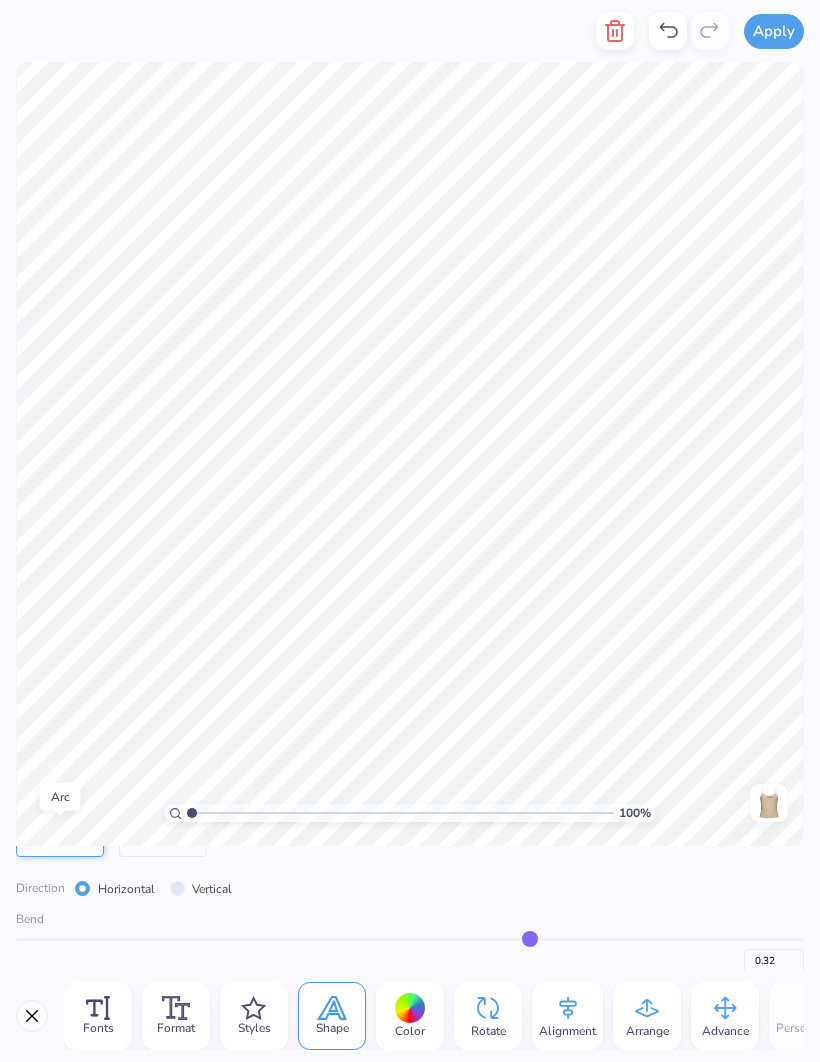 type on "0.31" 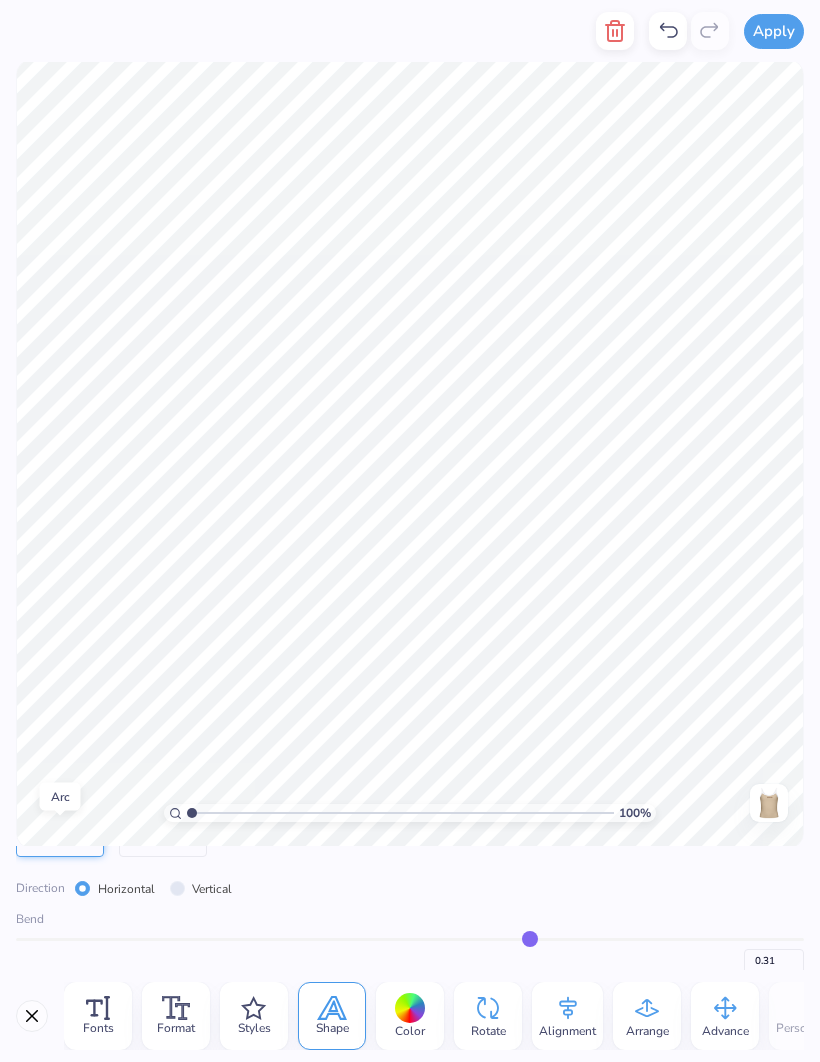 type on "0.3" 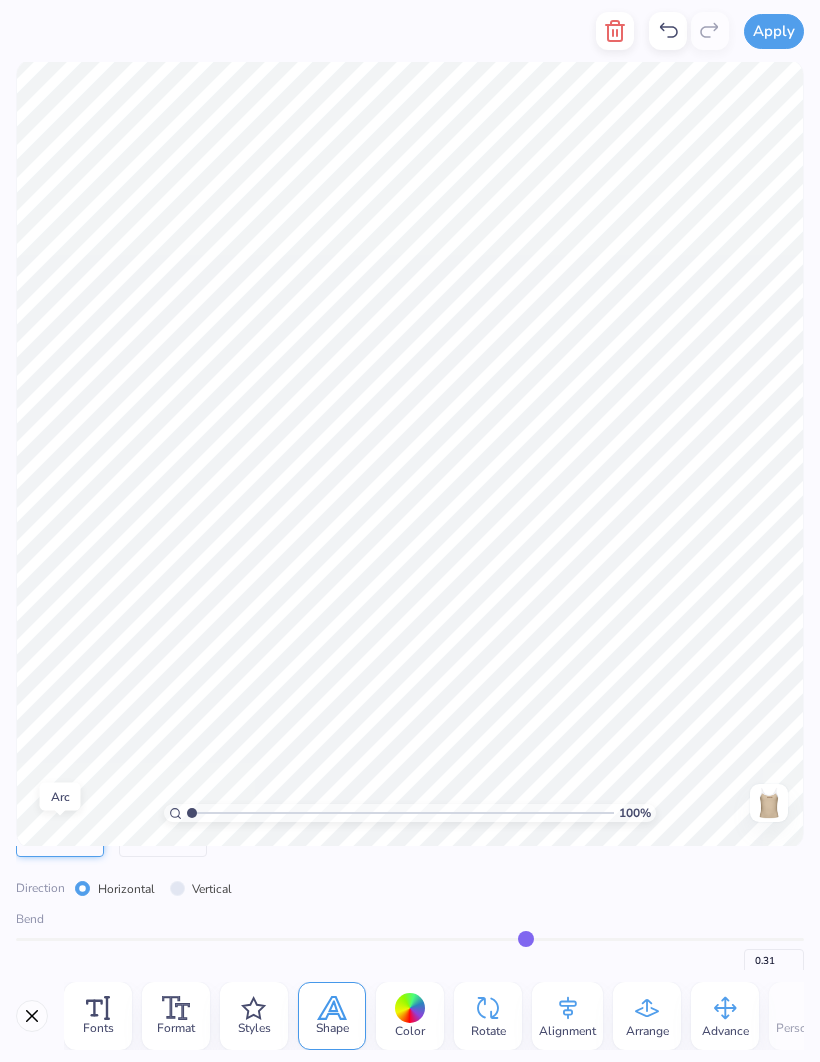 type on "0.30" 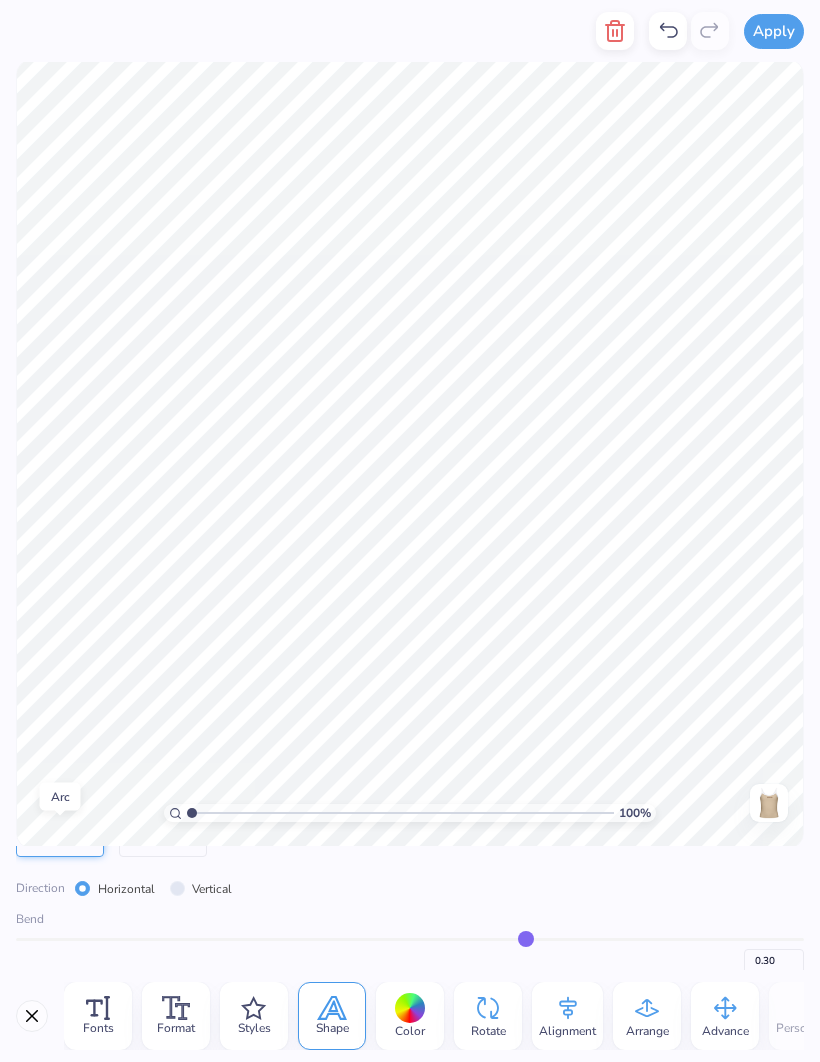 type on "0.29" 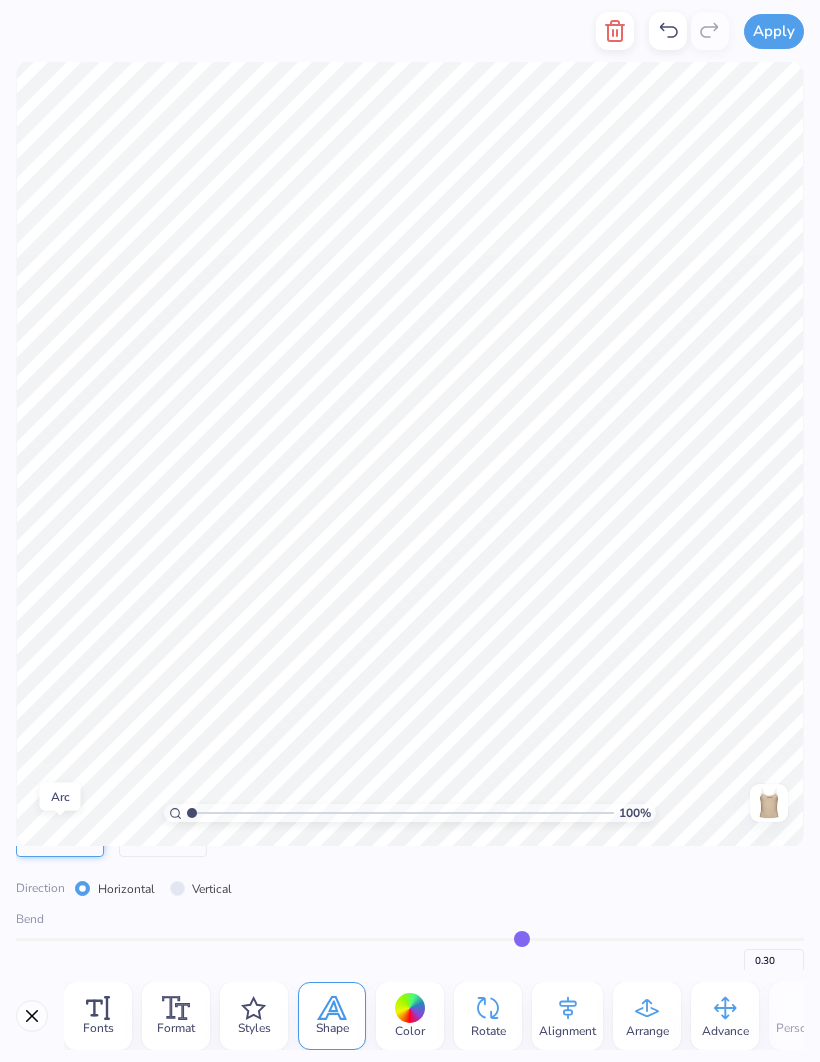 type on "0.29" 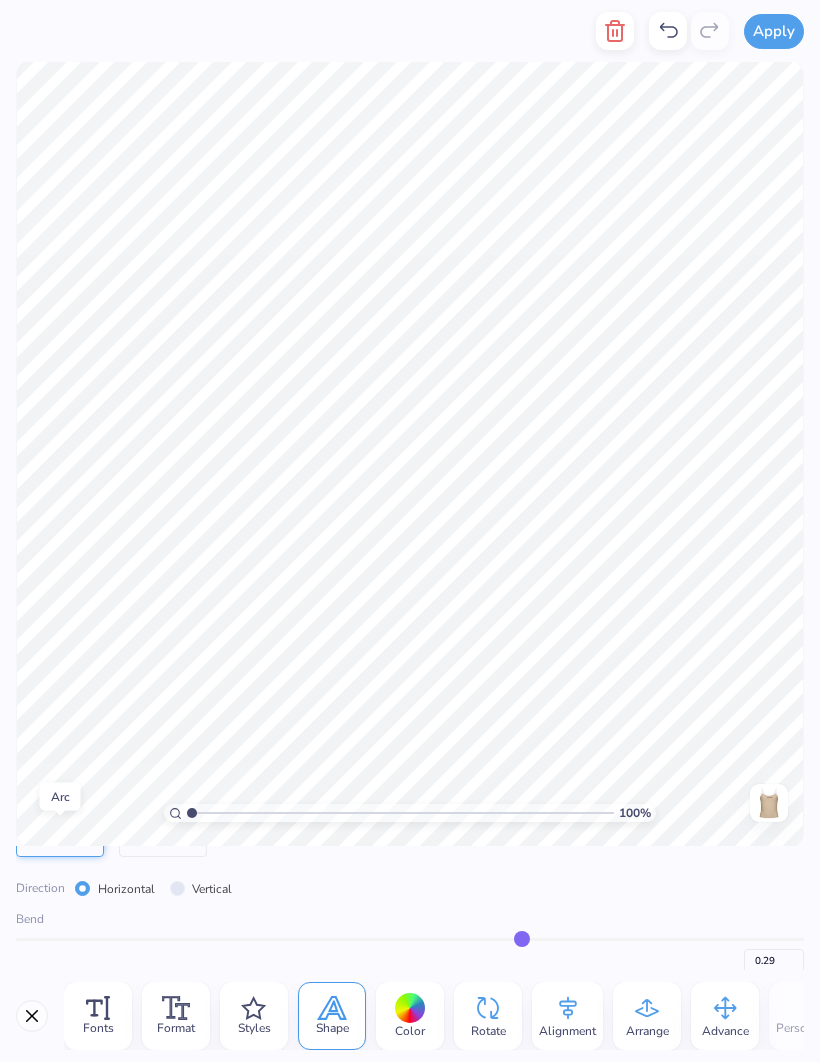 type on "0.28" 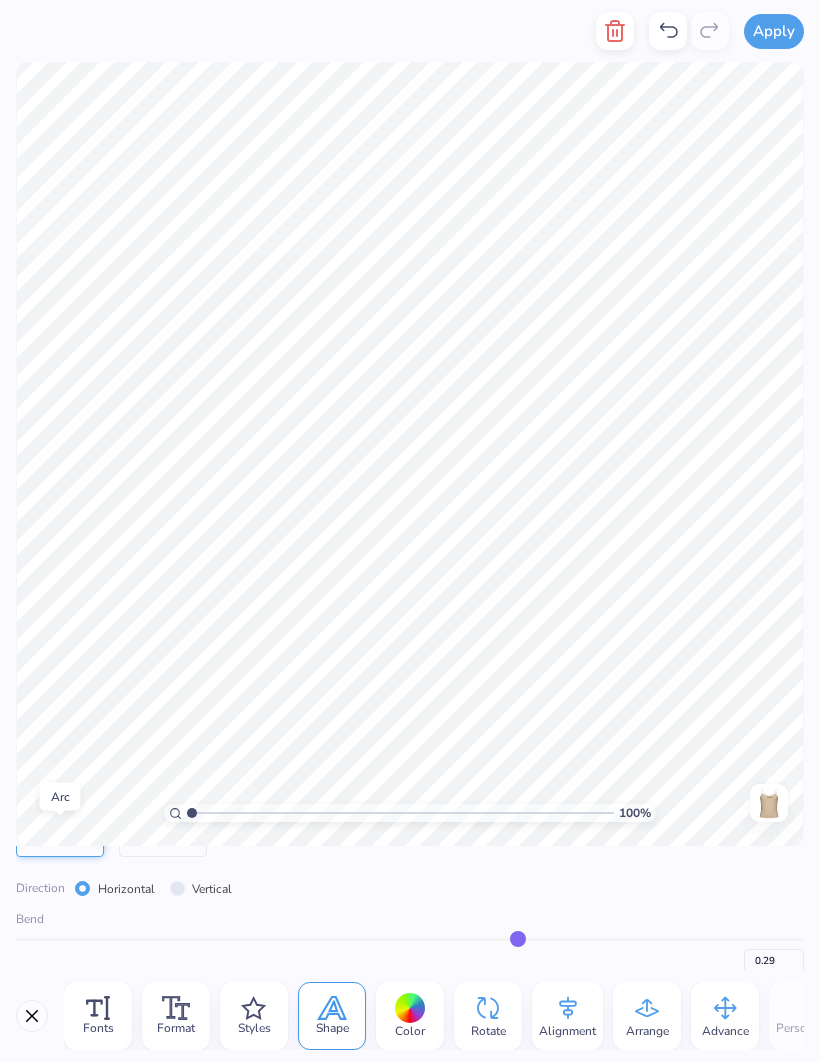 type on "0.28" 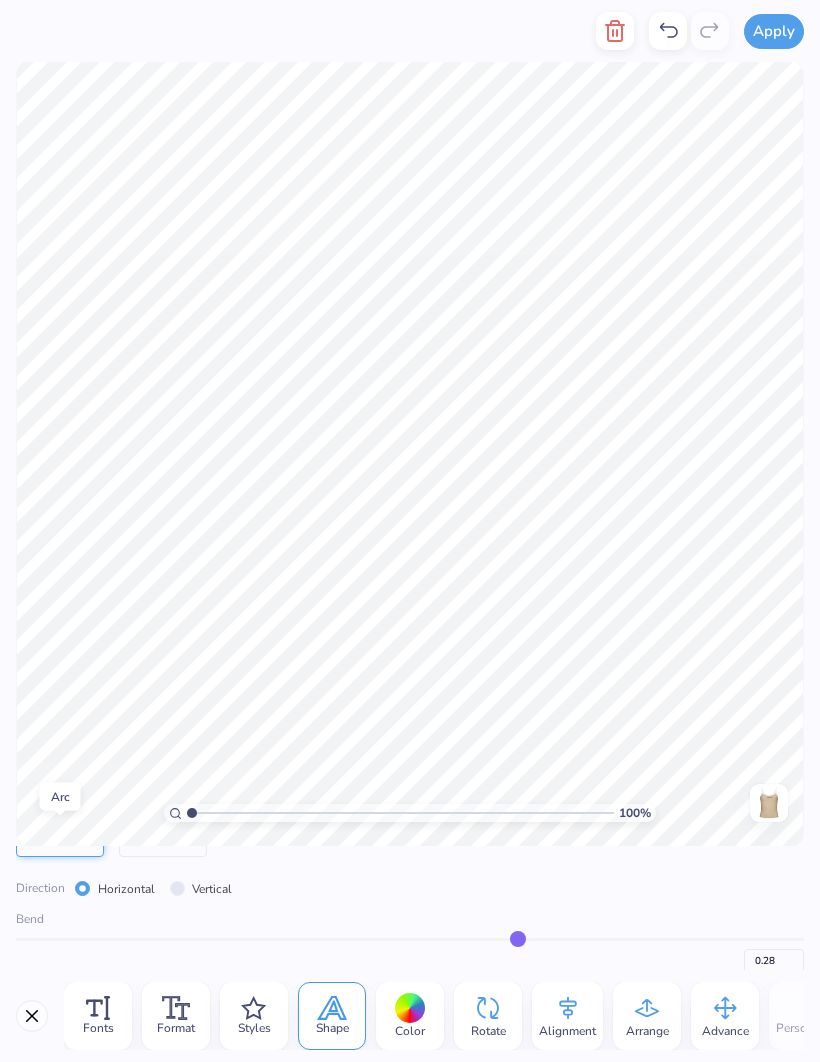 type on "0.27" 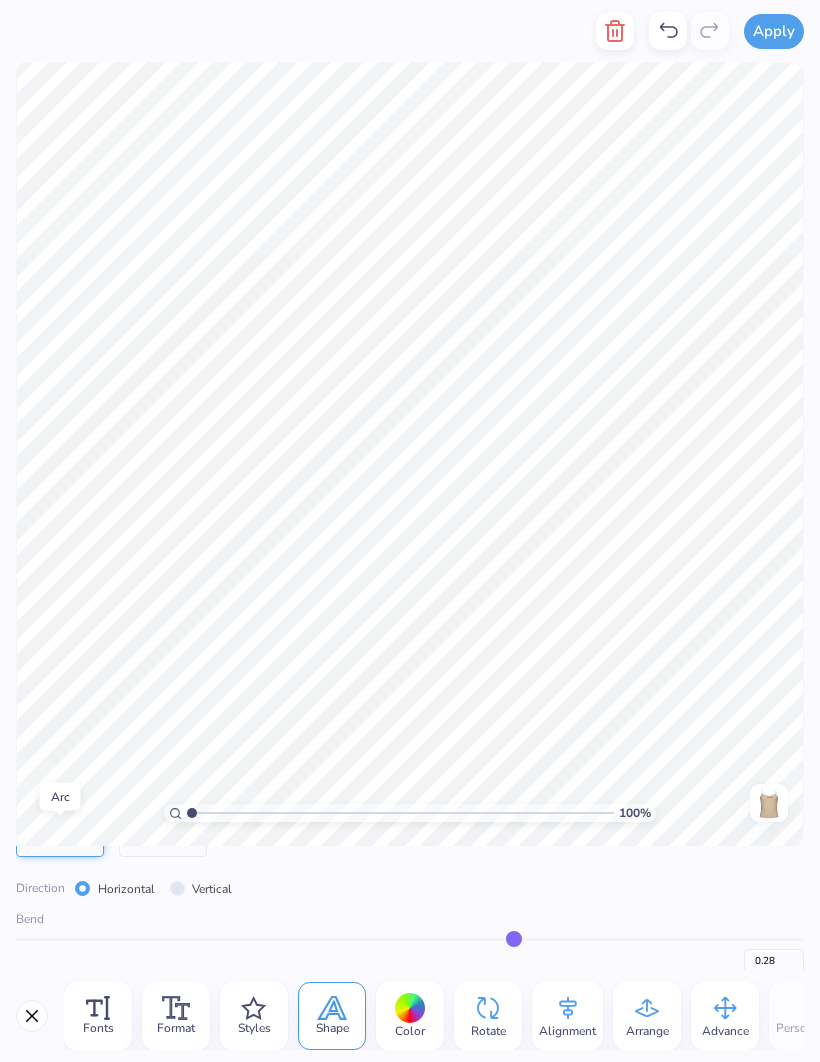 type on "0.27" 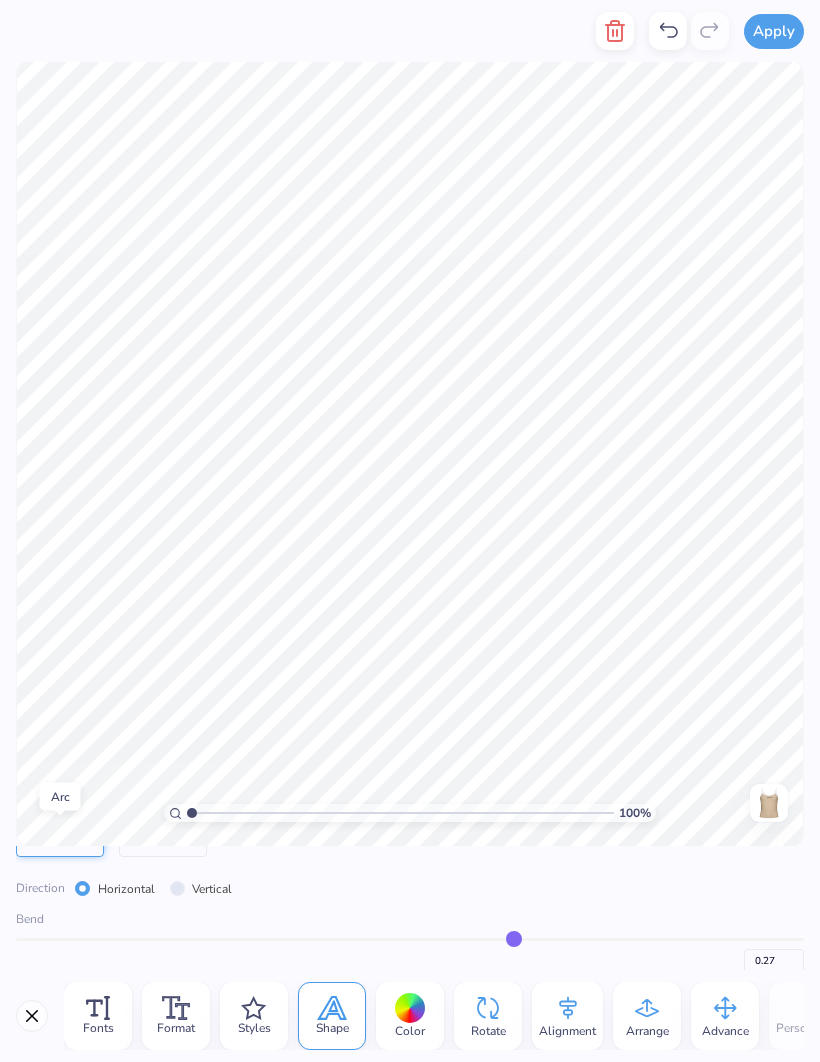 type on "0.26" 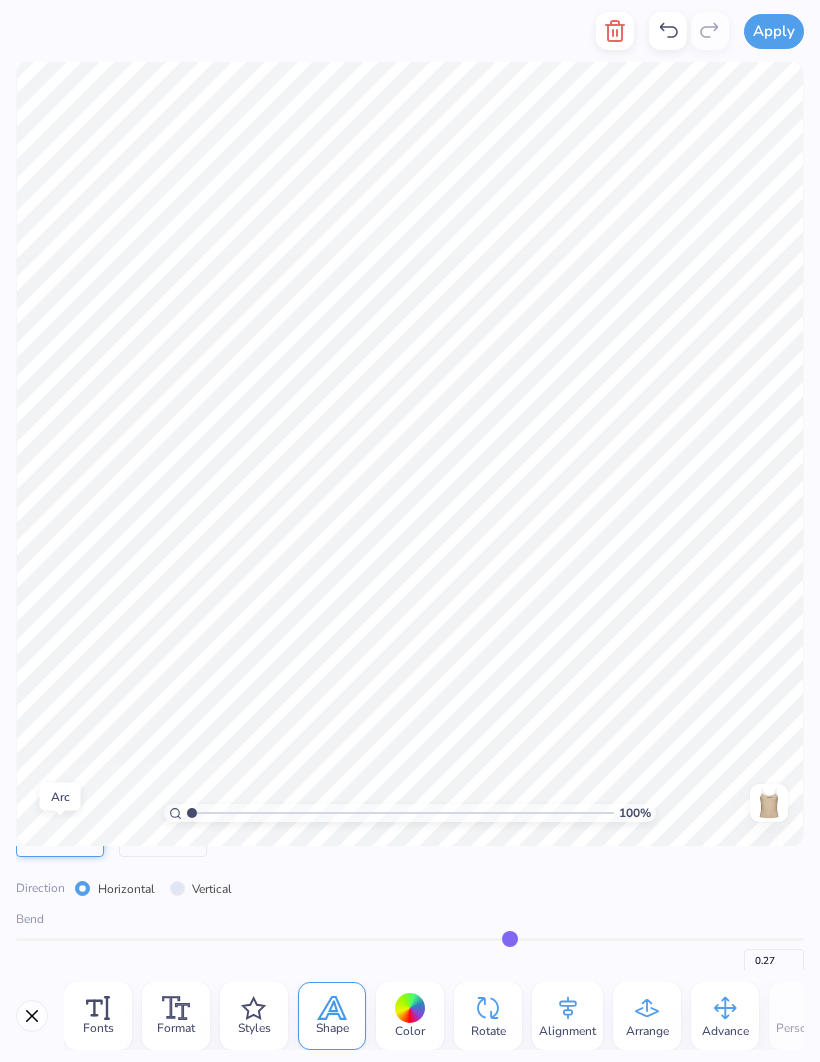 type on "0.26" 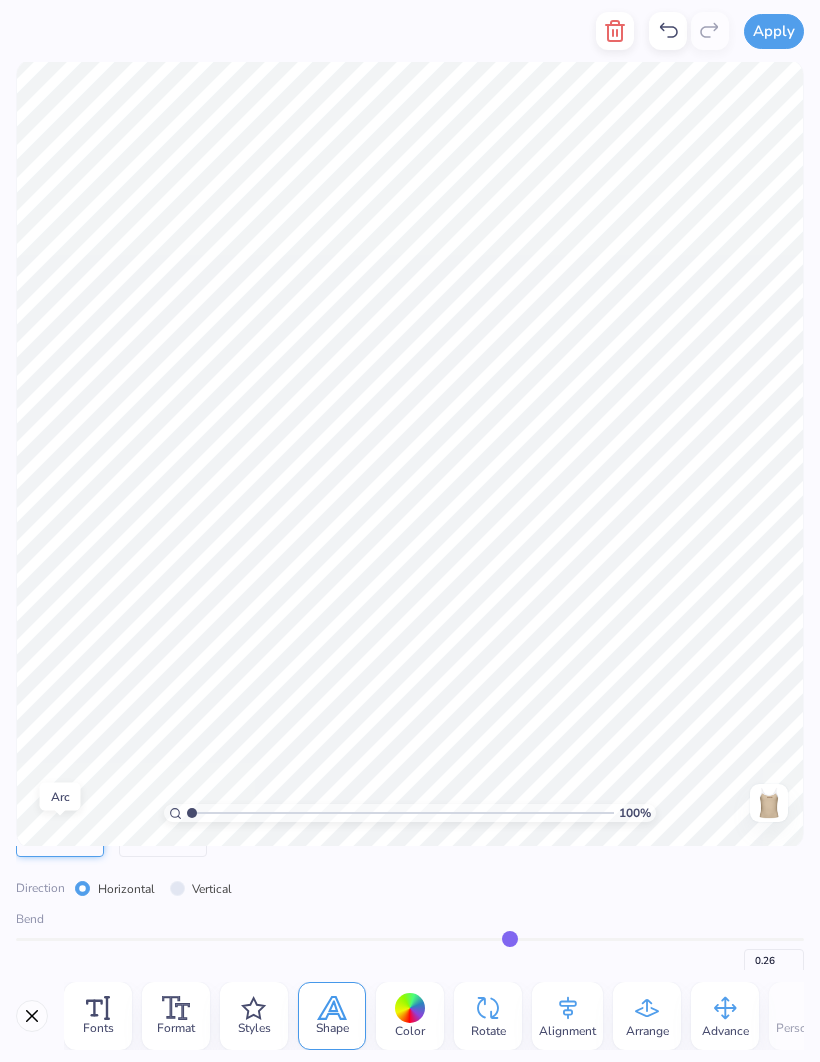 type on "0.25" 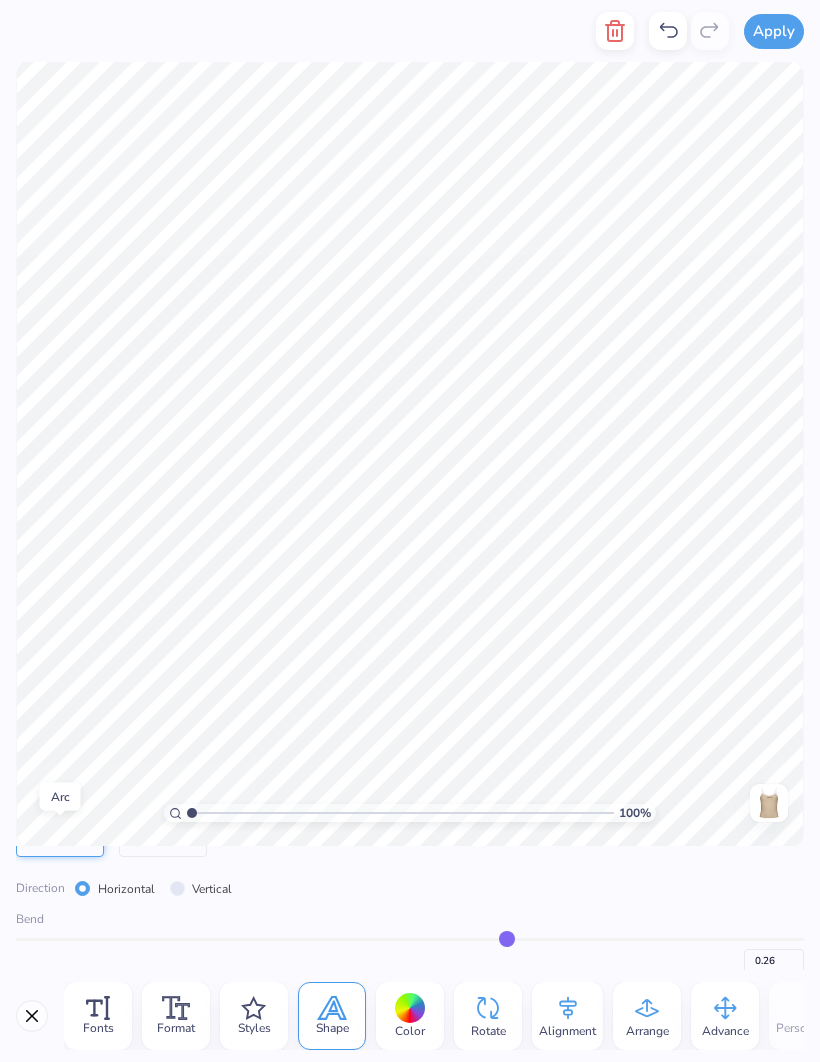 type on "0.25" 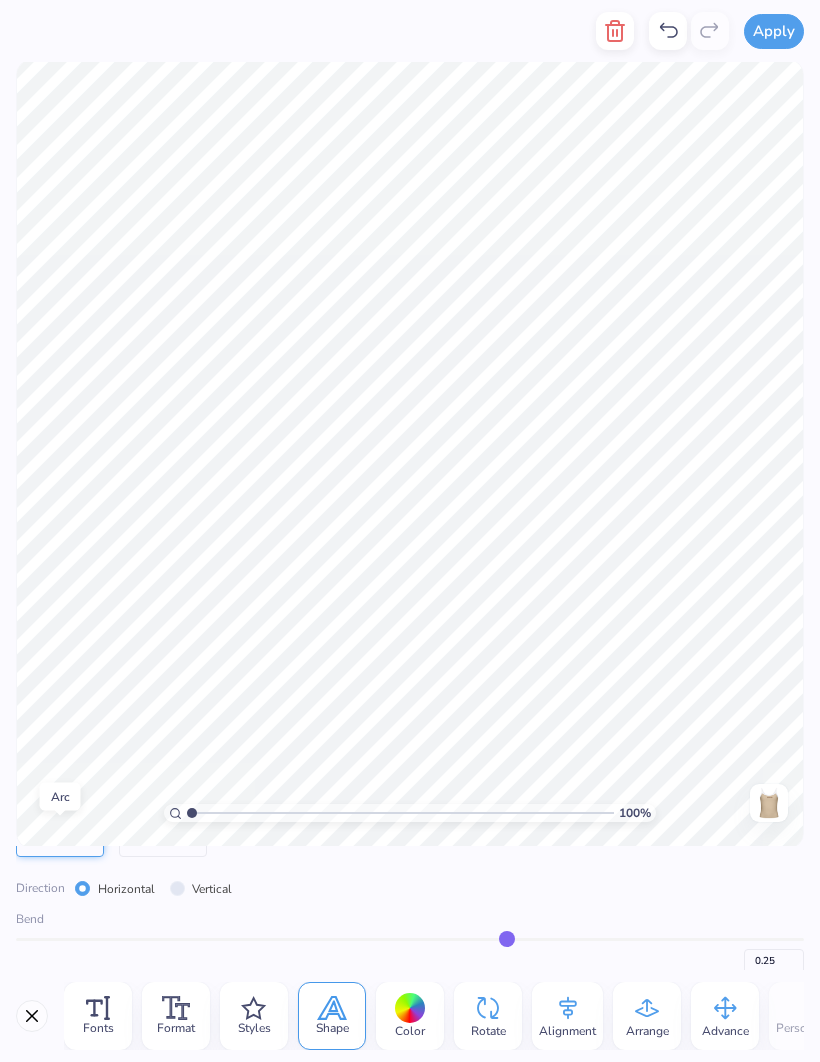 type on "0.24" 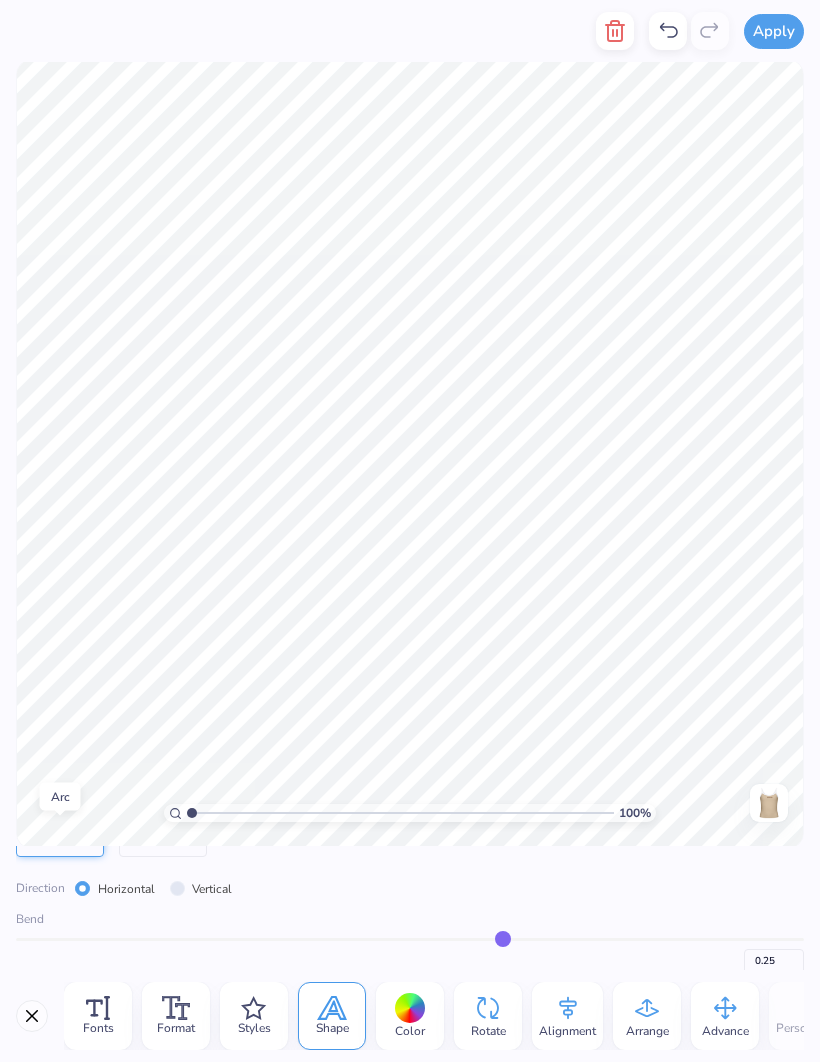 type on "0.24" 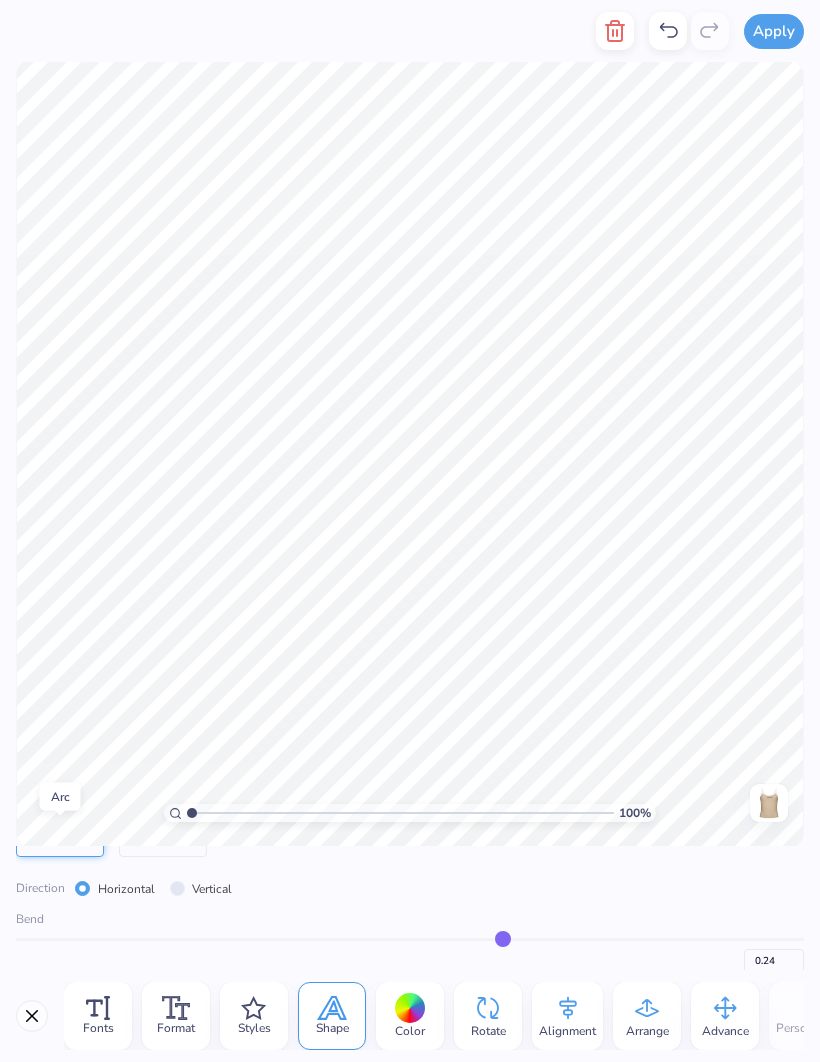 type on "0.23" 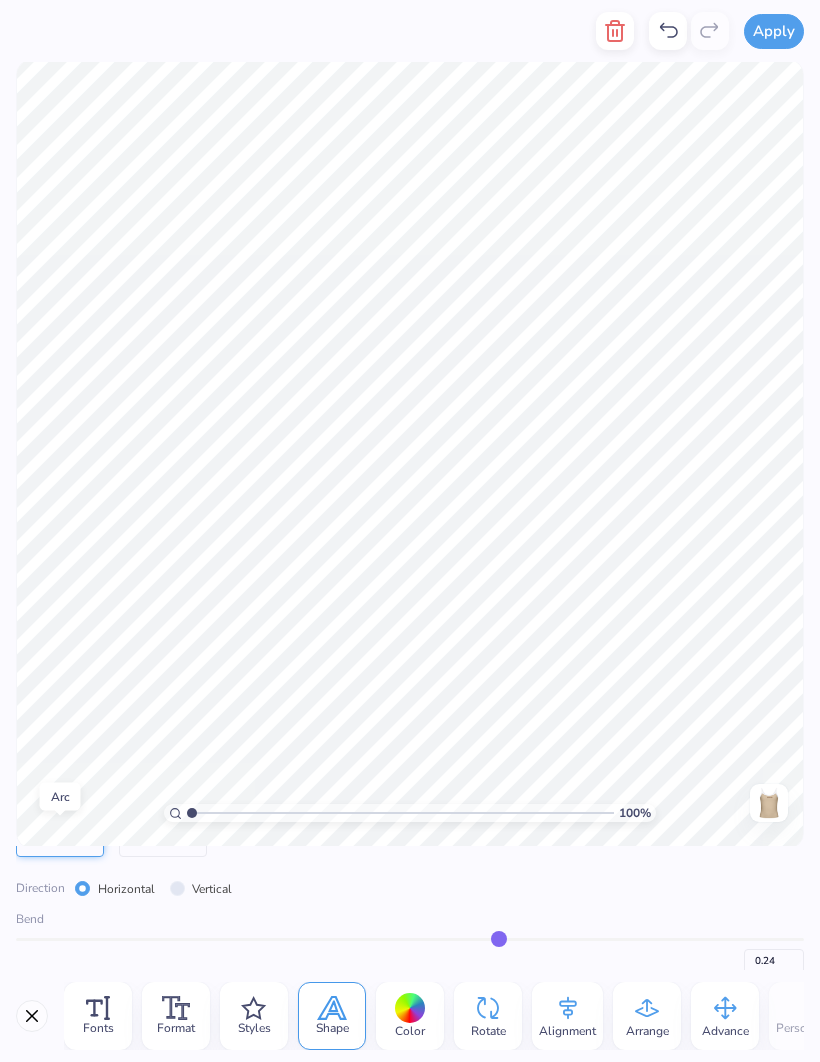 type on "0.23" 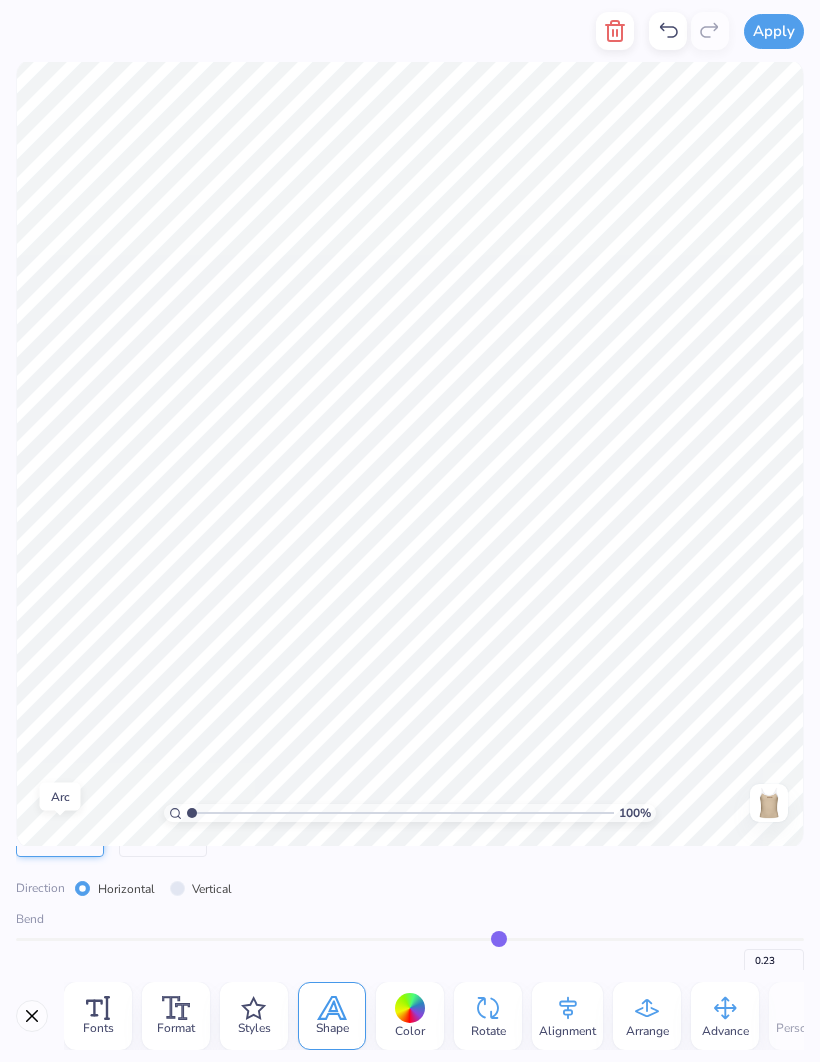 type on "0.22" 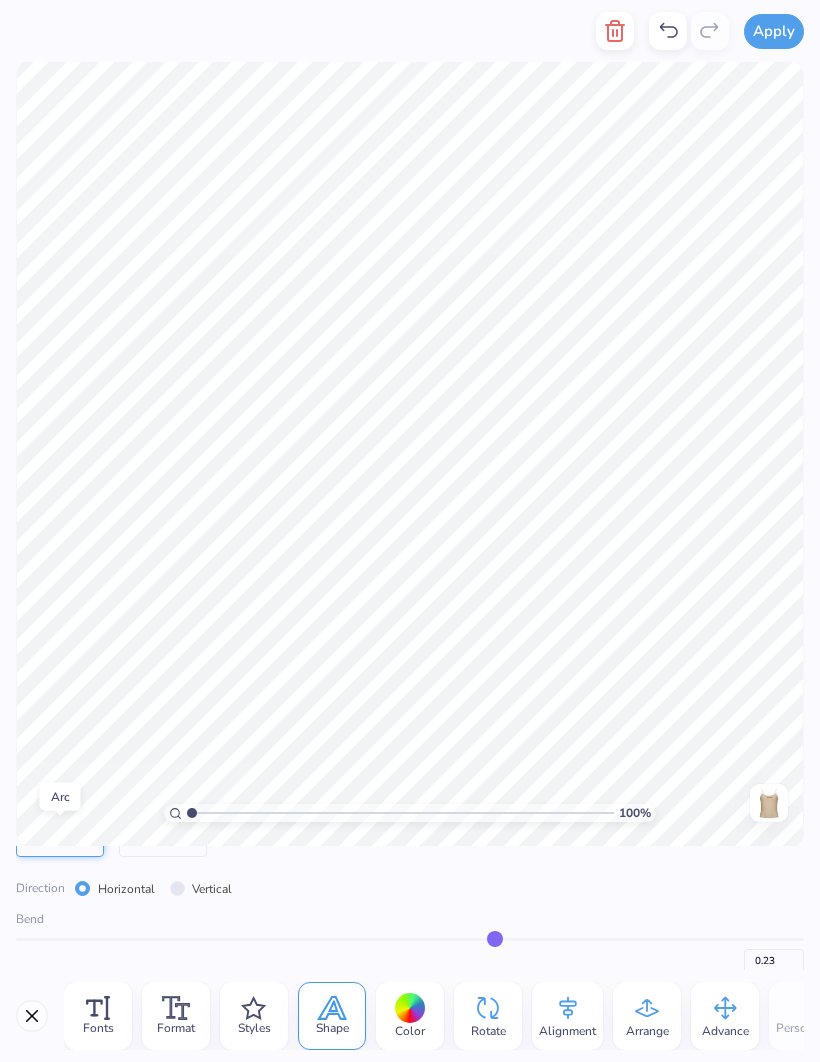 type on "0.22" 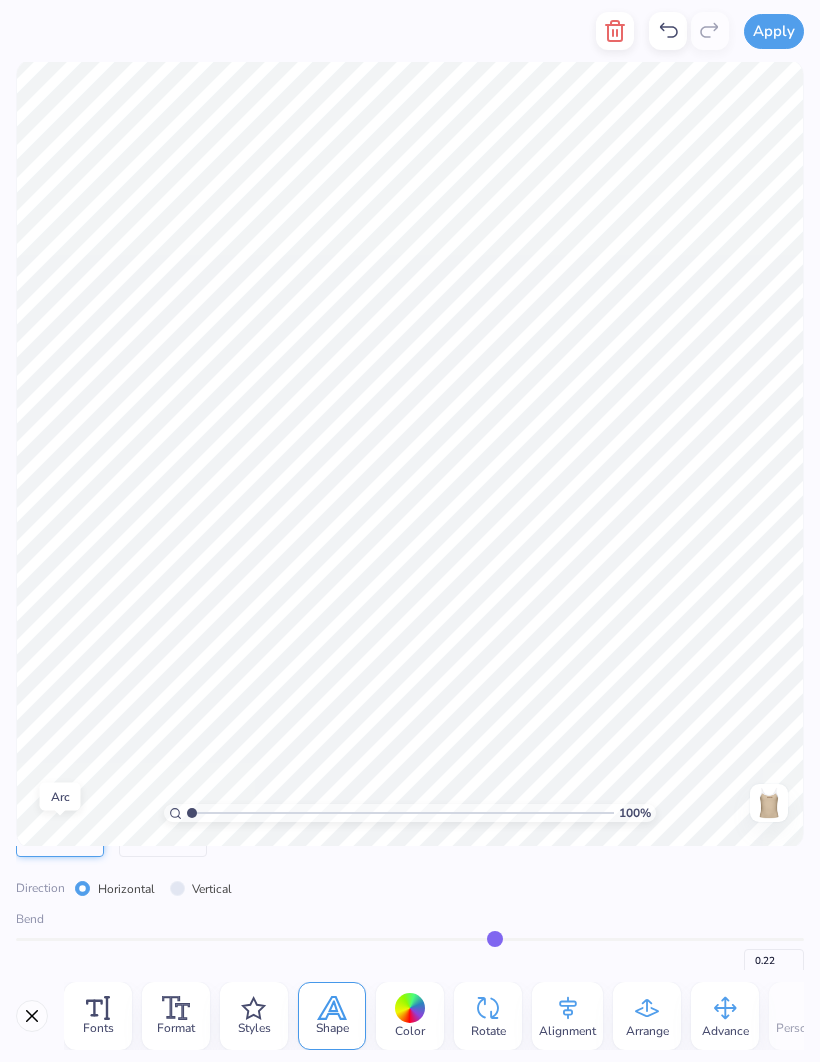 type on "0.21" 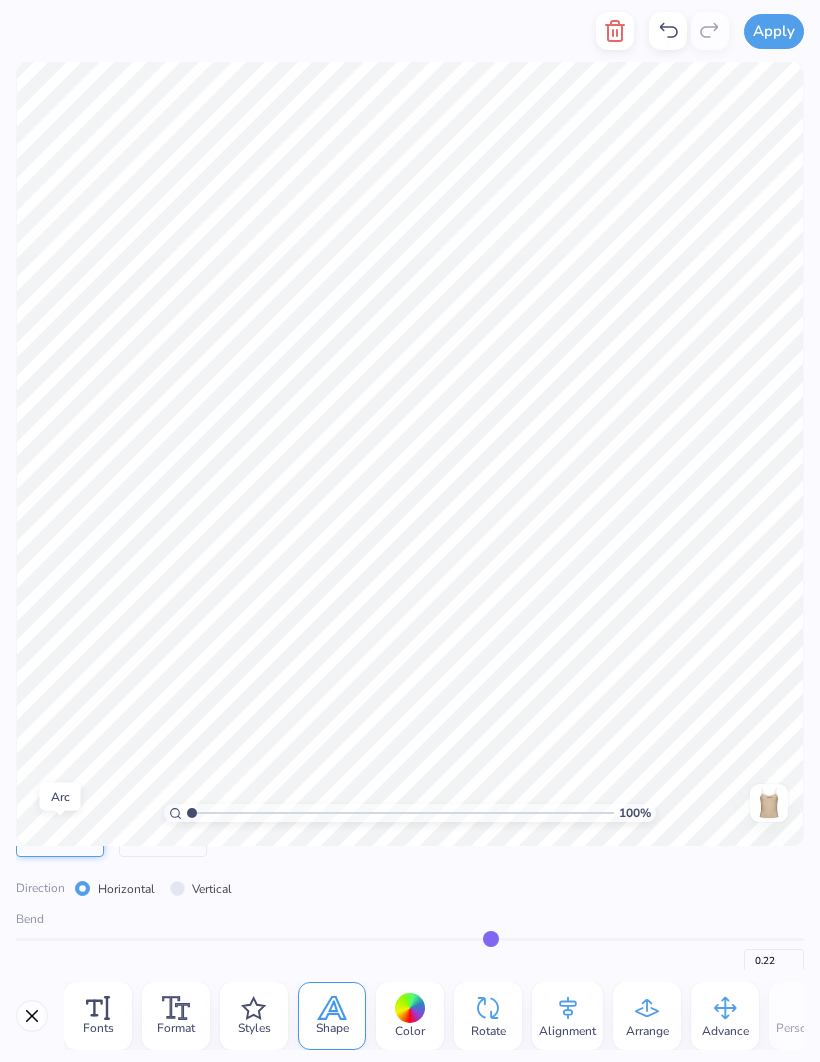 type on "0.21" 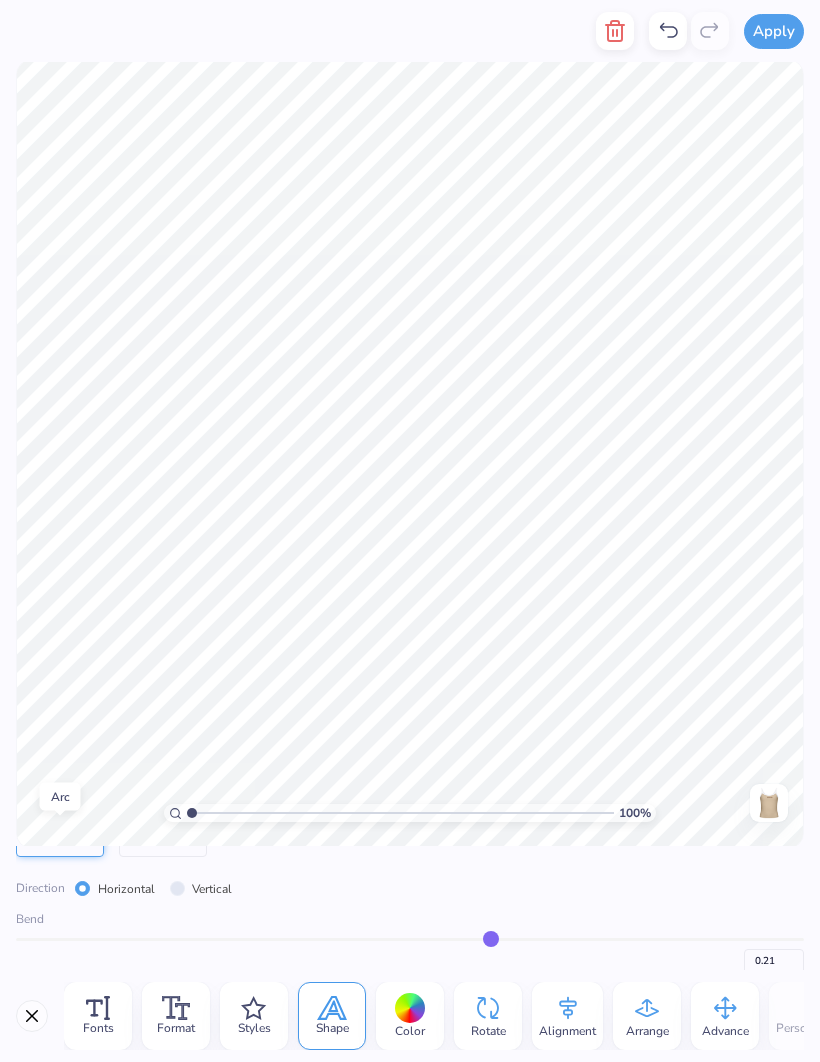 type on "0.2" 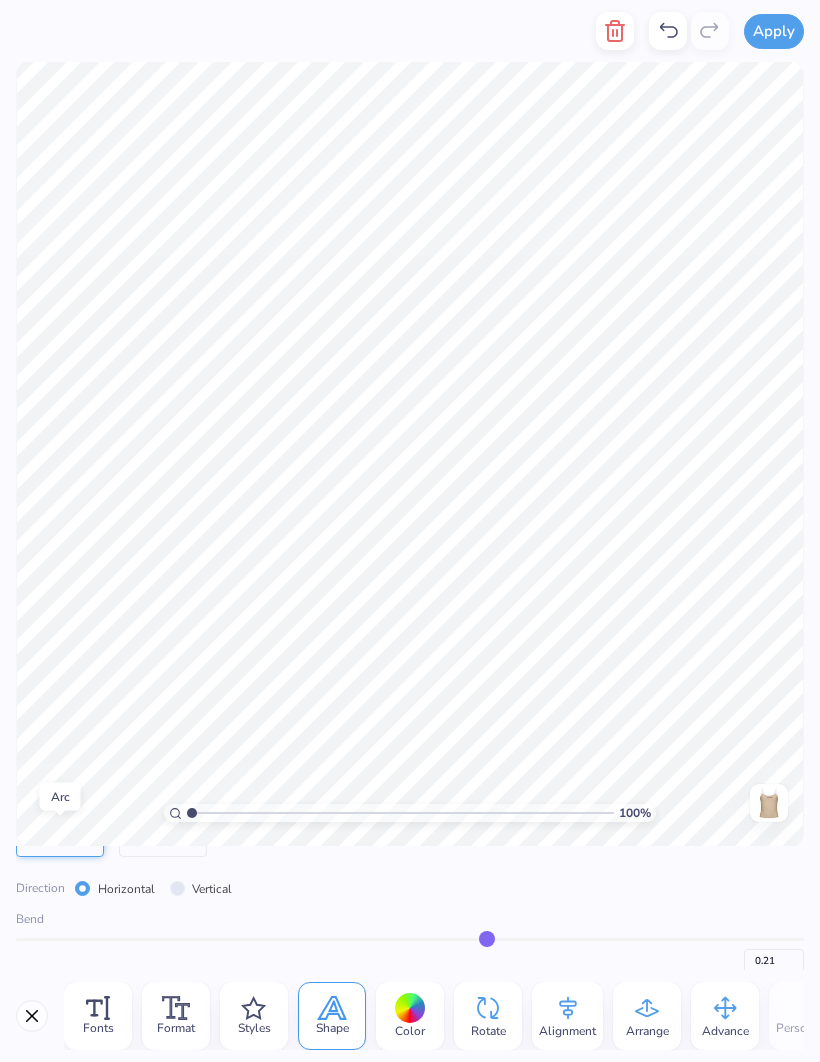 type on "0.20" 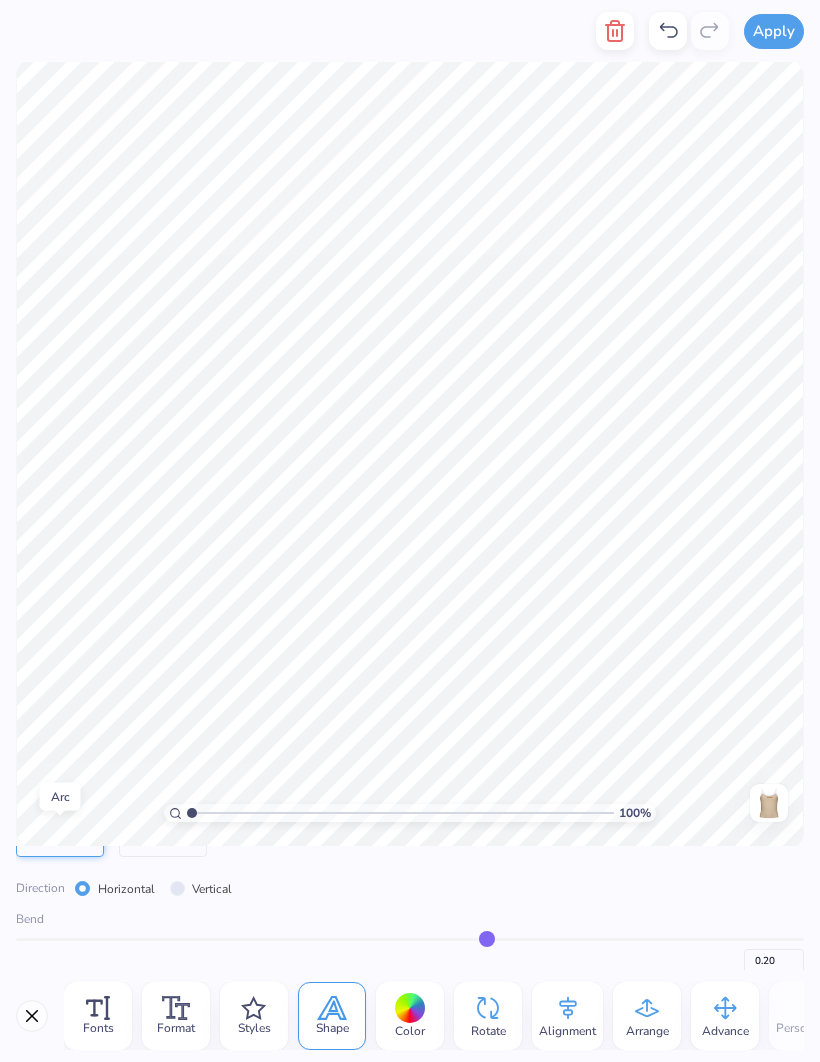type on "0.19" 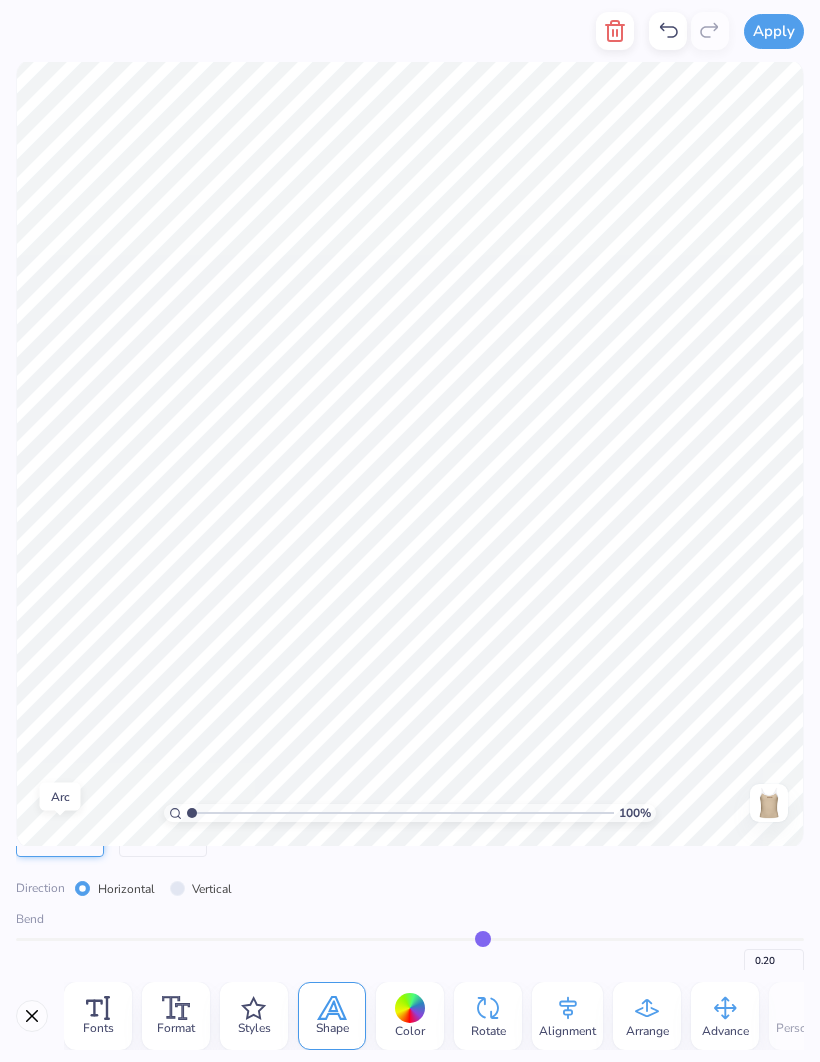 type on "0.19" 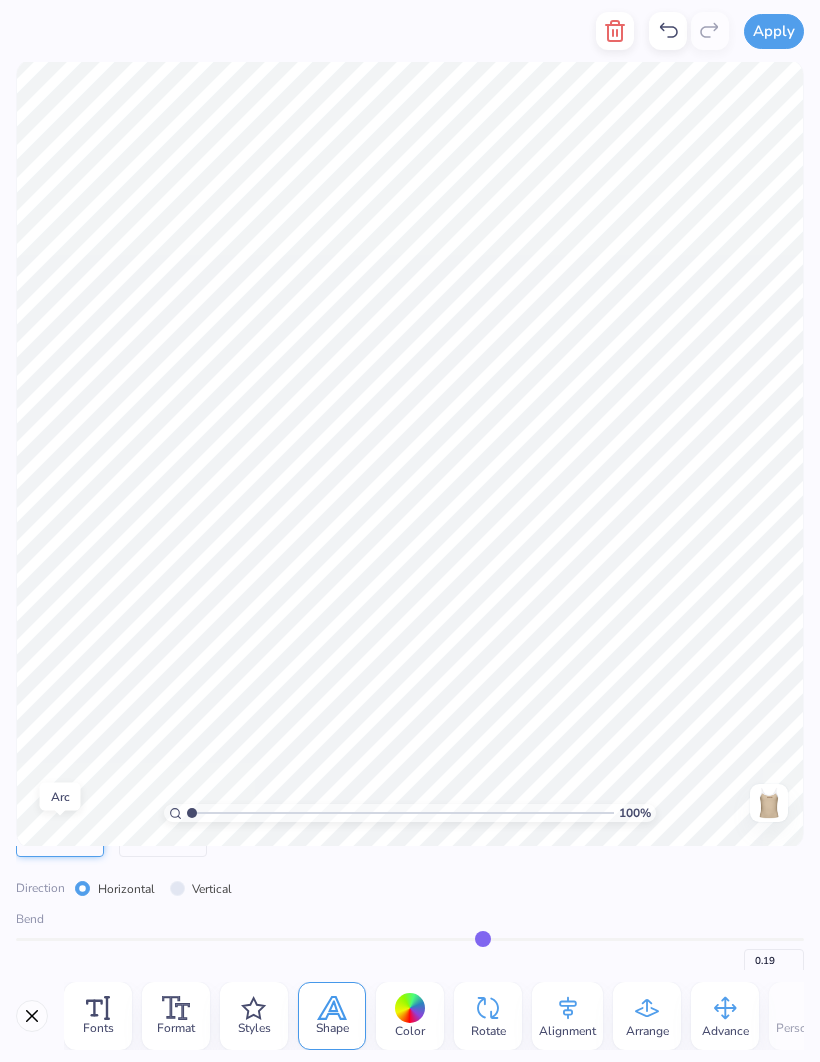 type on "0.18" 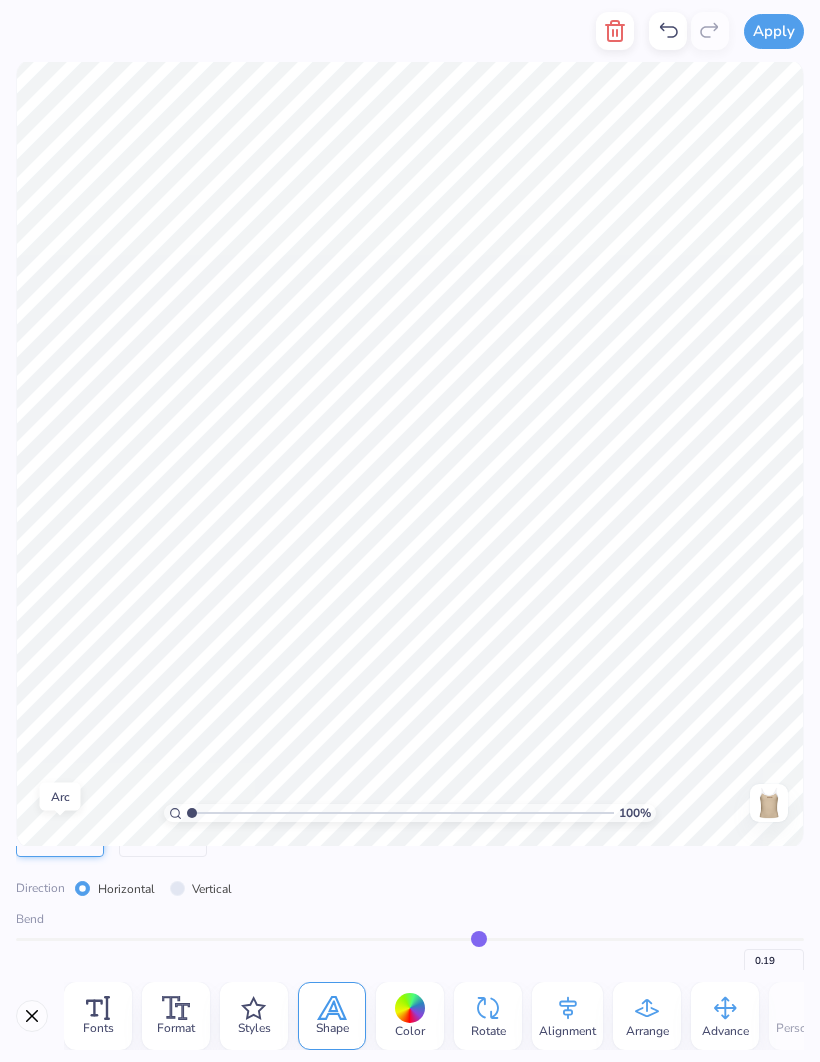 type on "0.18" 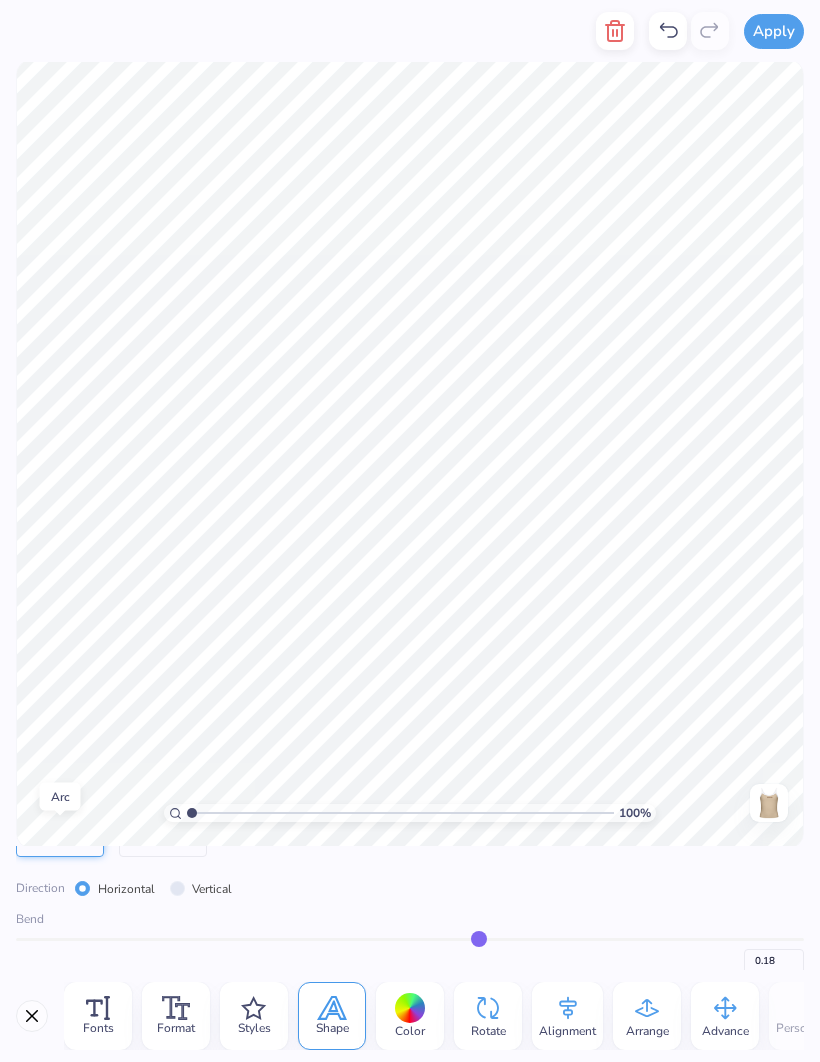 type on "0.17" 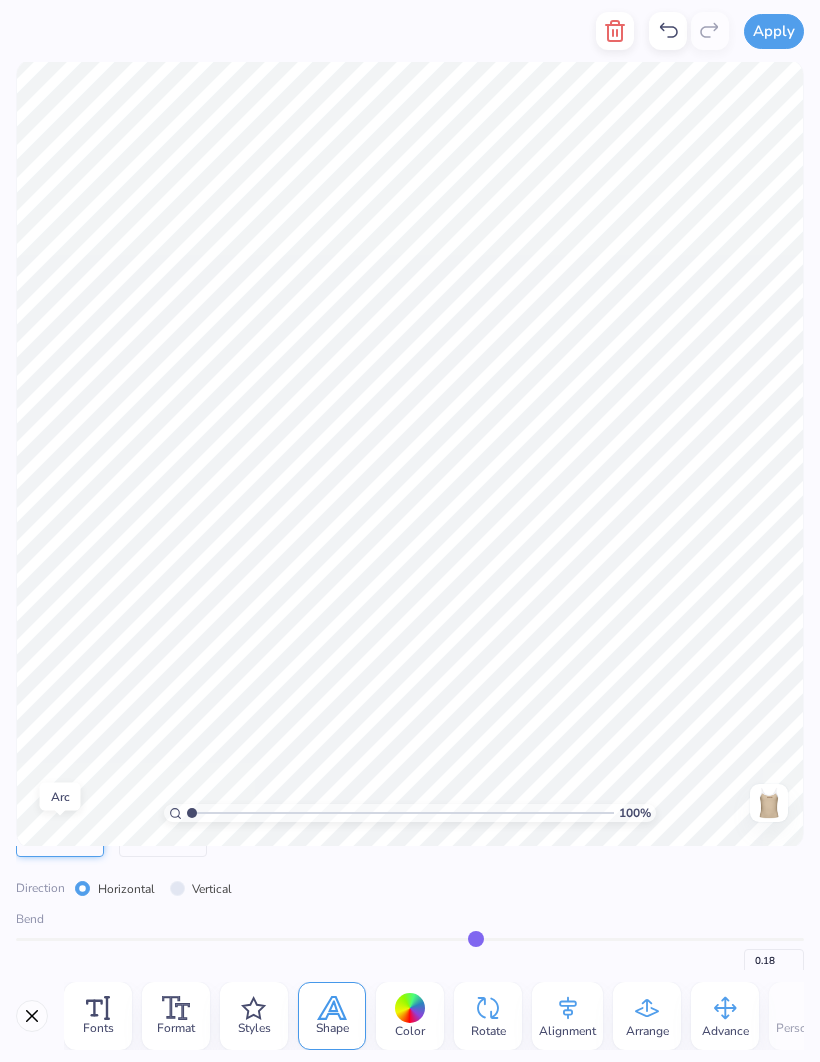 type on "0.17" 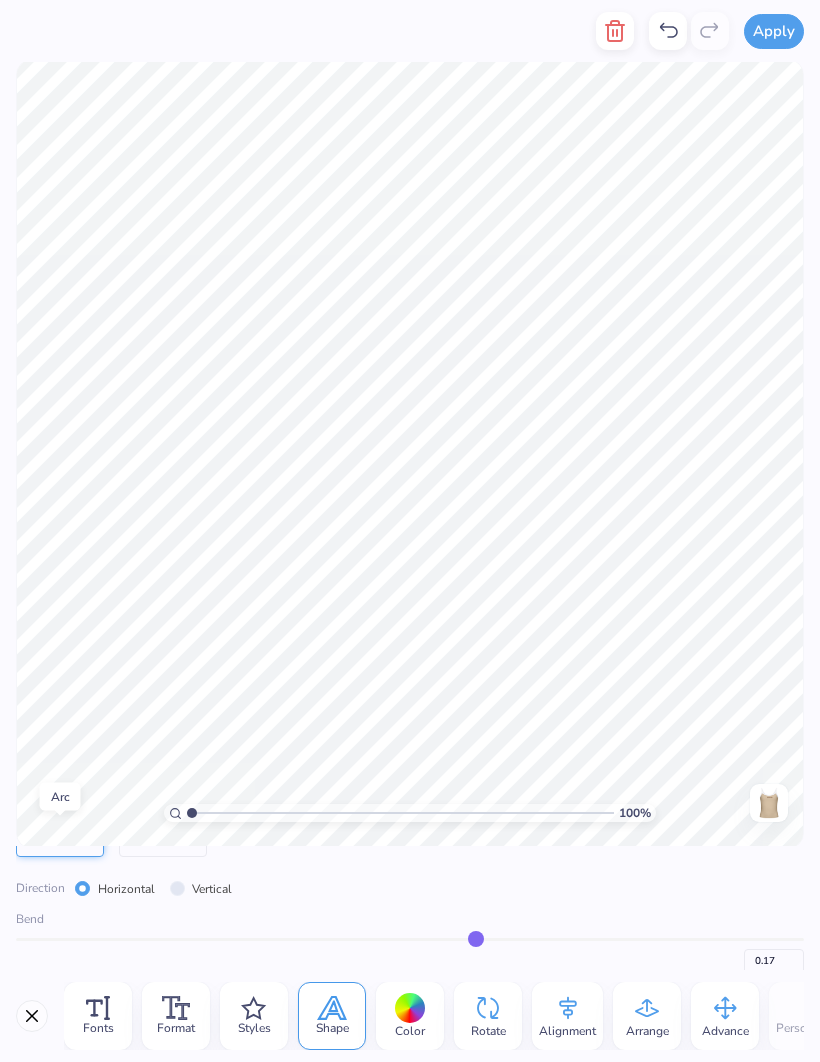 type on "0.16" 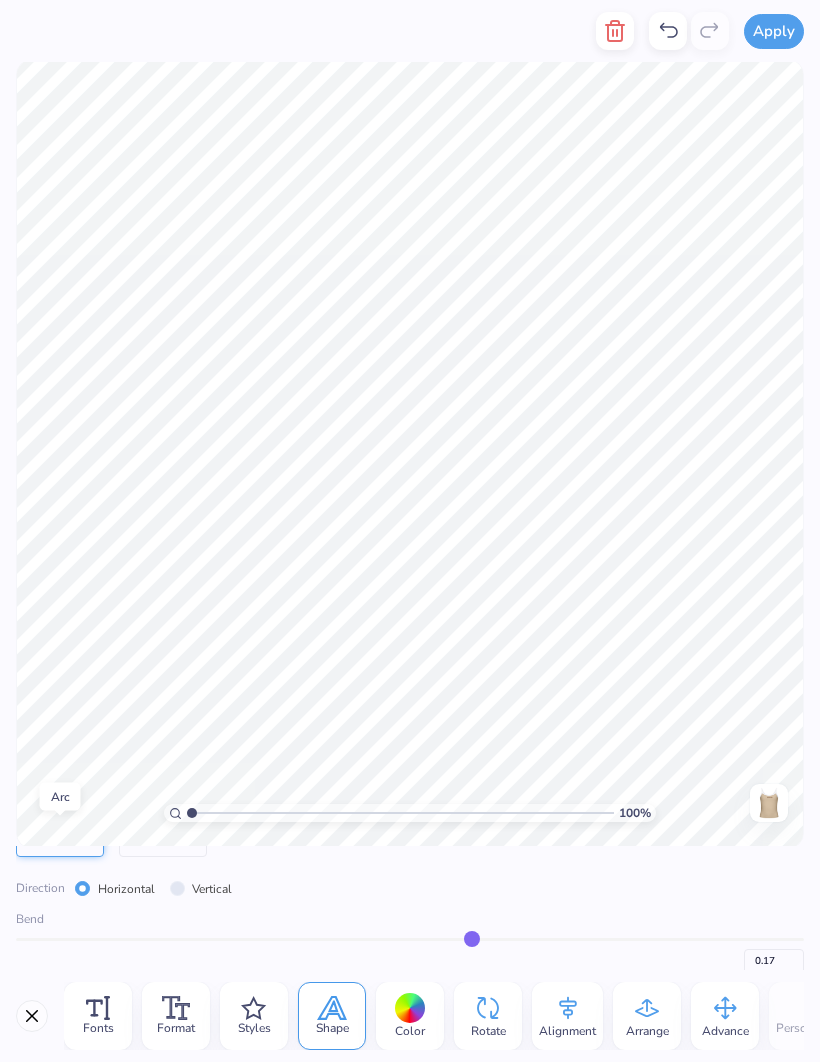 type on "0.16" 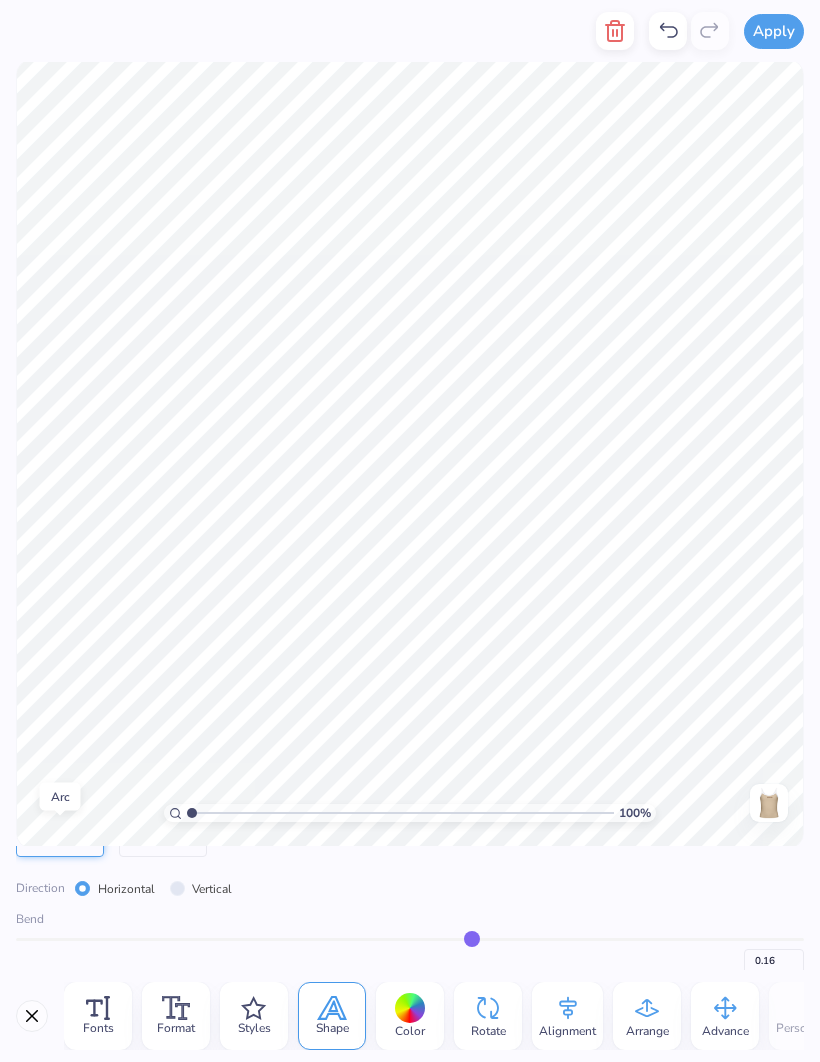 type on "0.15" 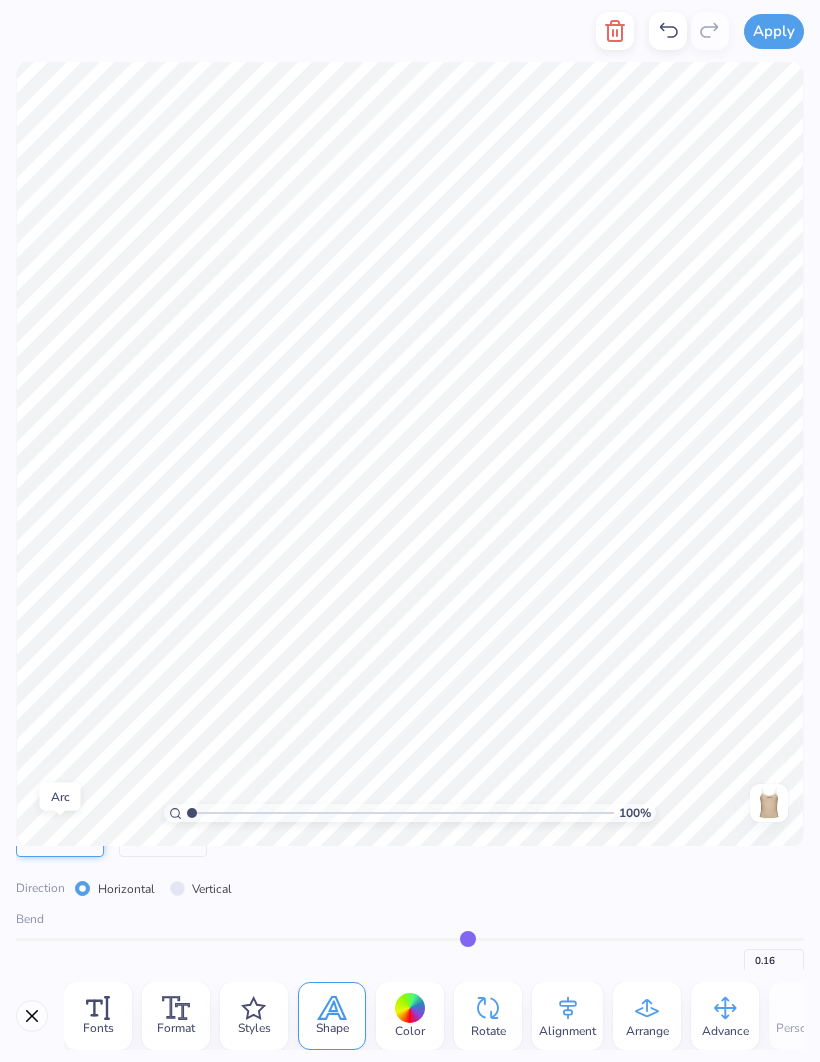 type on "0.15" 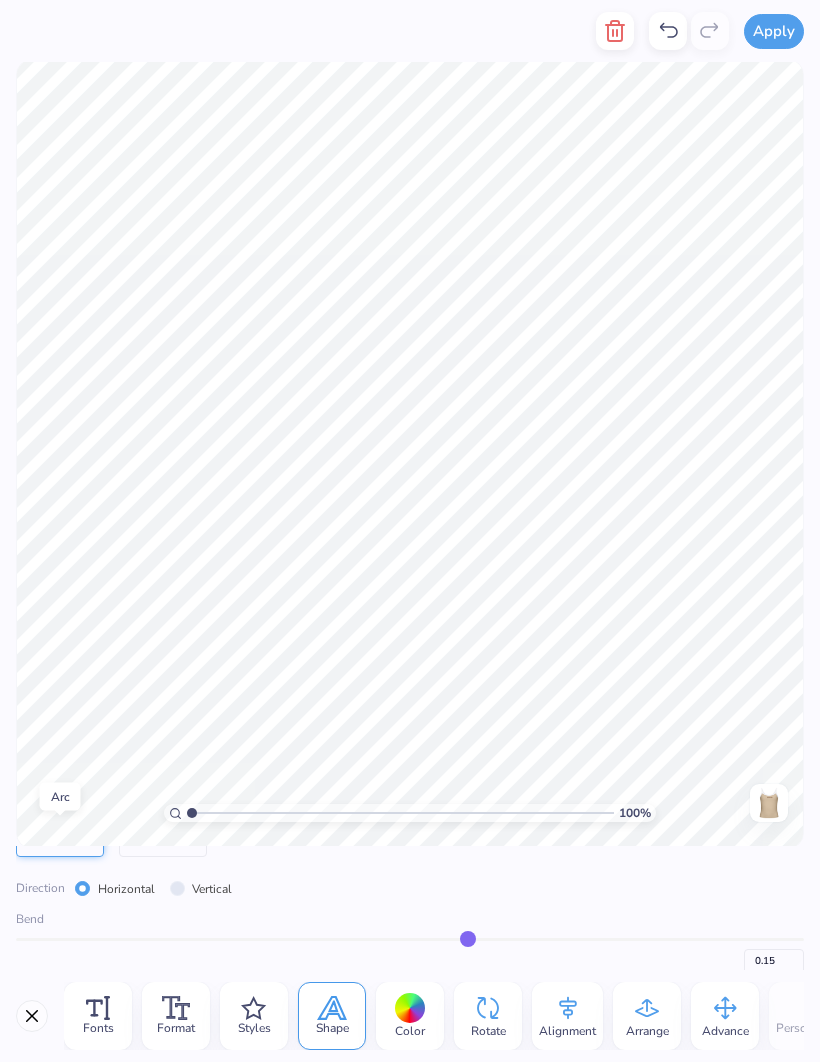 type on "0.13" 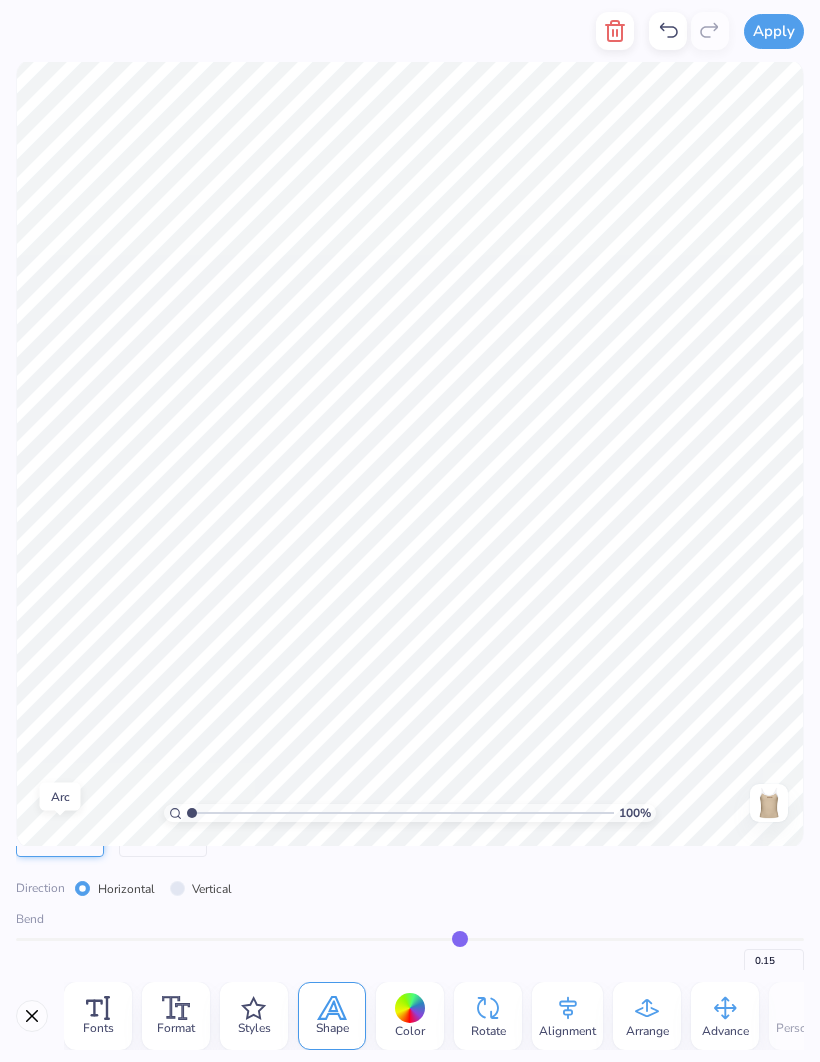 type on "0.13" 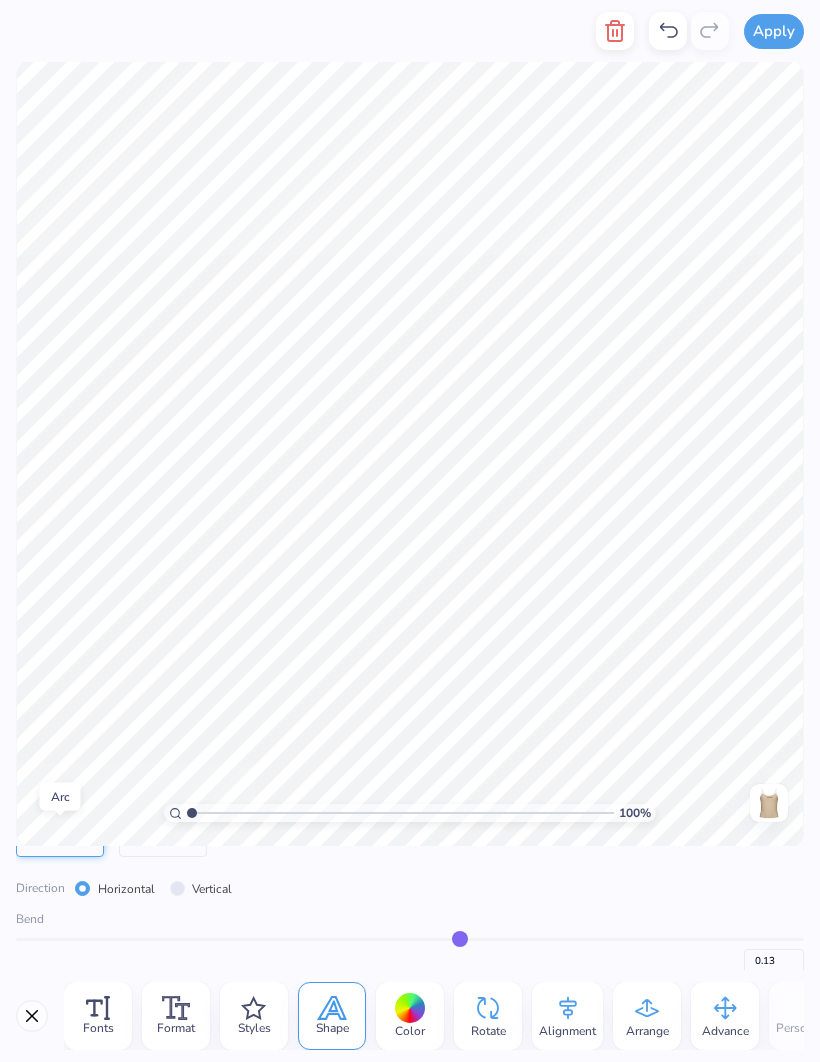 type on "0.11" 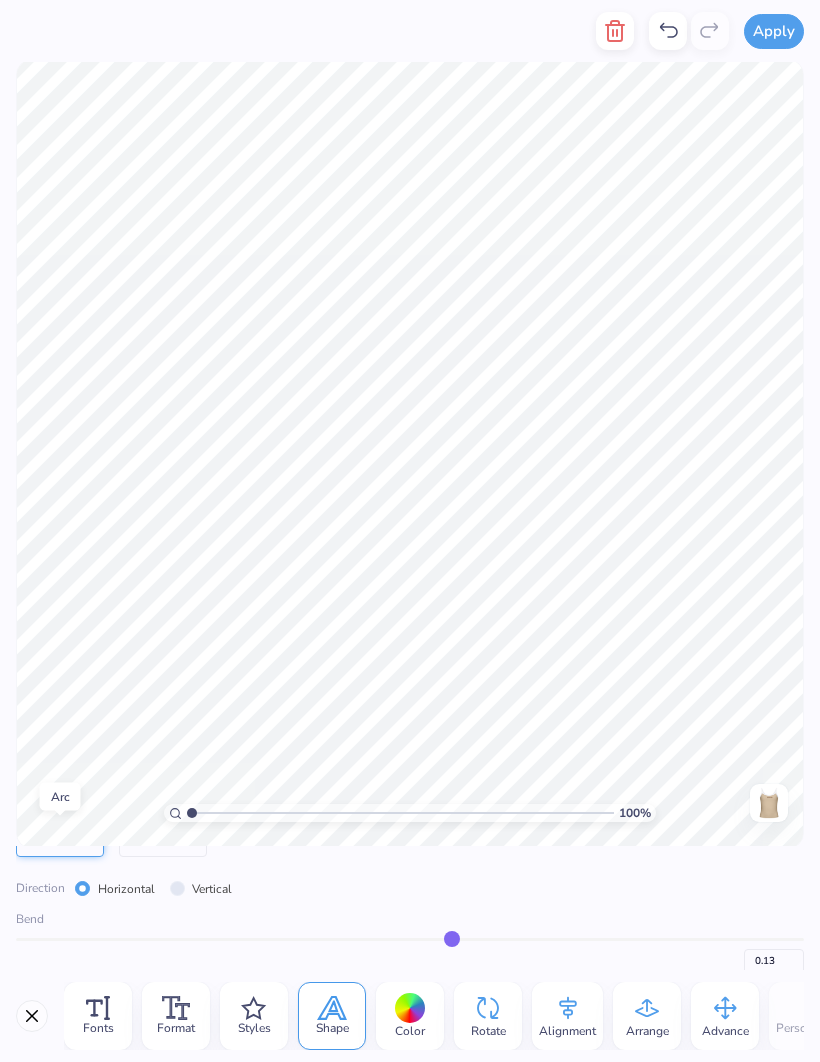 type on "0.11" 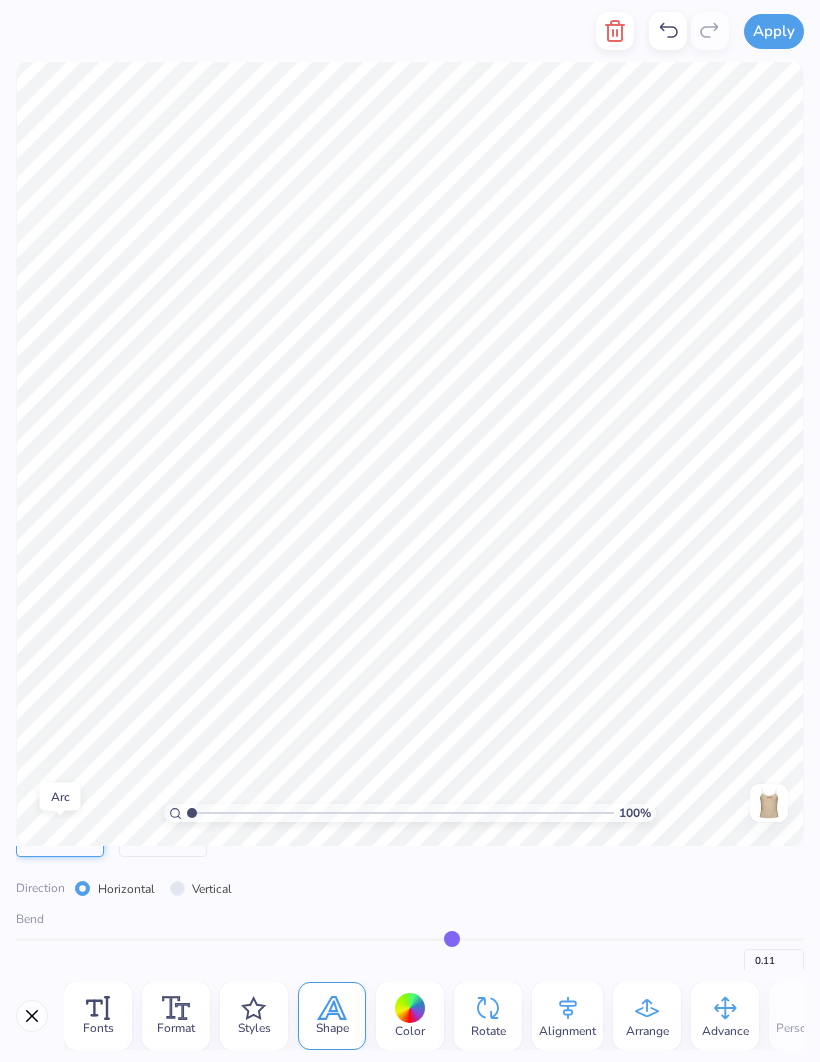 type on "0.1" 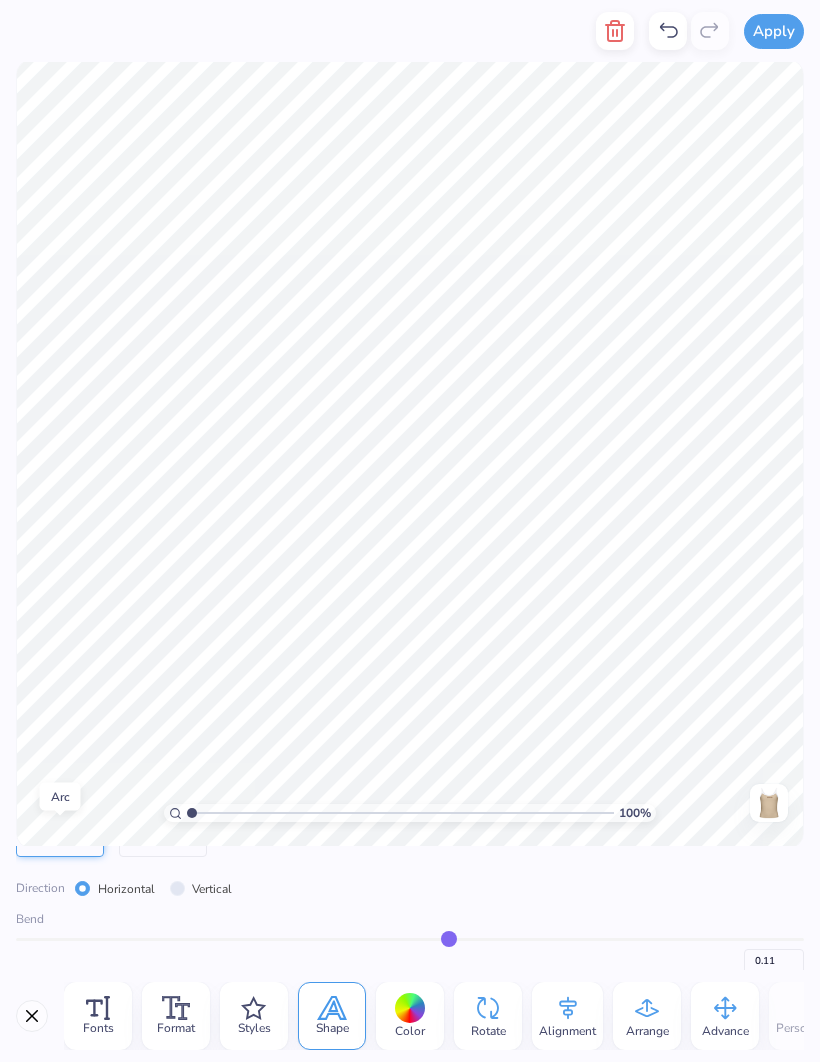 type on "0.10" 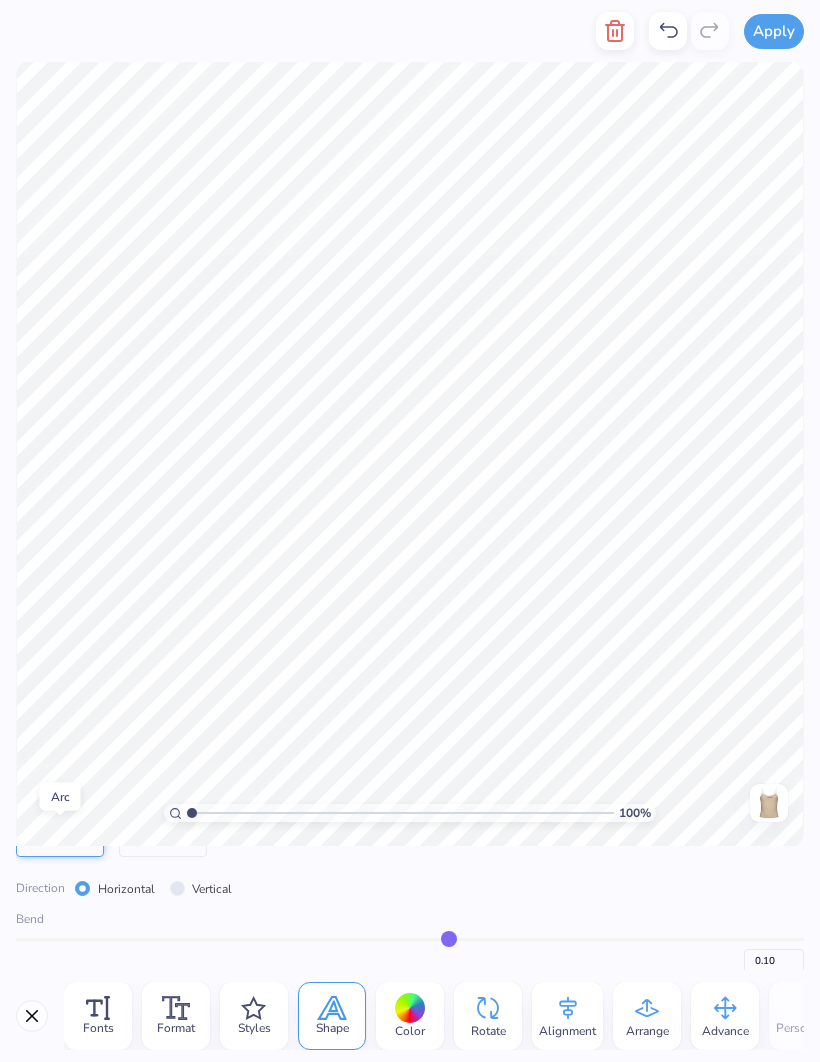type on "0.08" 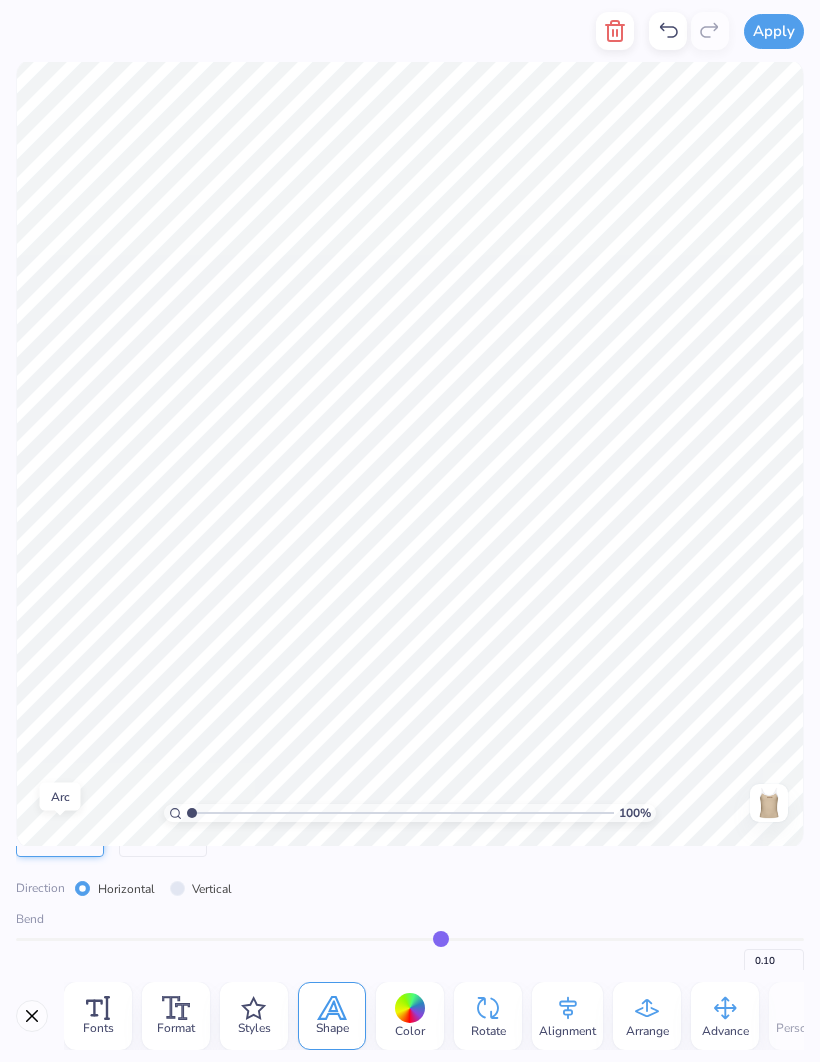 type on "0.08" 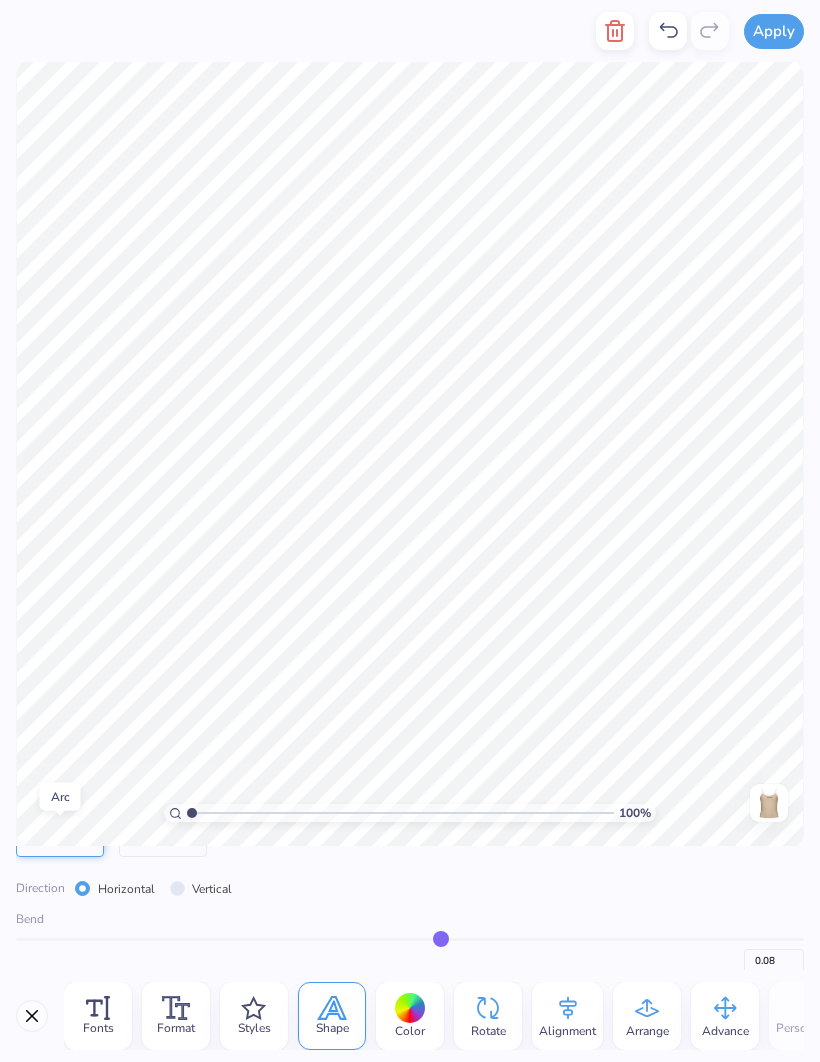 type on "0.06" 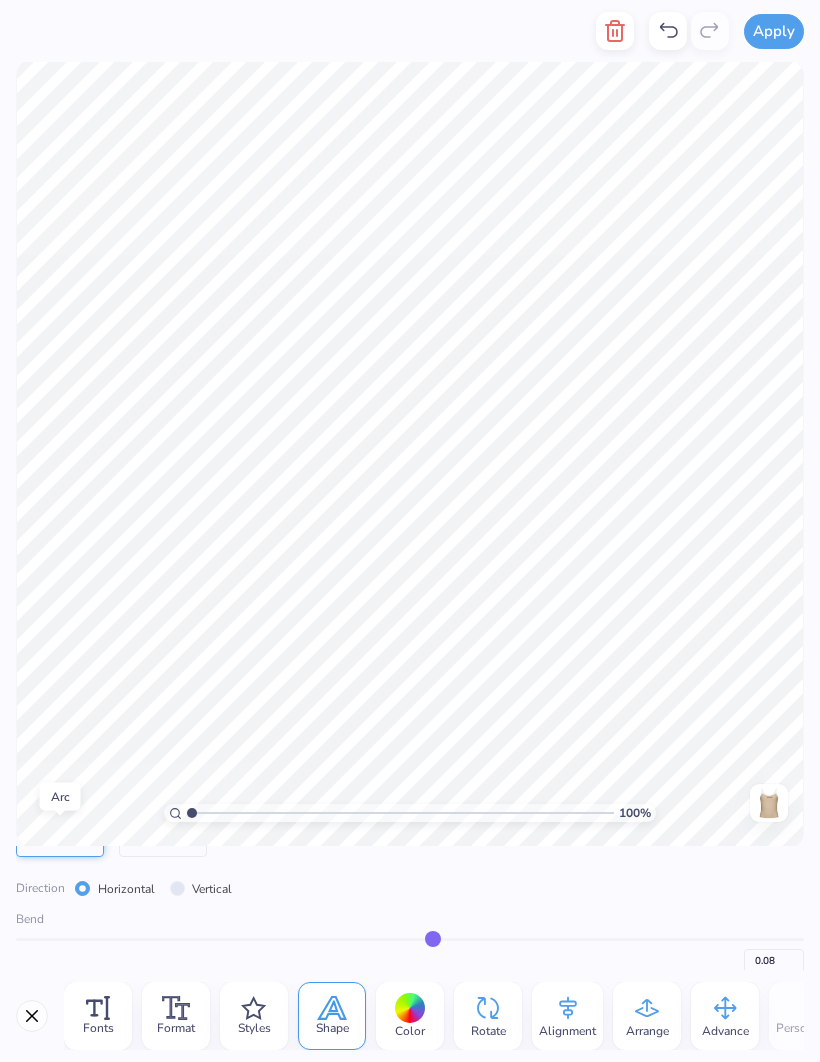 type on "0.06" 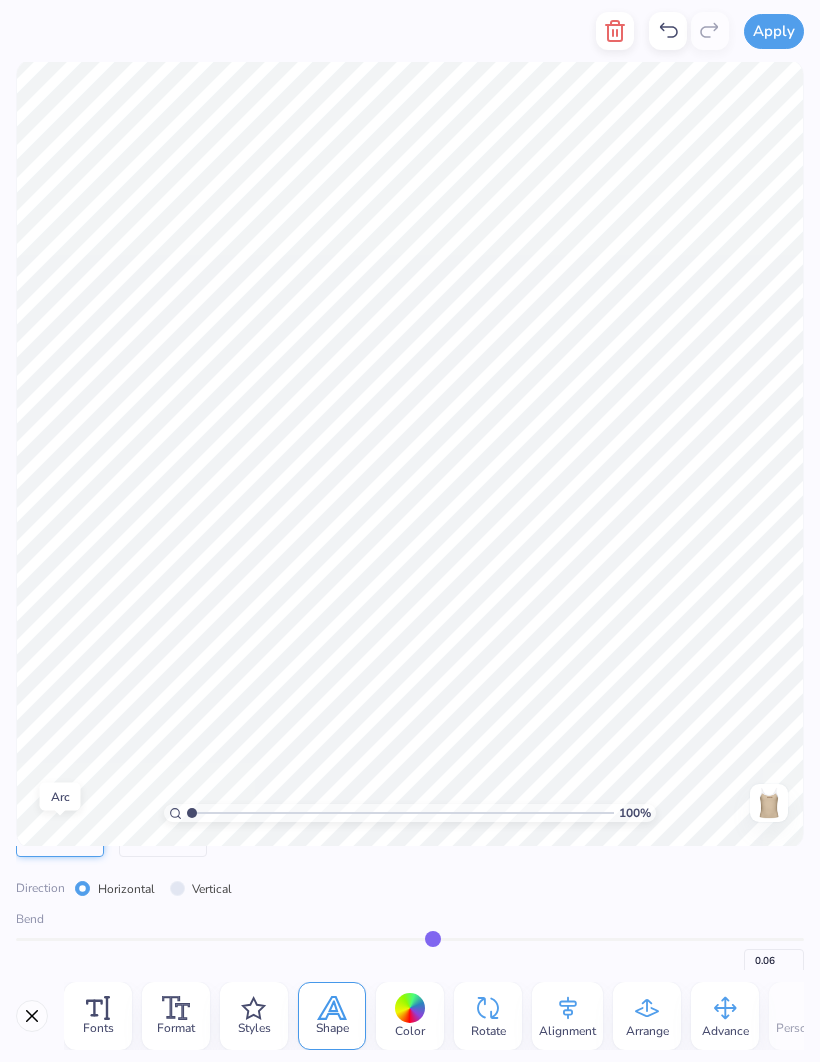 type on "0.05" 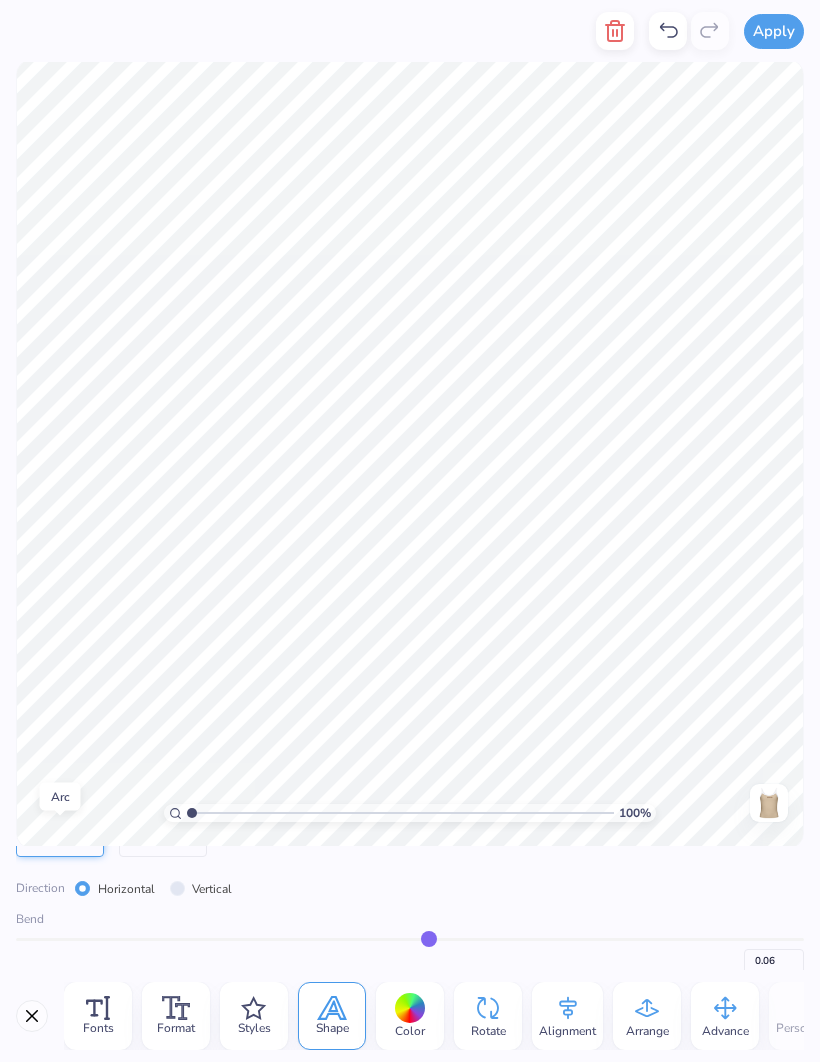 type on "0.05" 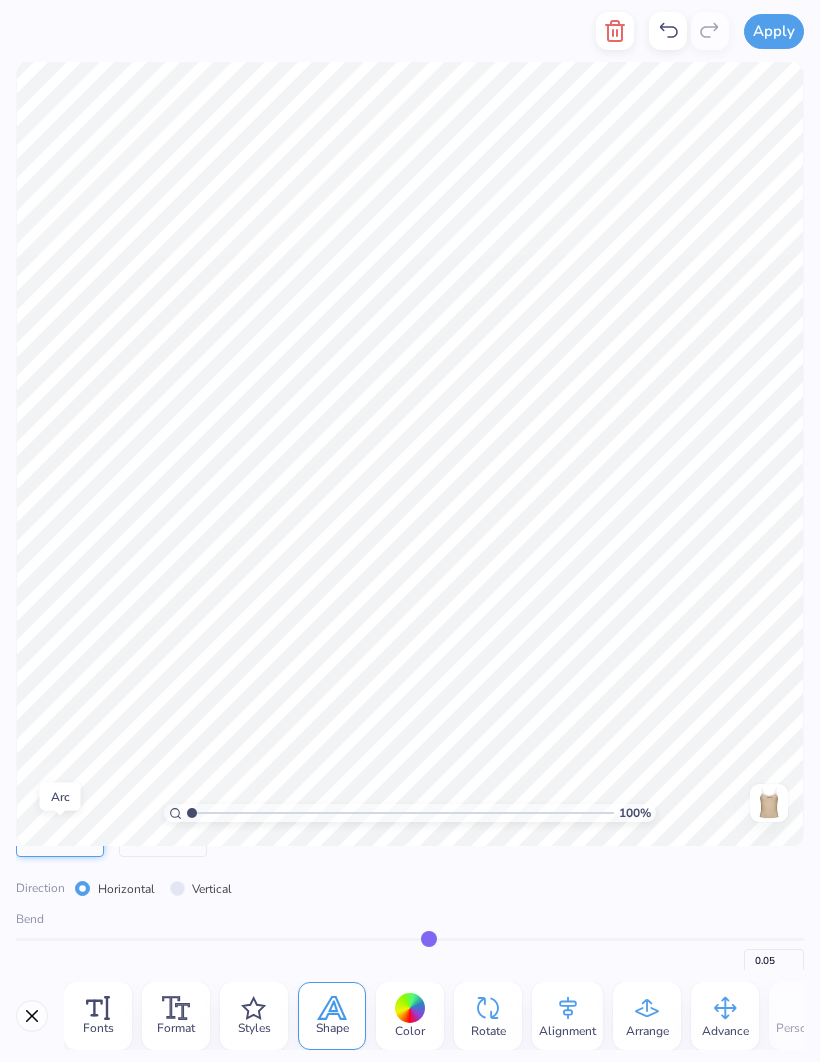 type on "0.04" 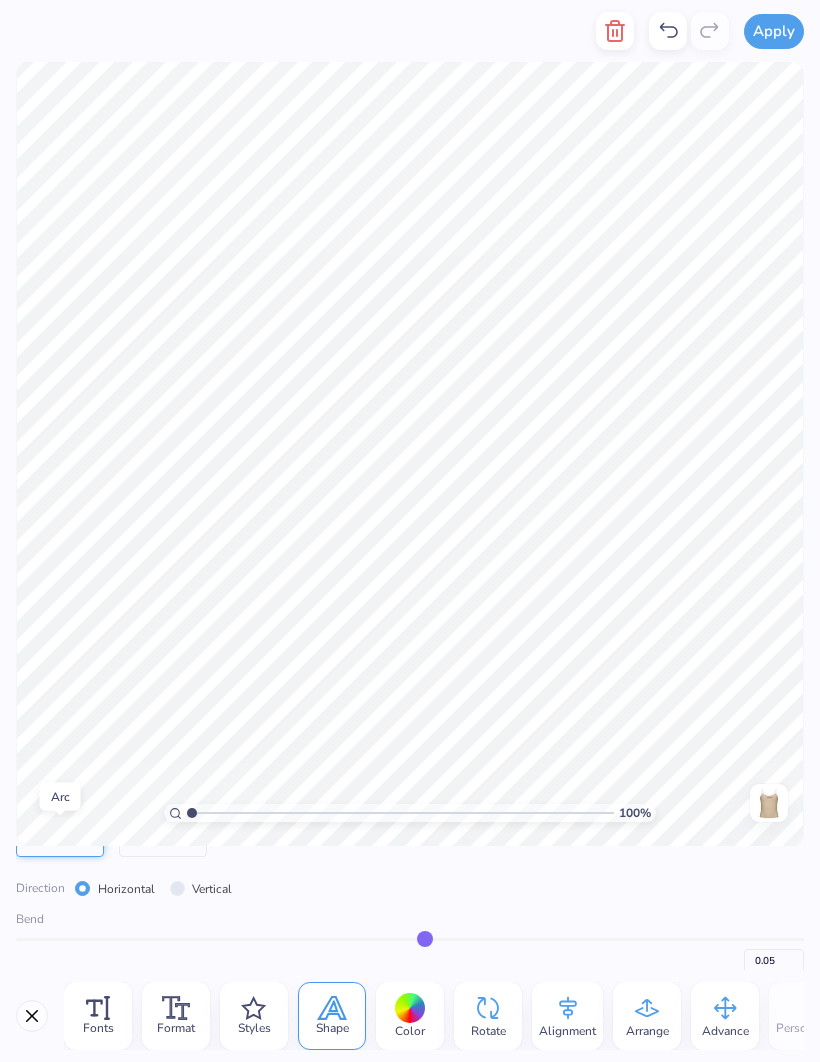 type on "0.04" 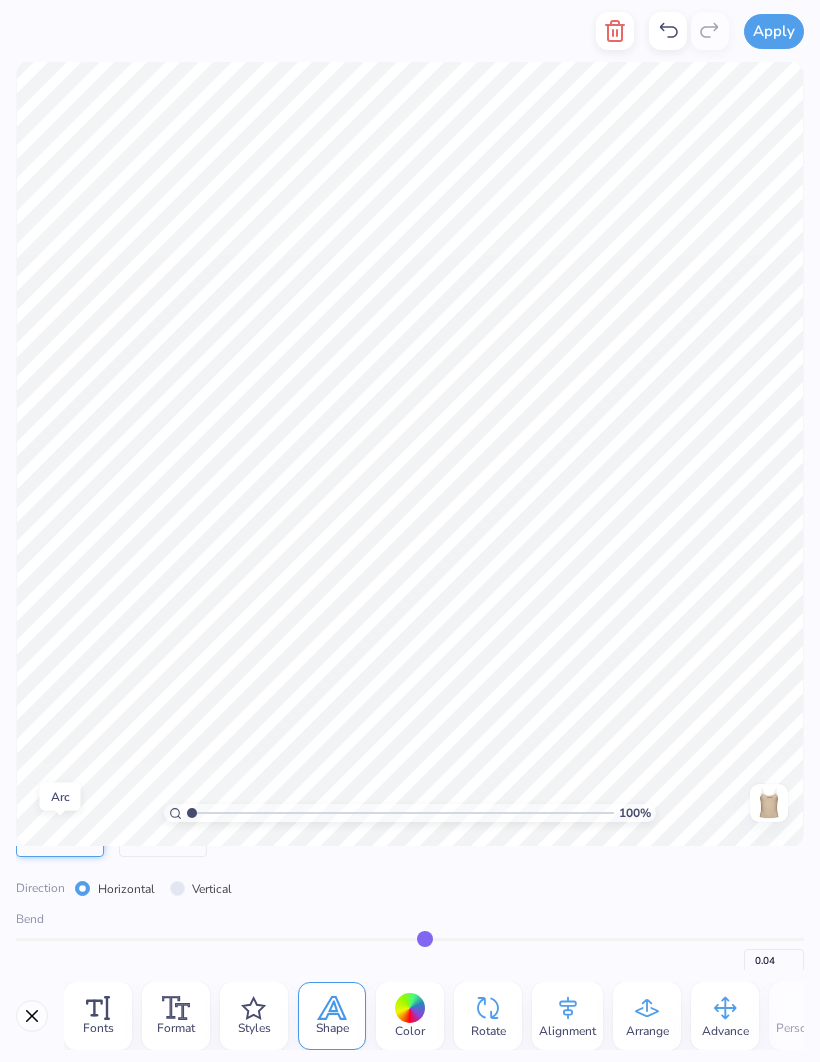 type on "0.02" 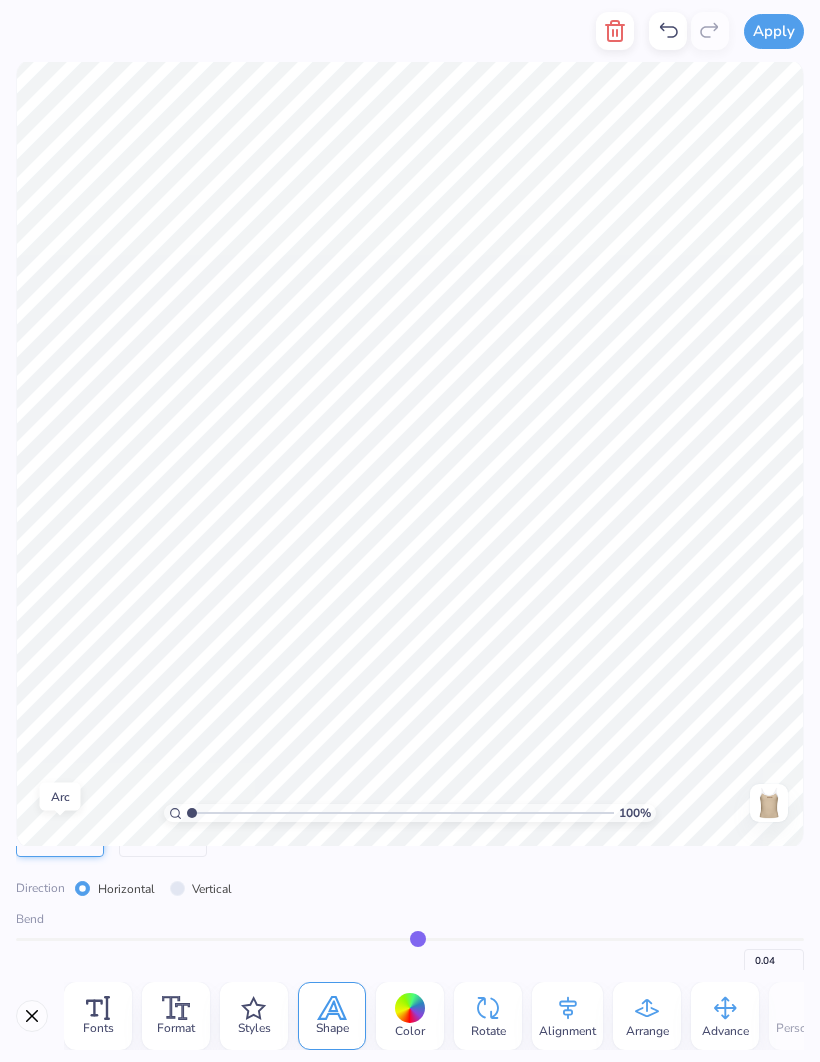 type on "0.02" 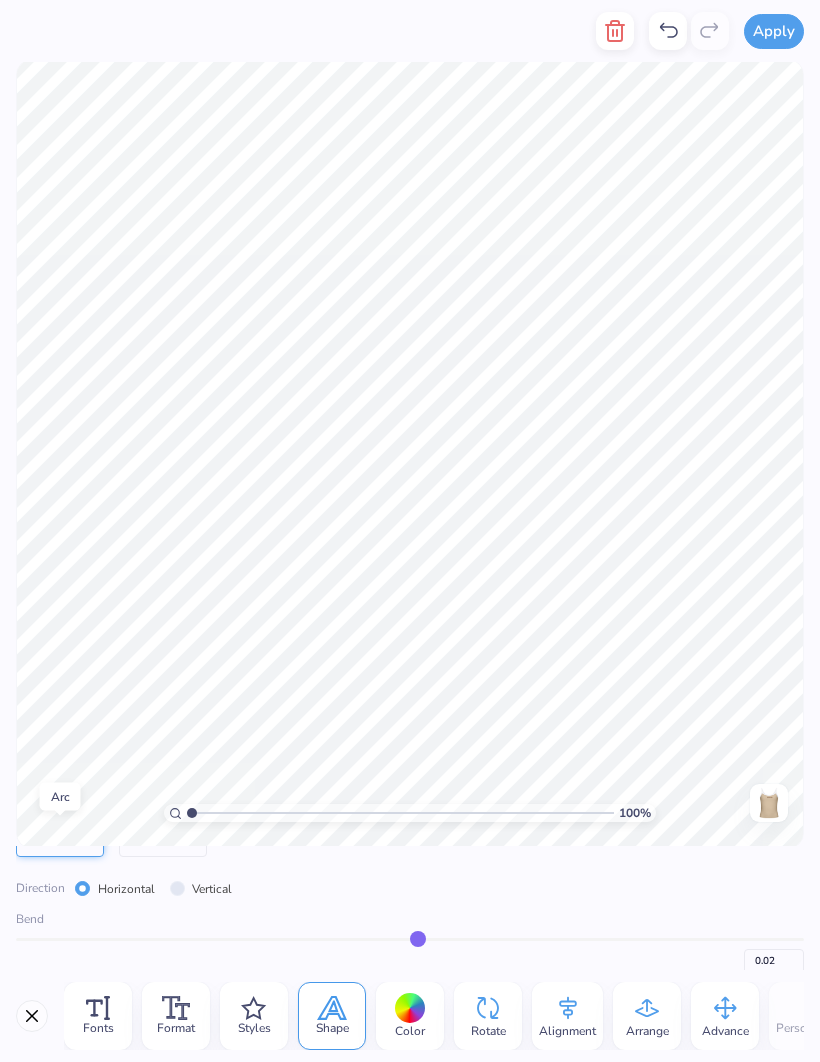 type on "0" 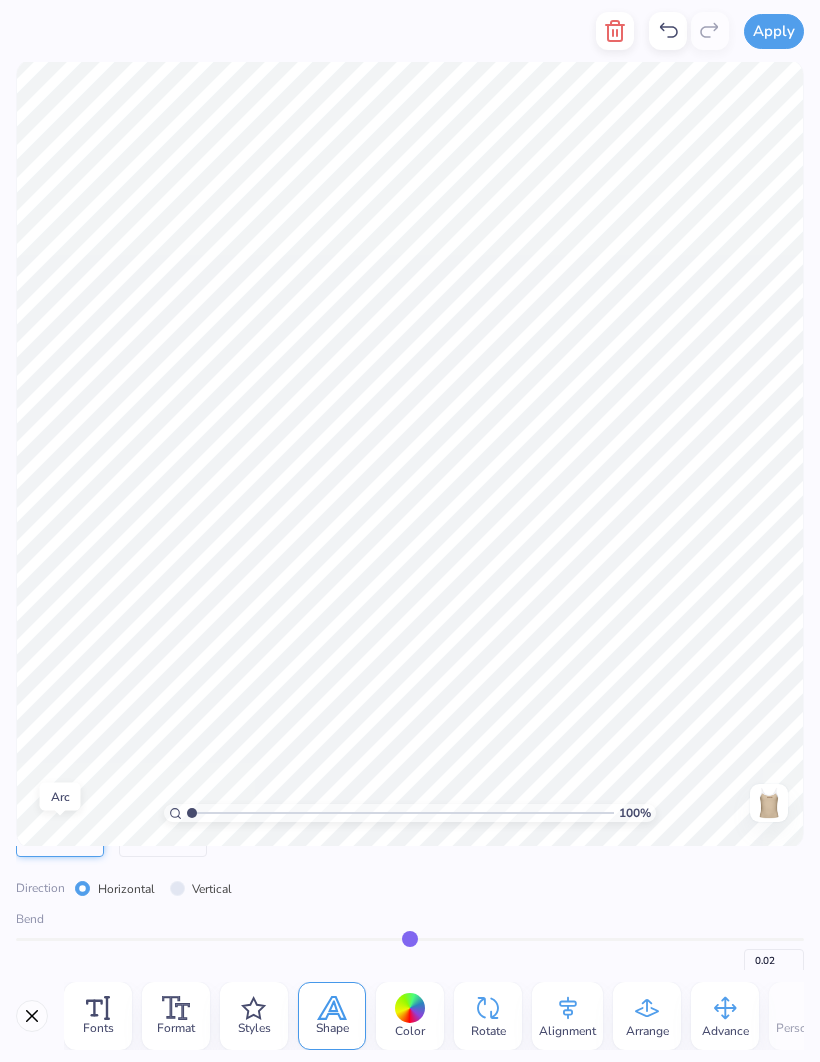type on "0.00" 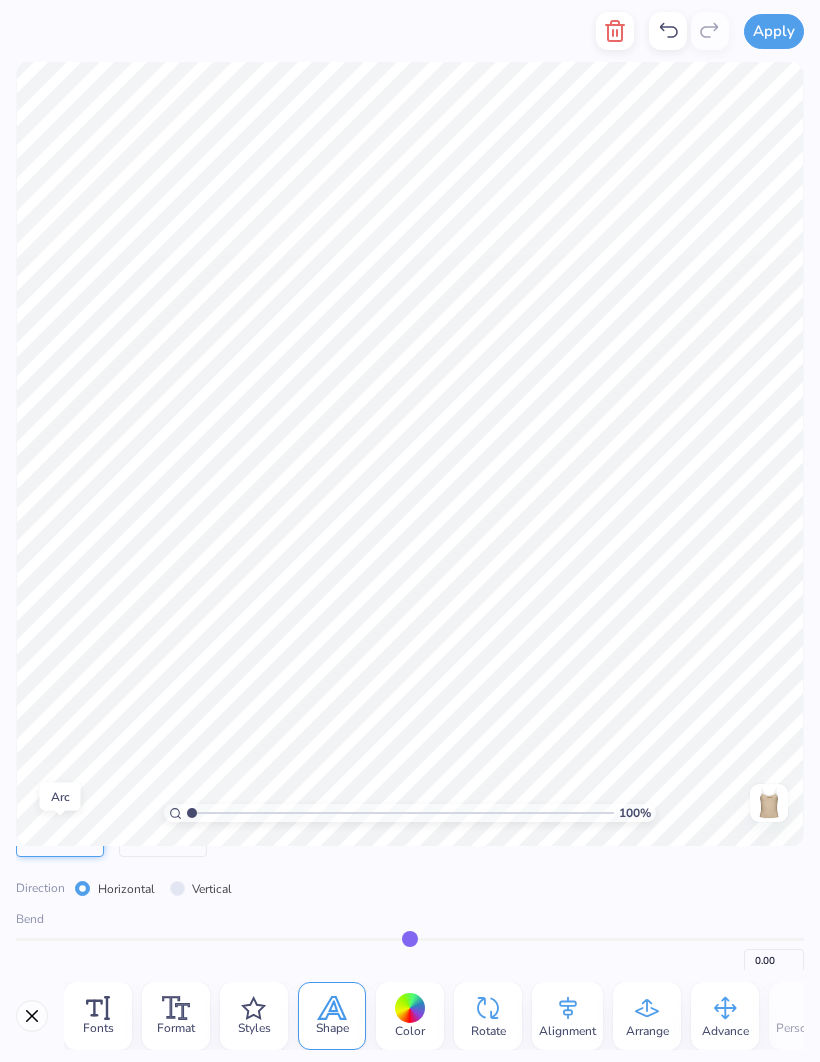 type on "-0.01" 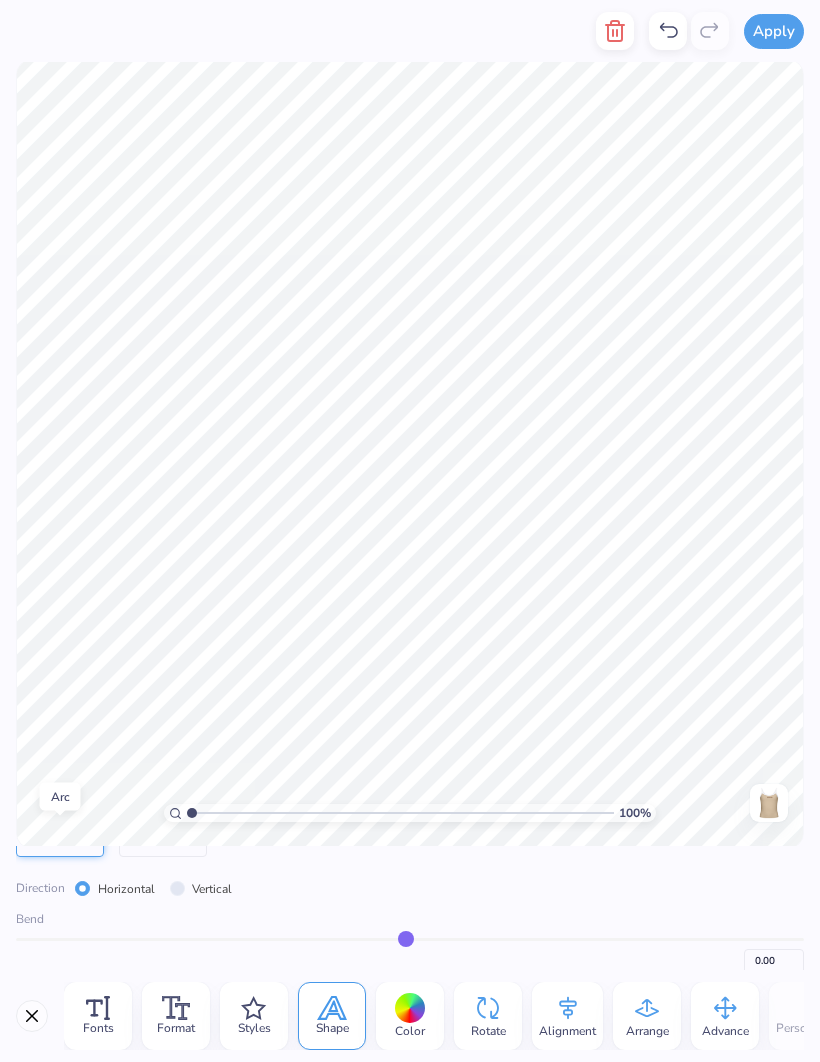 type on "-0.01" 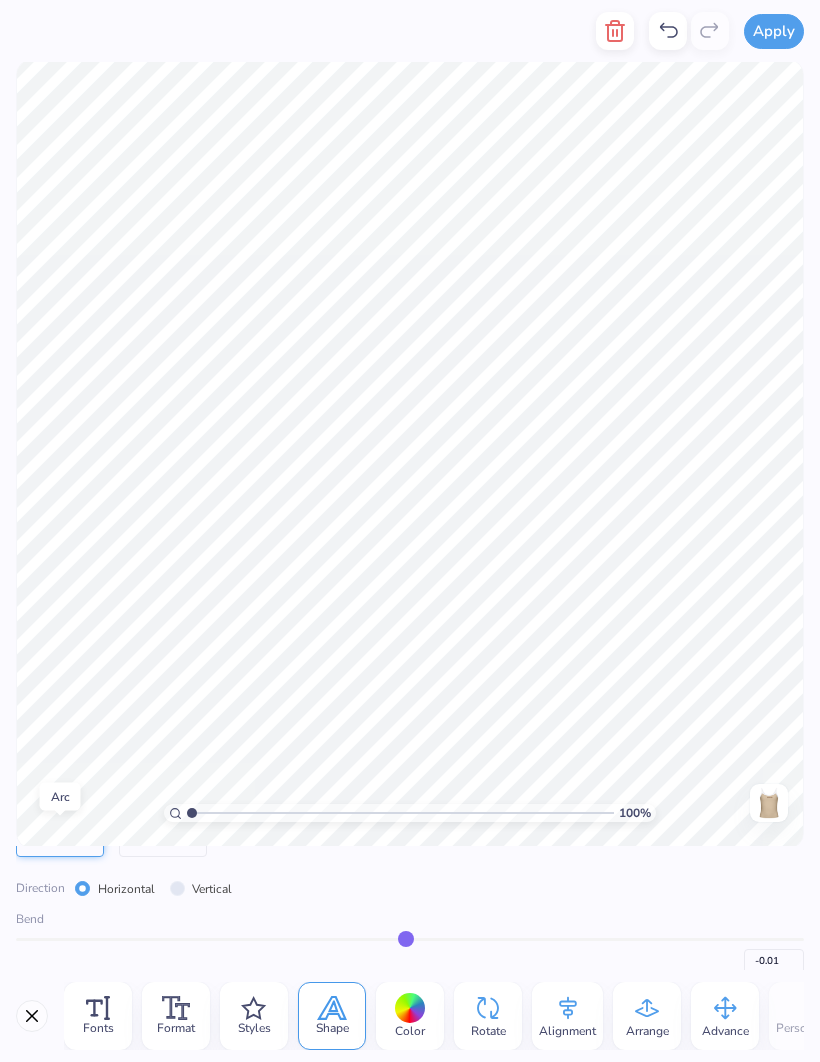 type on "-0.02" 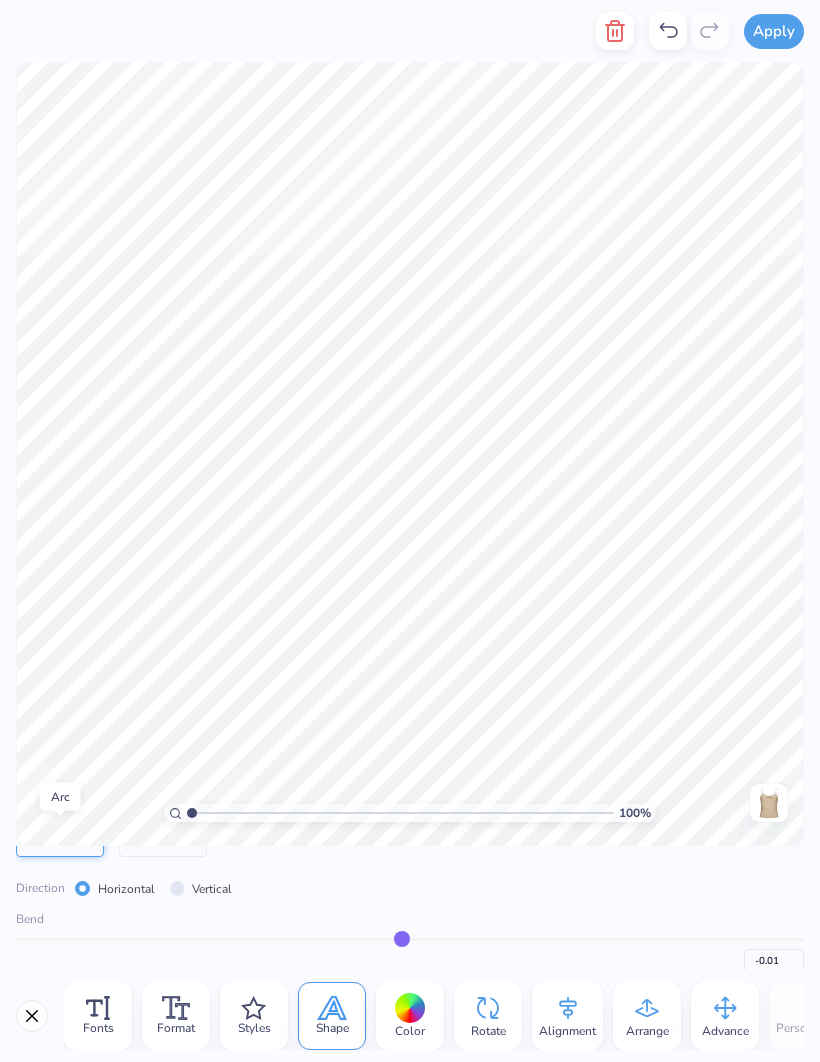 type on "-0.02" 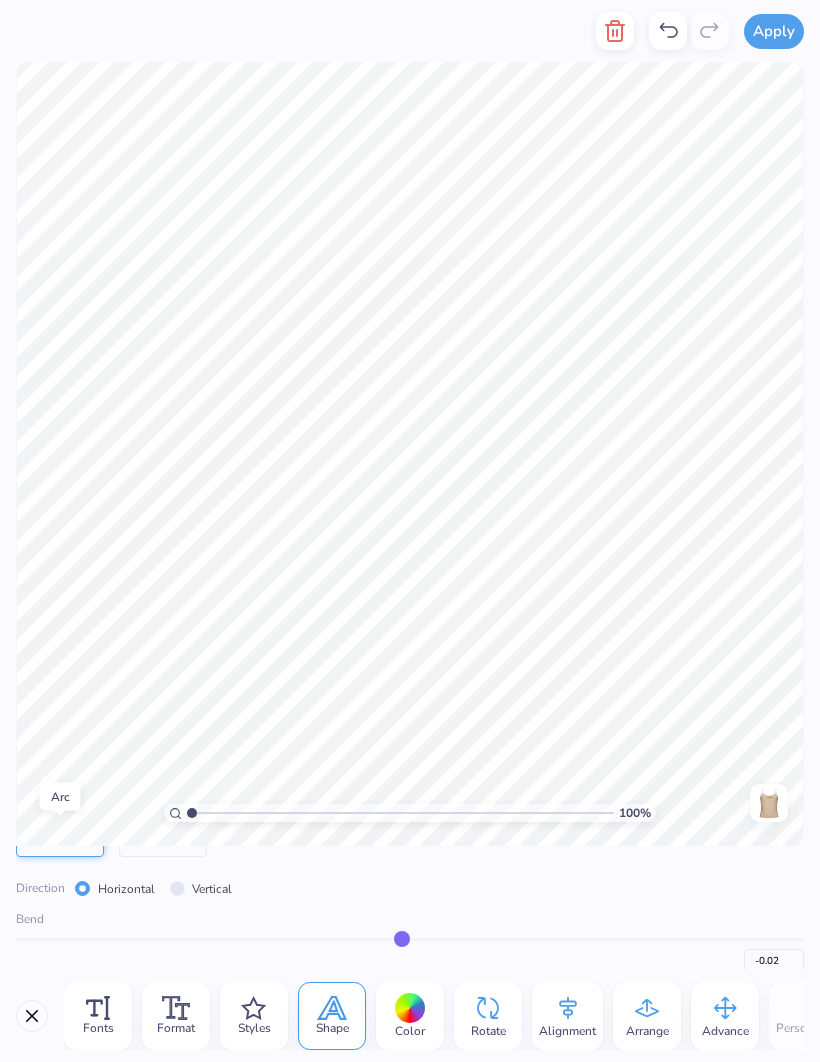 type on "-0.03" 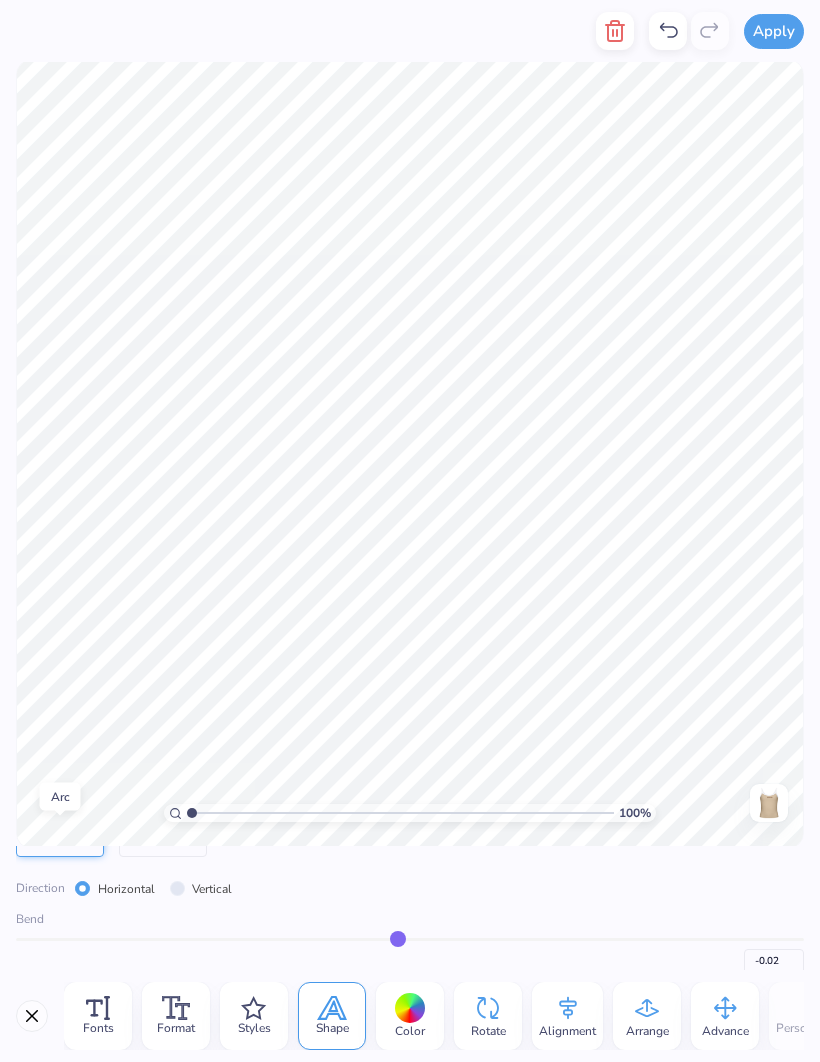 type on "-0.03" 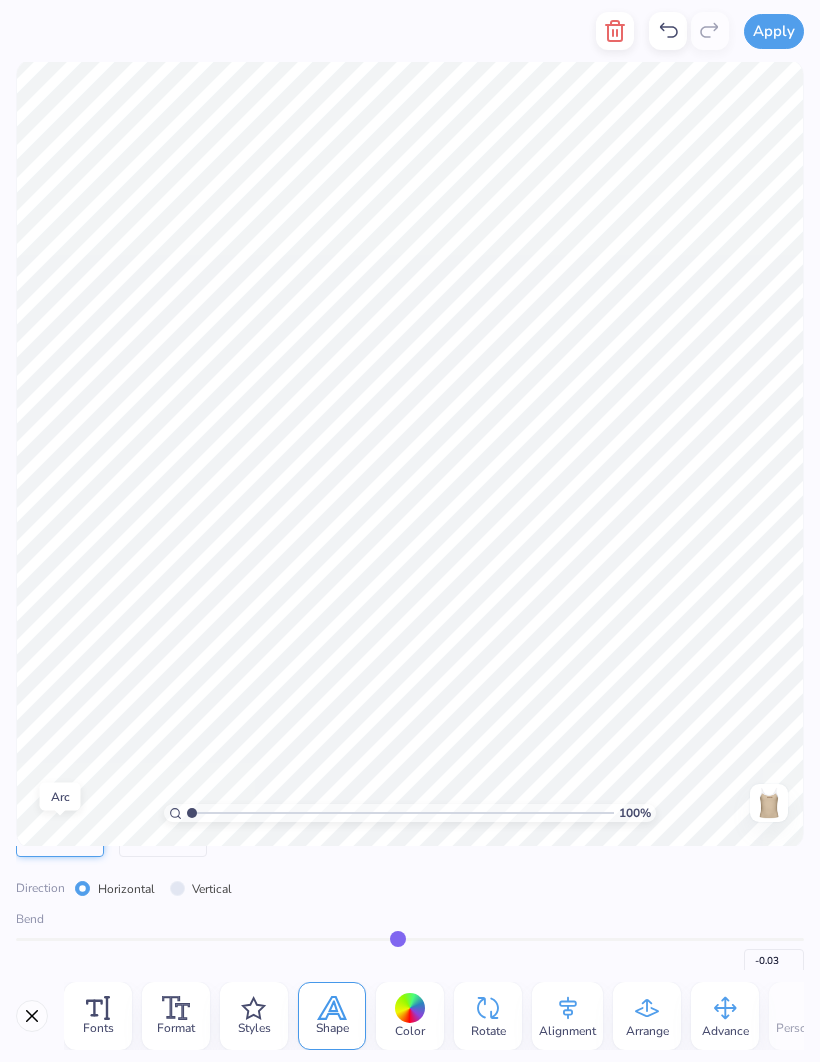 type on "-0.04" 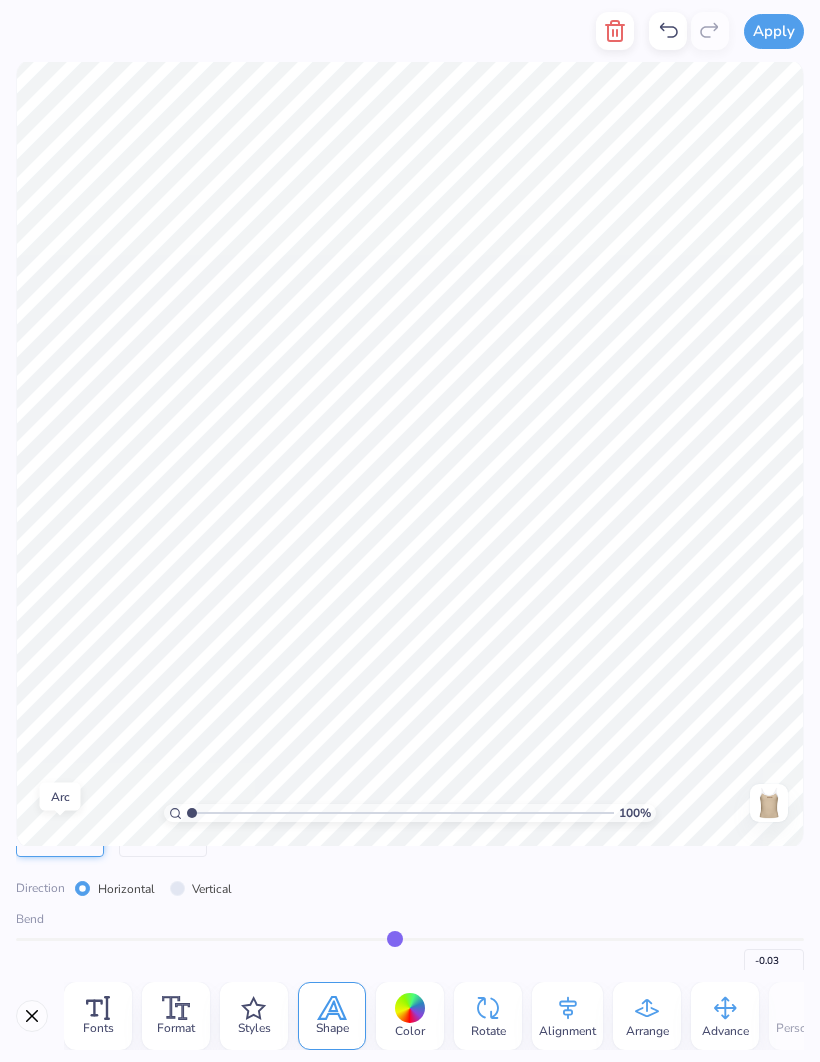 type on "-0.04" 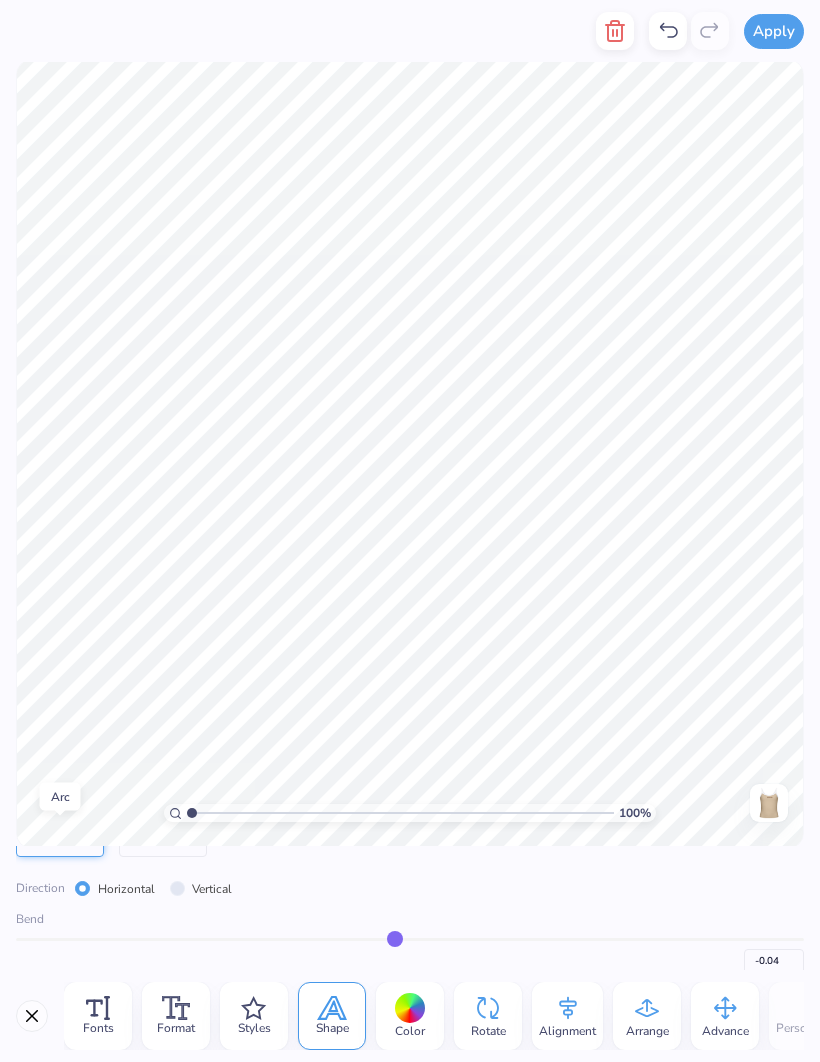 type on "-0.05" 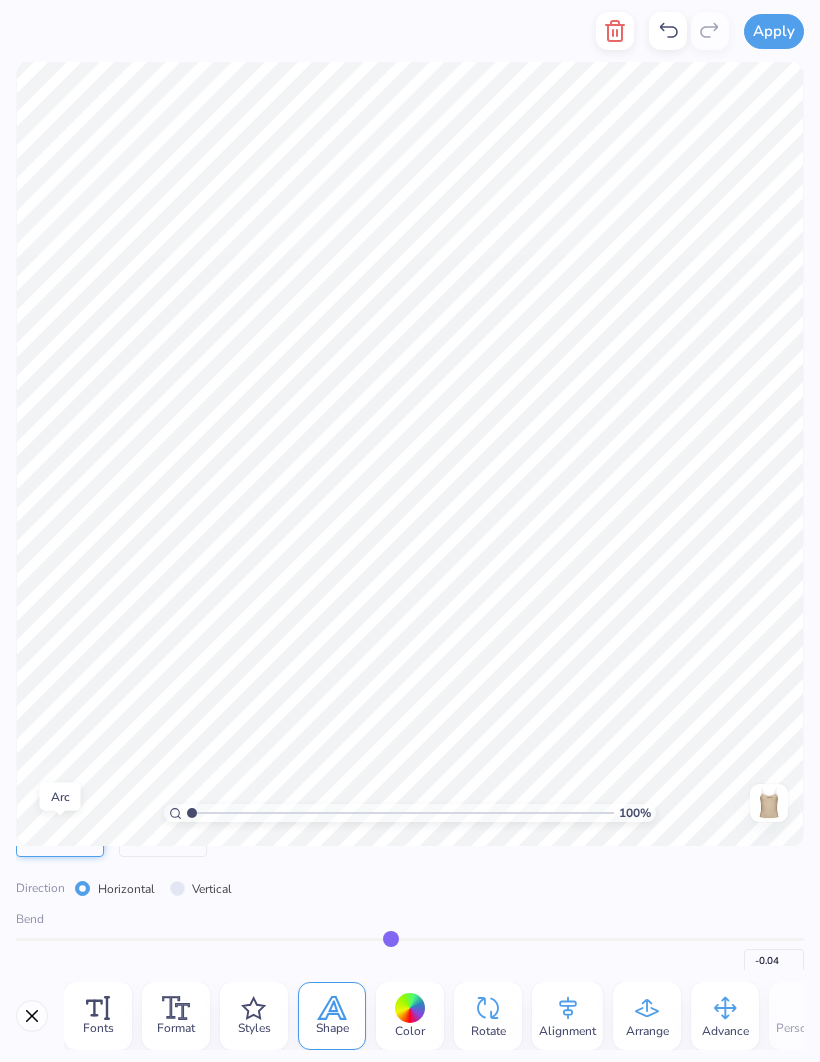 type on "-0.05" 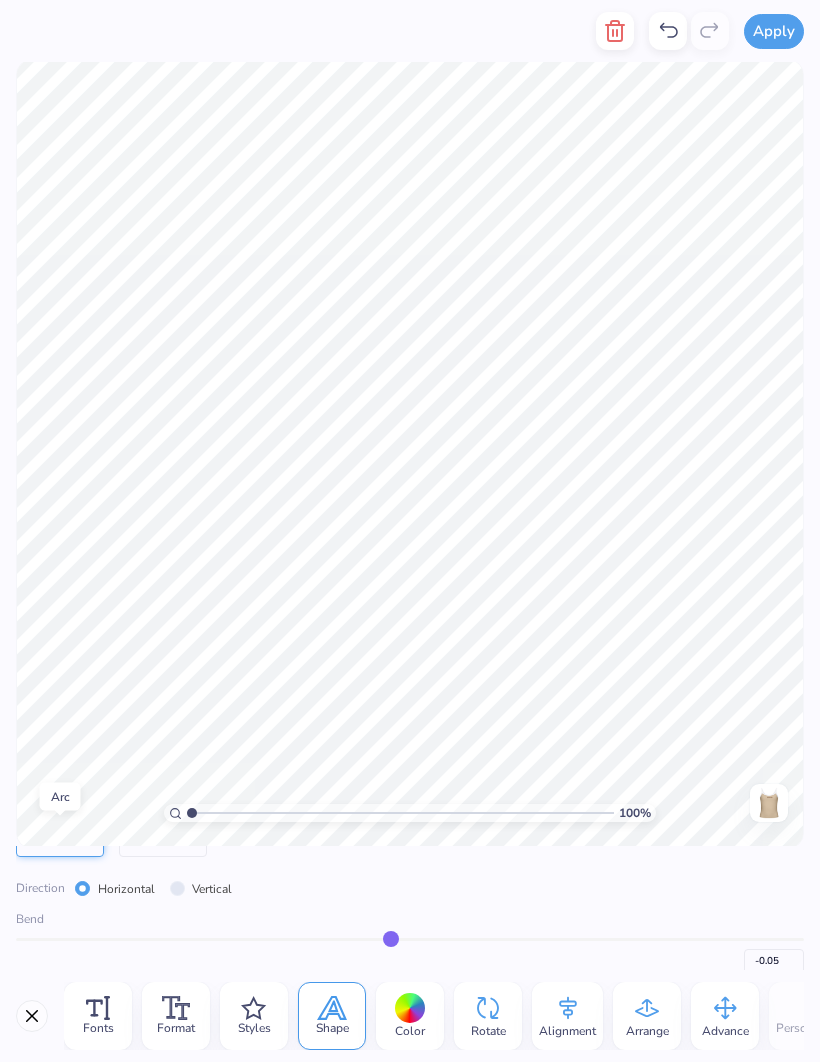 type on "-0.06" 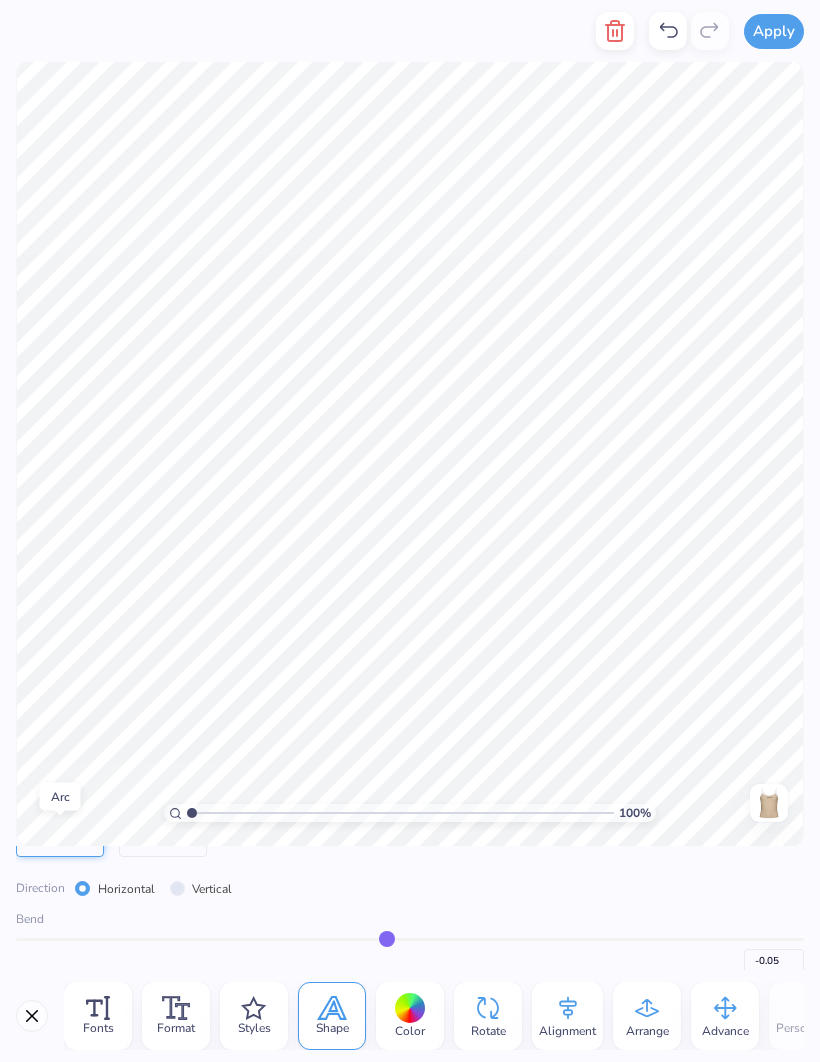 type on "-0.06" 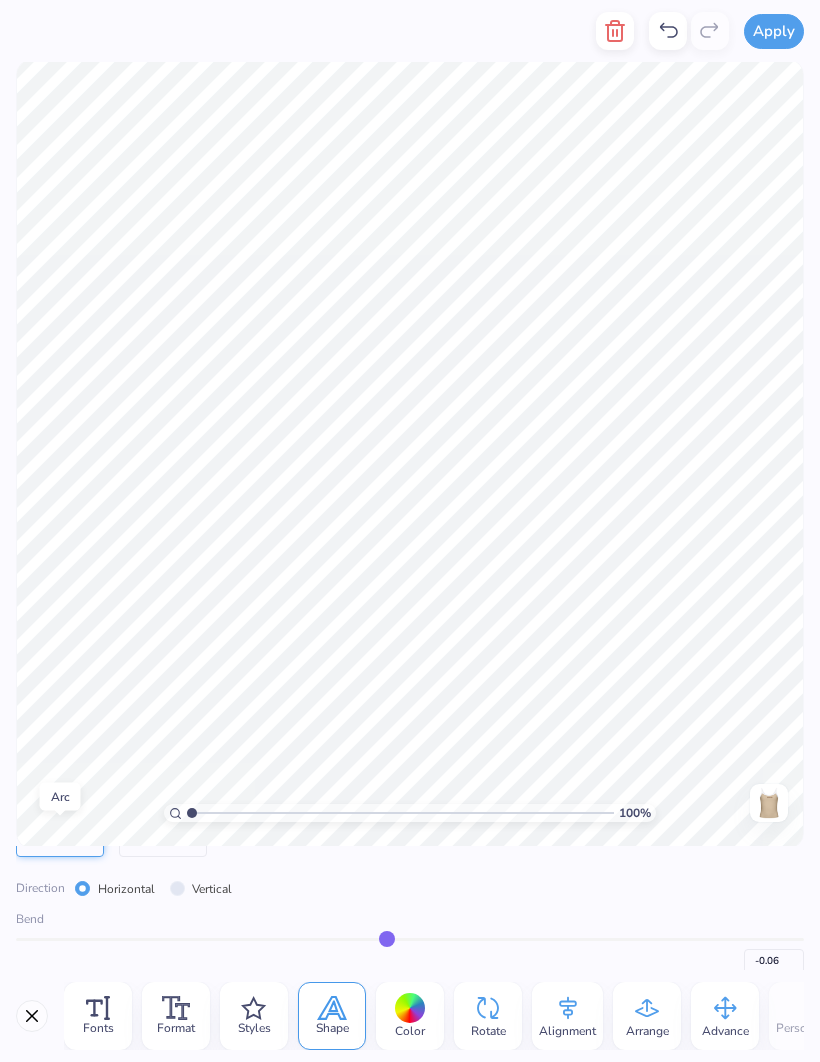 type on "-0.05" 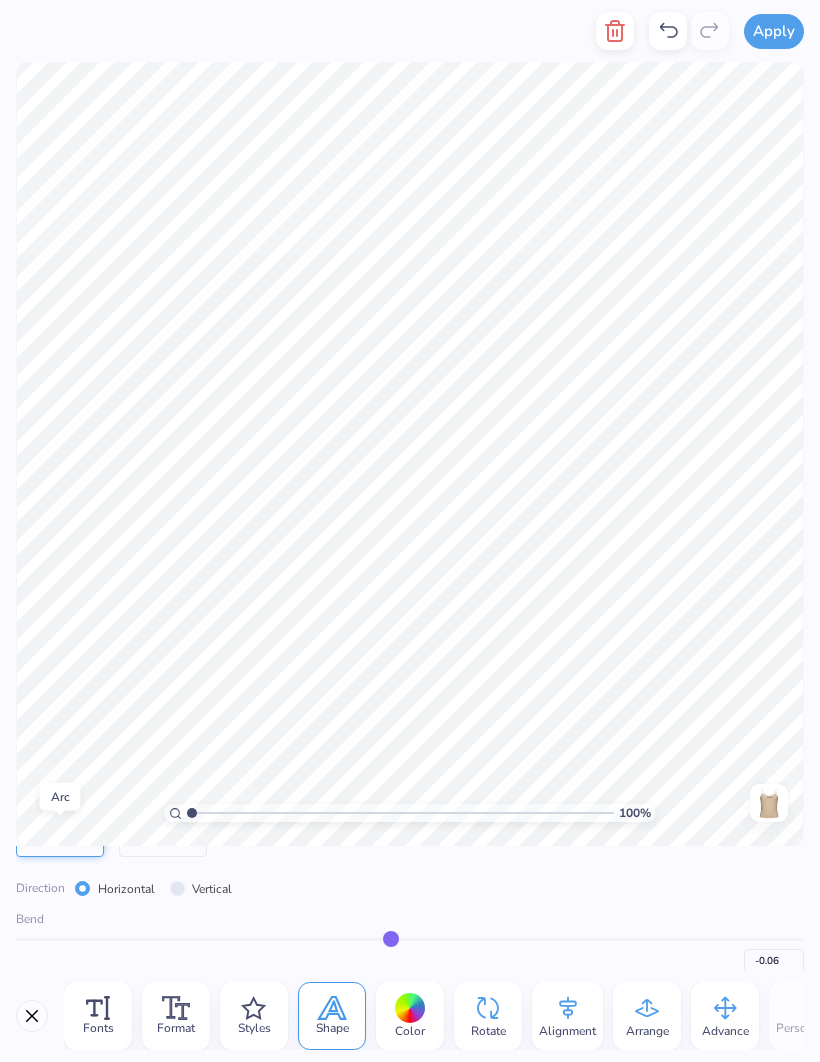 type on "-0.05" 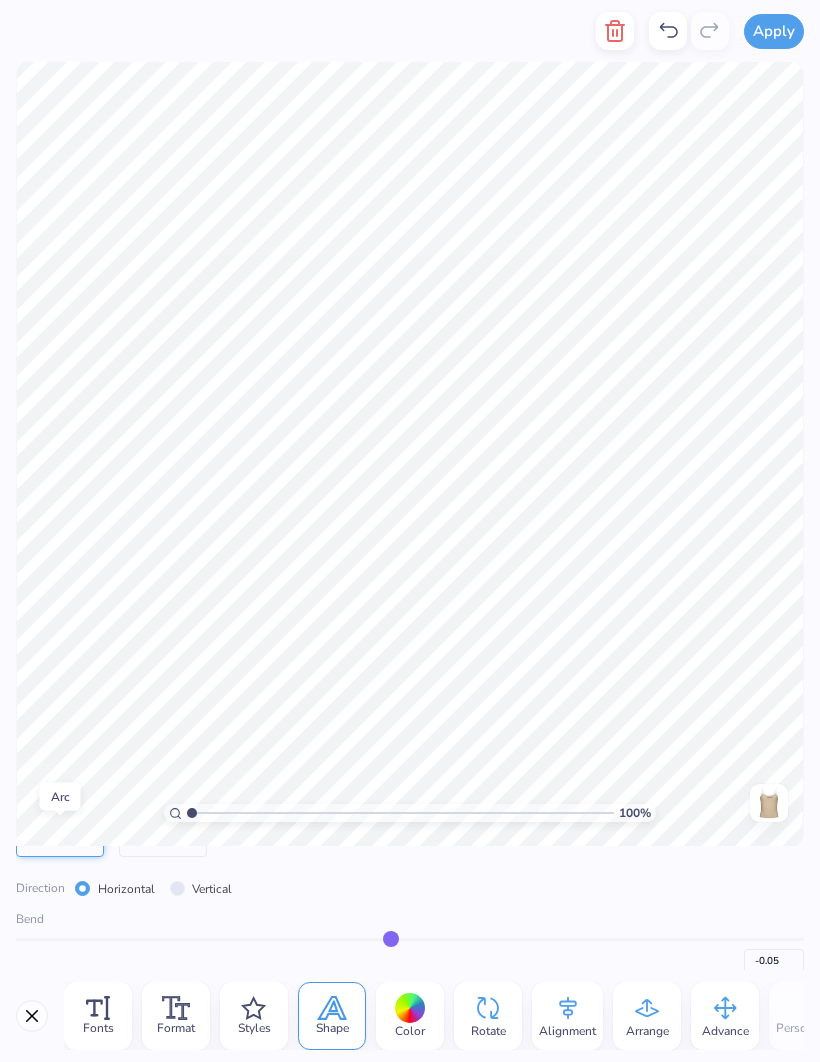 type on "-0.04" 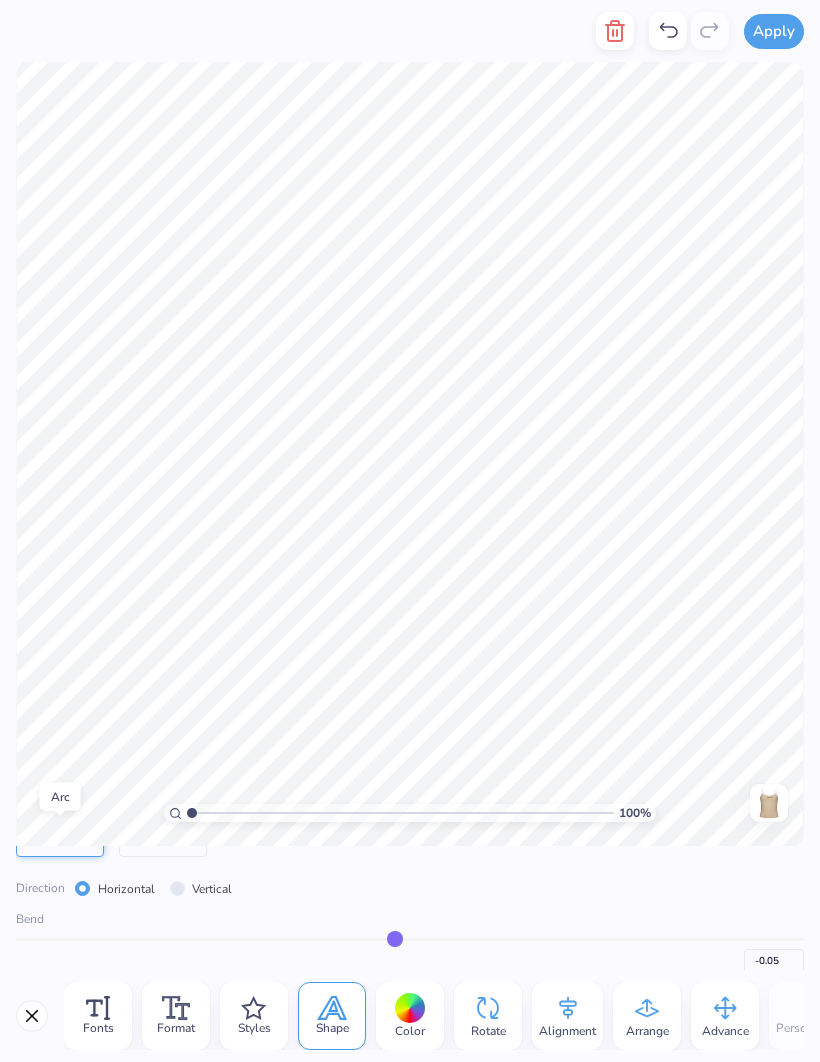 type on "-0.04" 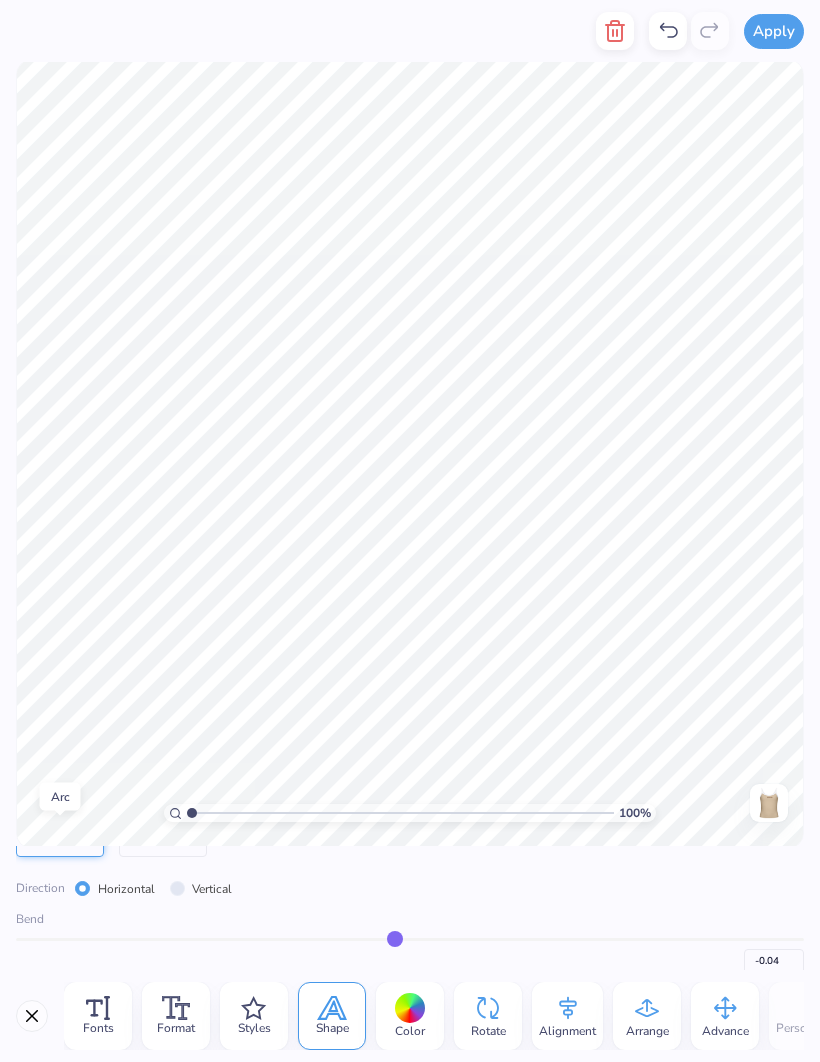 type on "-0.03" 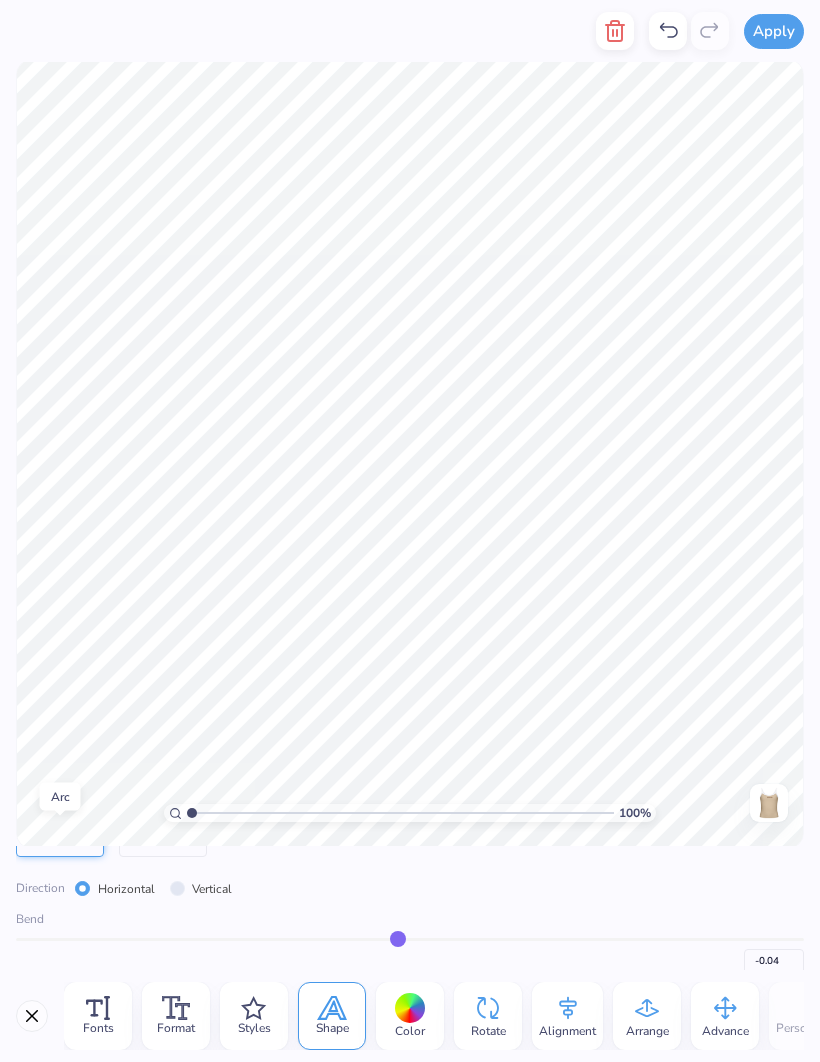 type on "-0.03" 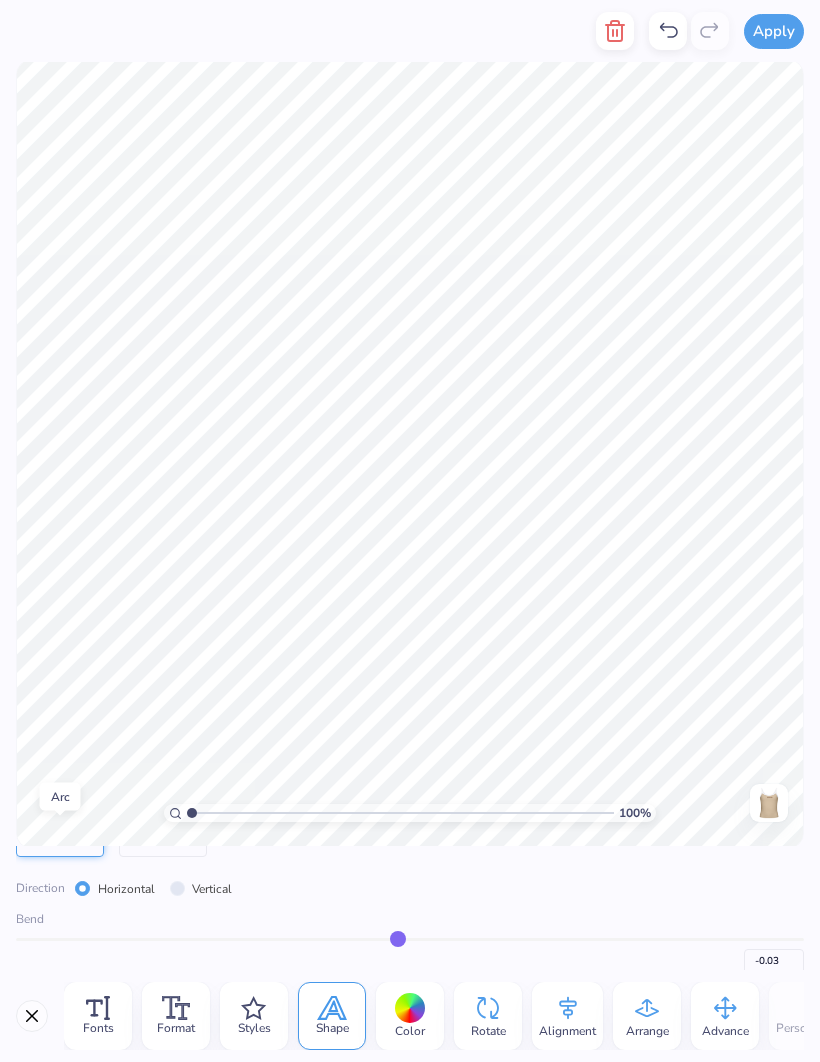 type on "-0.02" 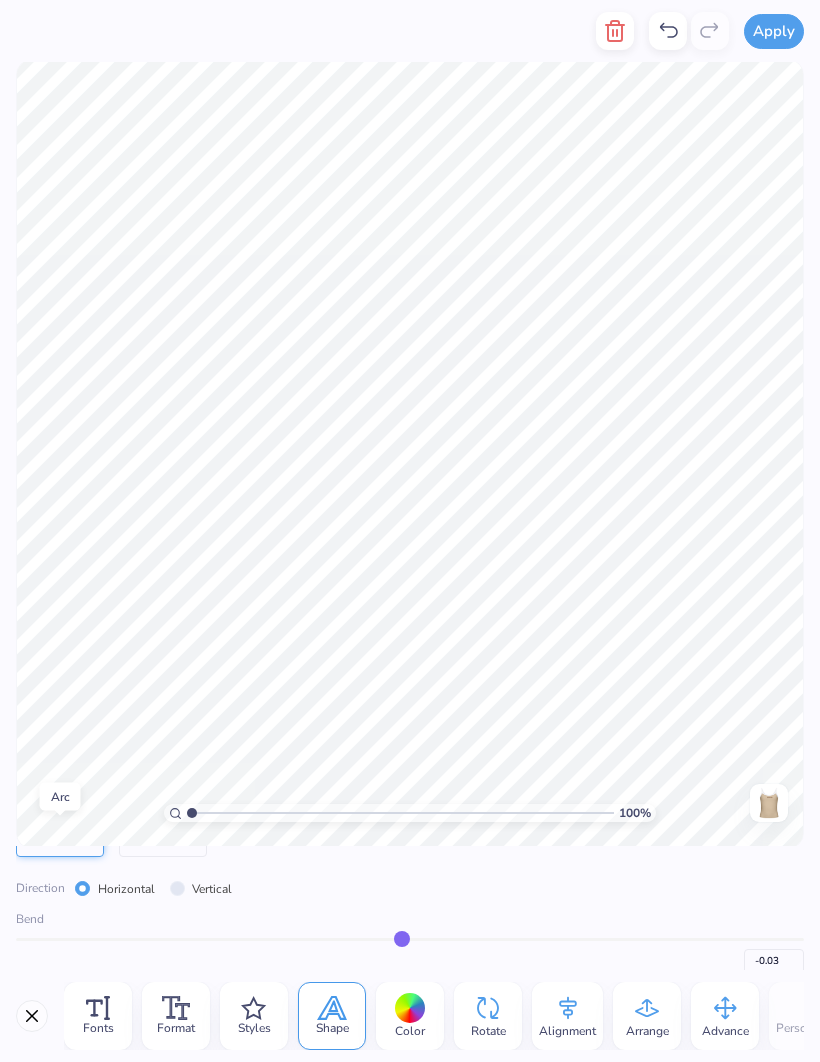 type on "-0.02" 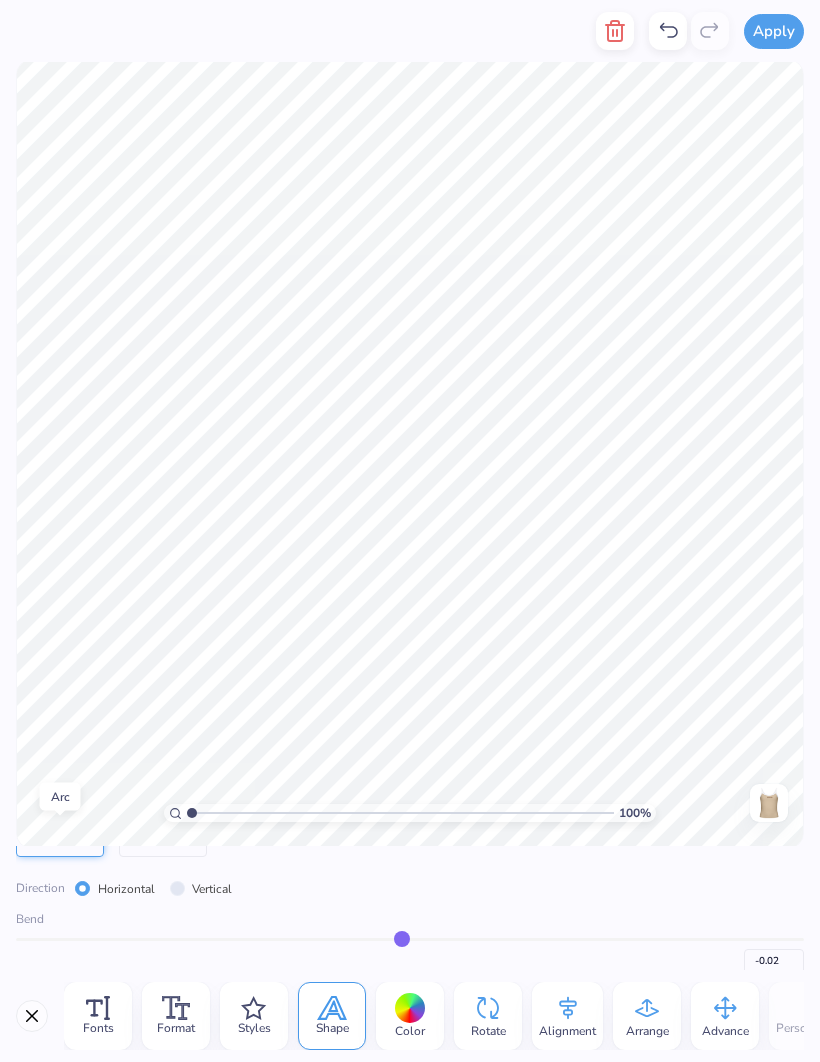 type on "-0.02" 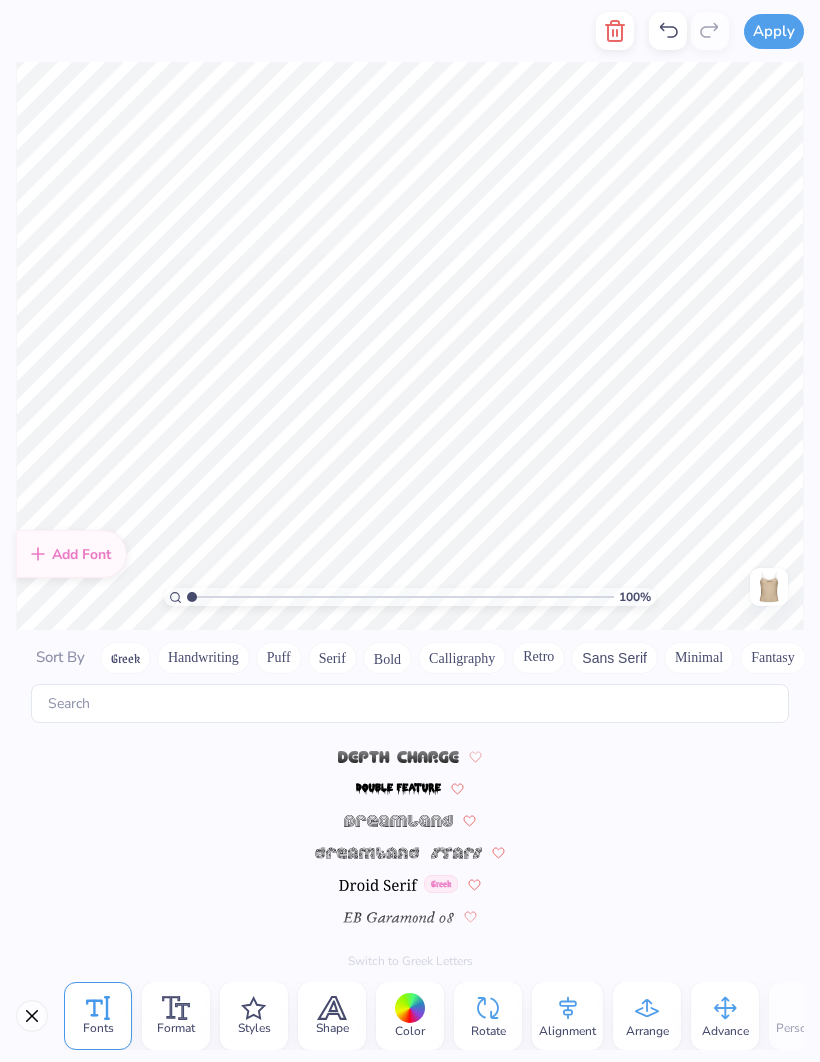 scroll, scrollTop: 701, scrollLeft: 0, axis: vertical 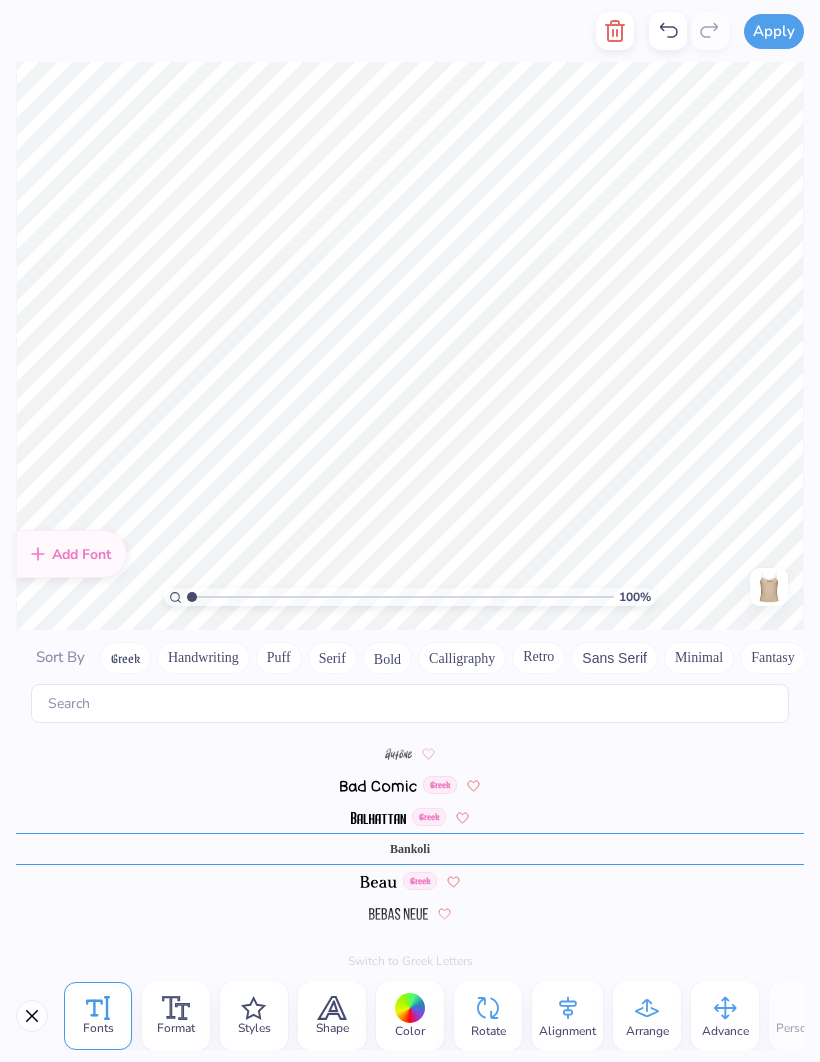 click on "Format" at bounding box center (176, 1028) 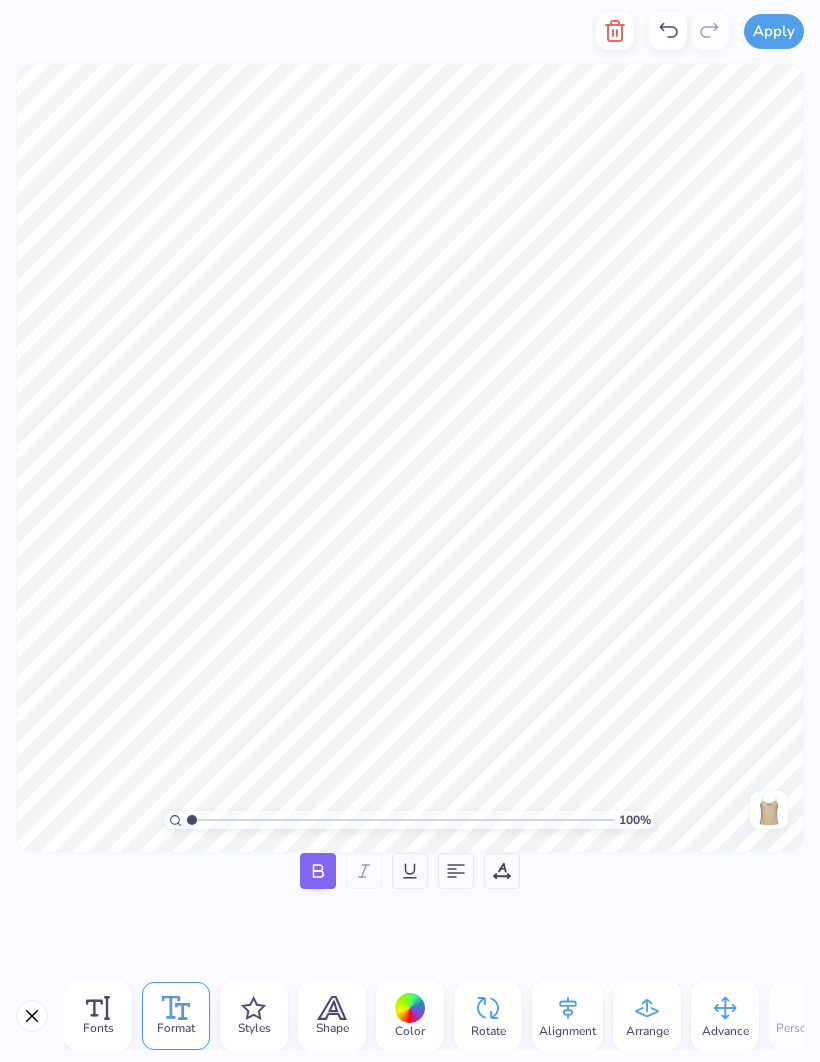 click on "Fonts" at bounding box center [98, 1028] 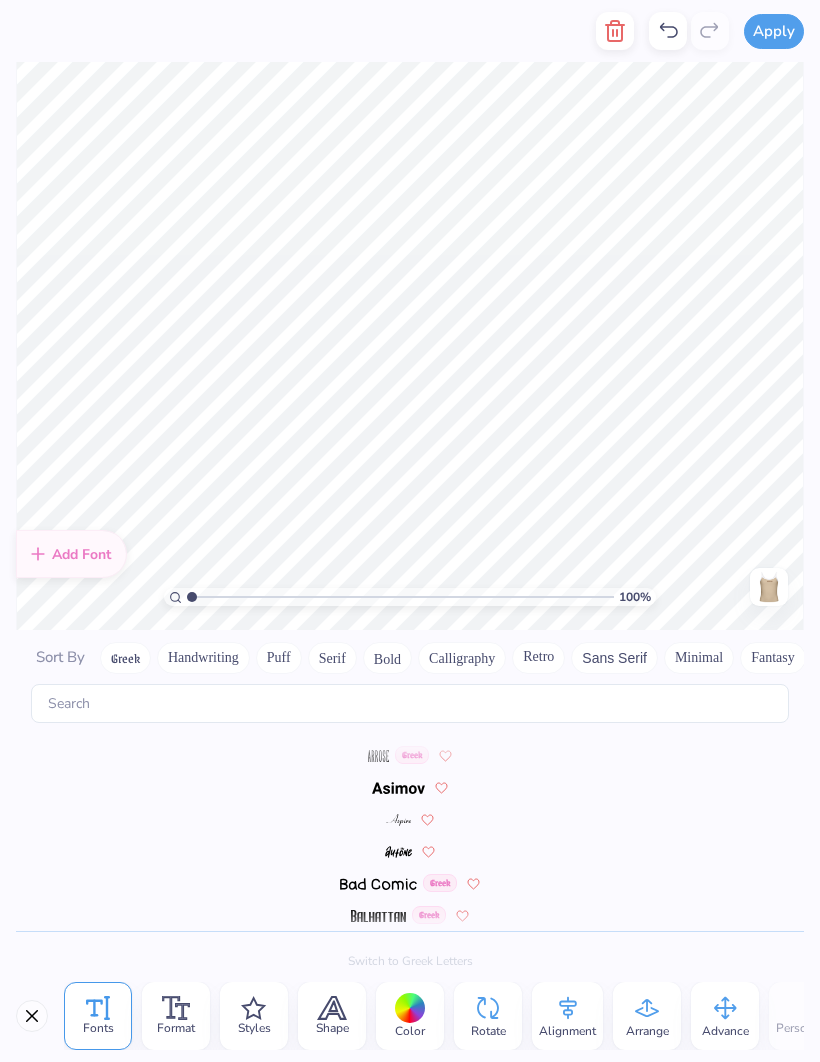 scroll, scrollTop: 816, scrollLeft: 0, axis: vertical 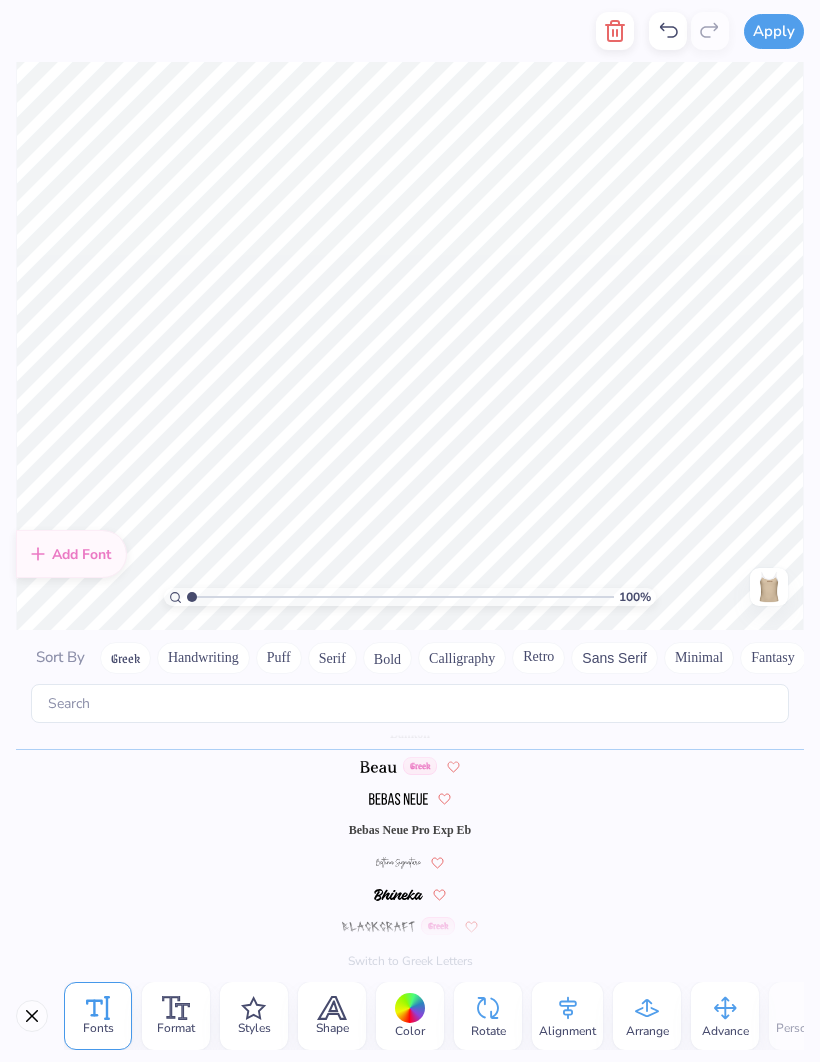 click at bounding box center (32, 1016) 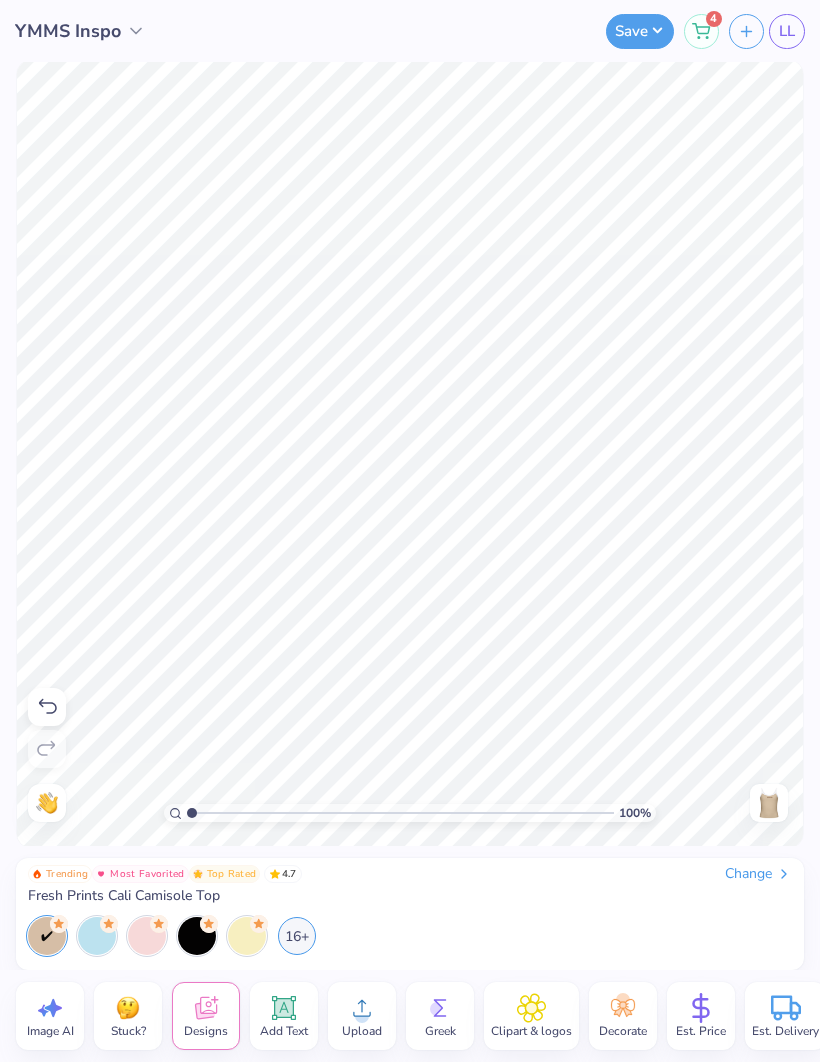 click 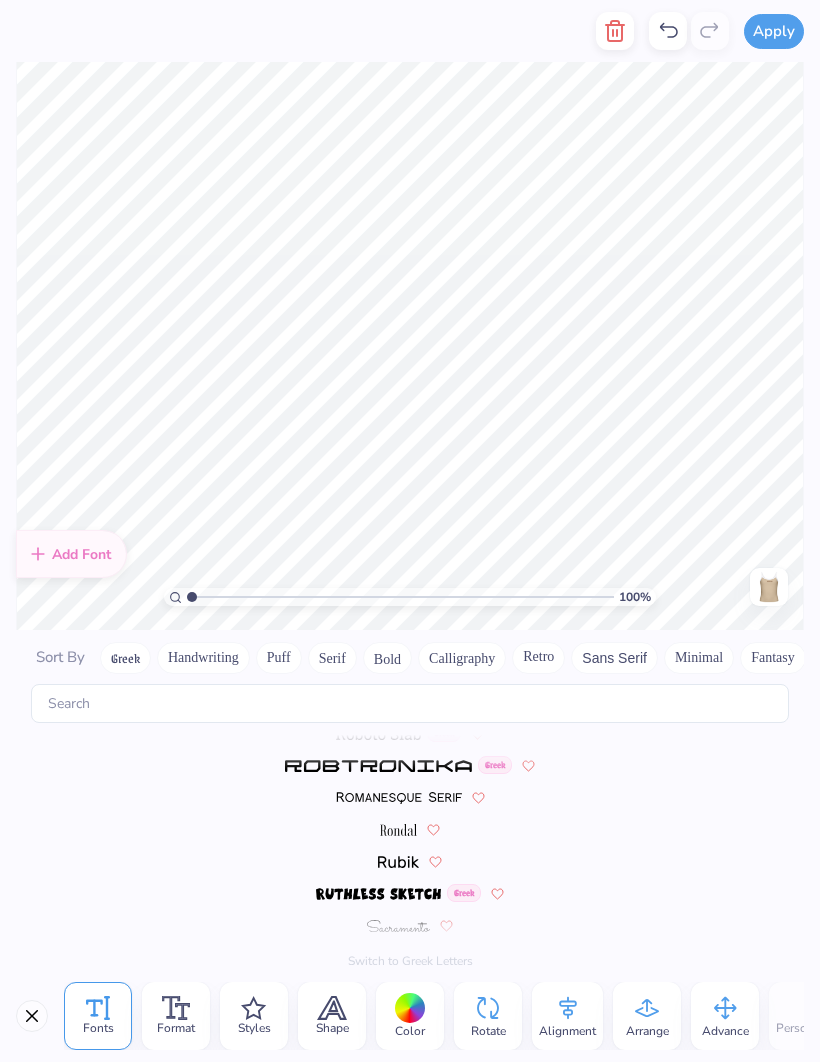 scroll, scrollTop: 8816, scrollLeft: 0, axis: vertical 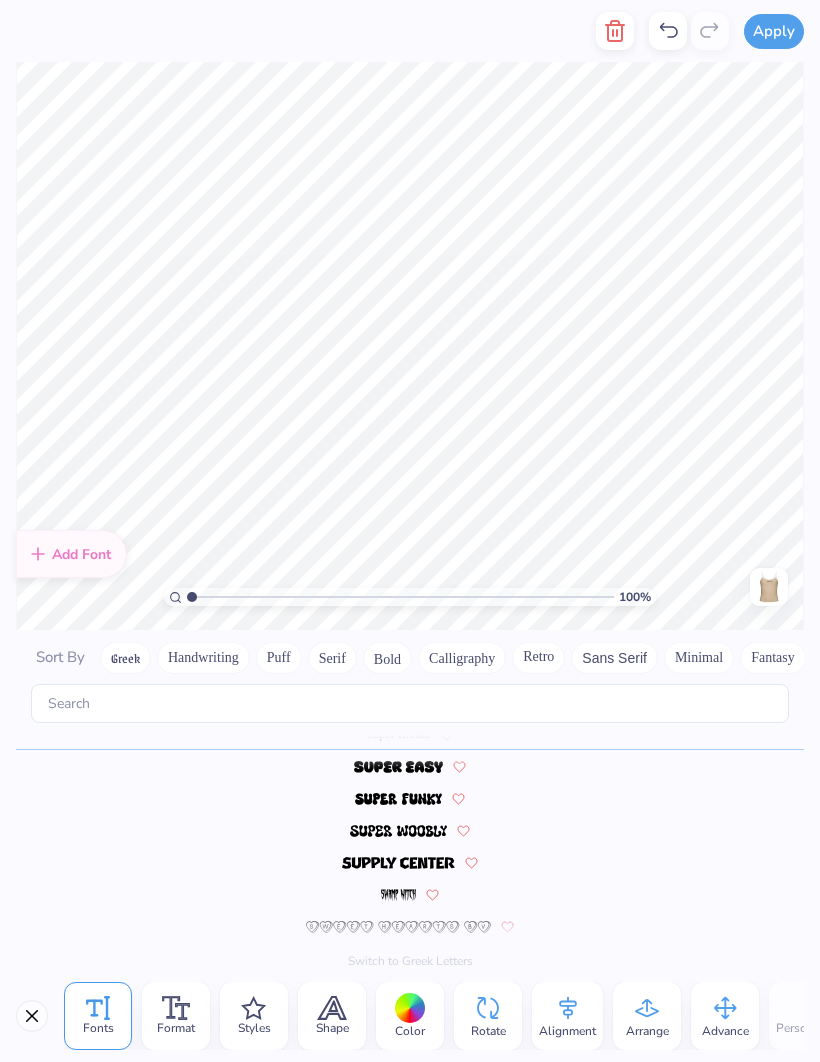 click 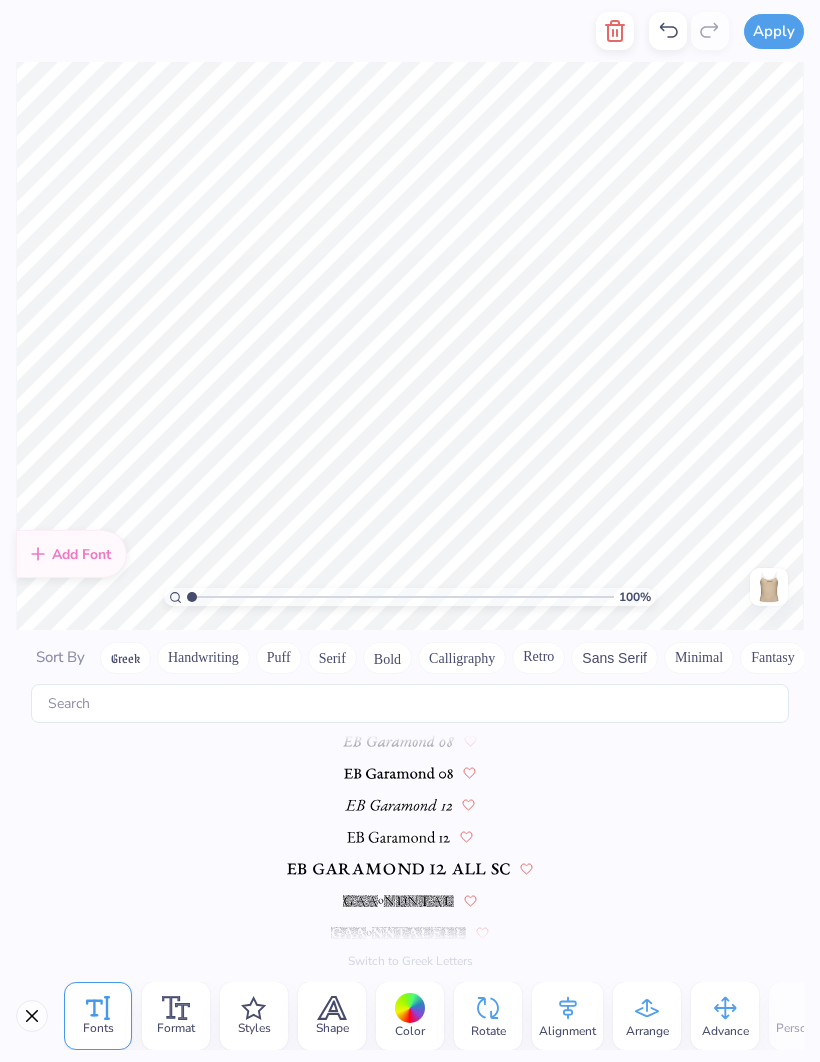 scroll, scrollTop: 3965, scrollLeft: 0, axis: vertical 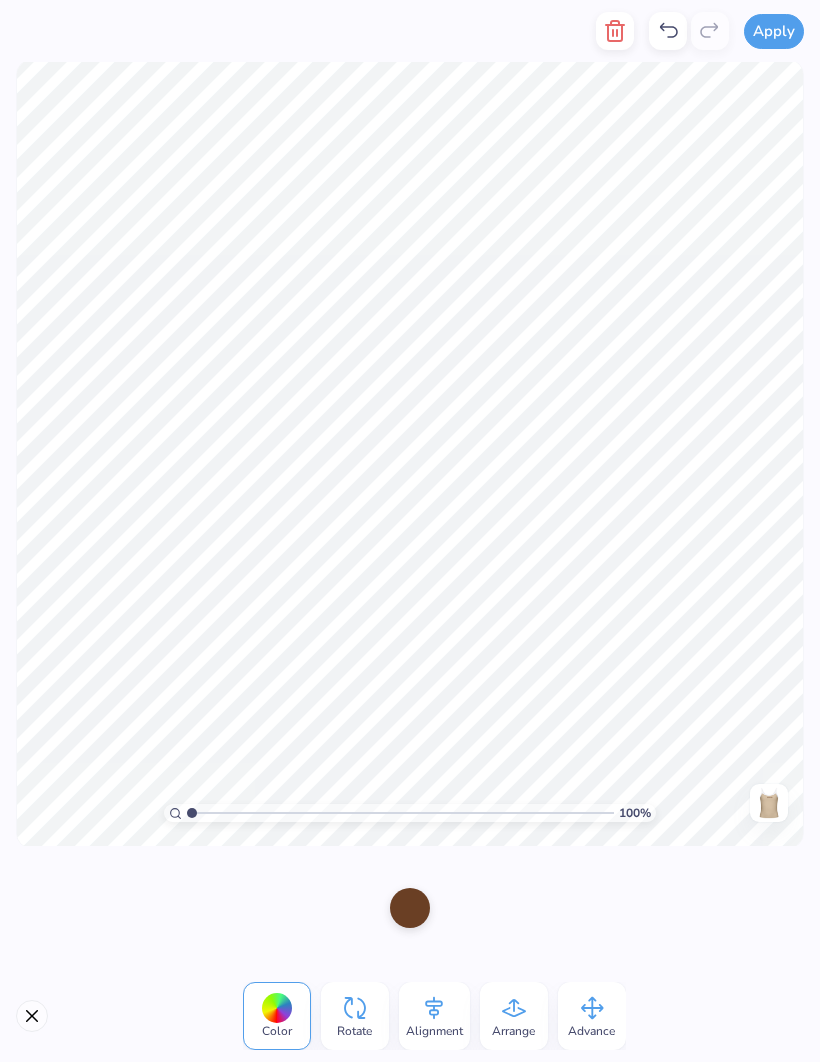 click 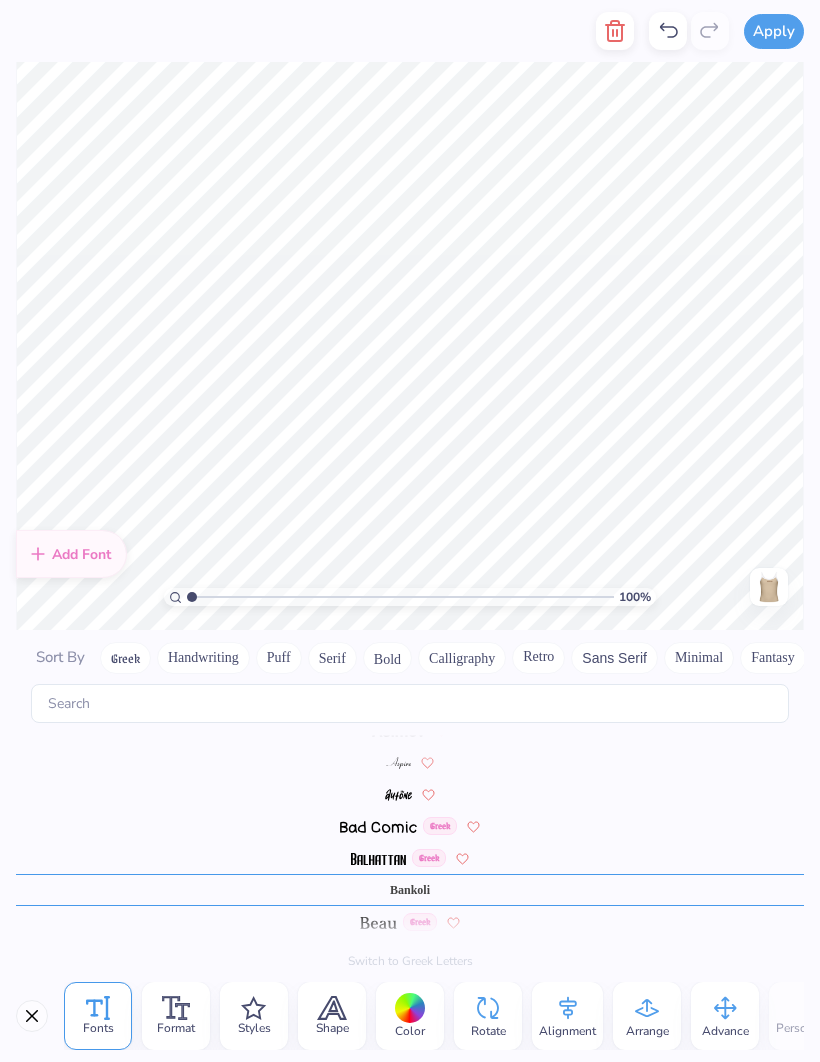 scroll, scrollTop: 816, scrollLeft: 0, axis: vertical 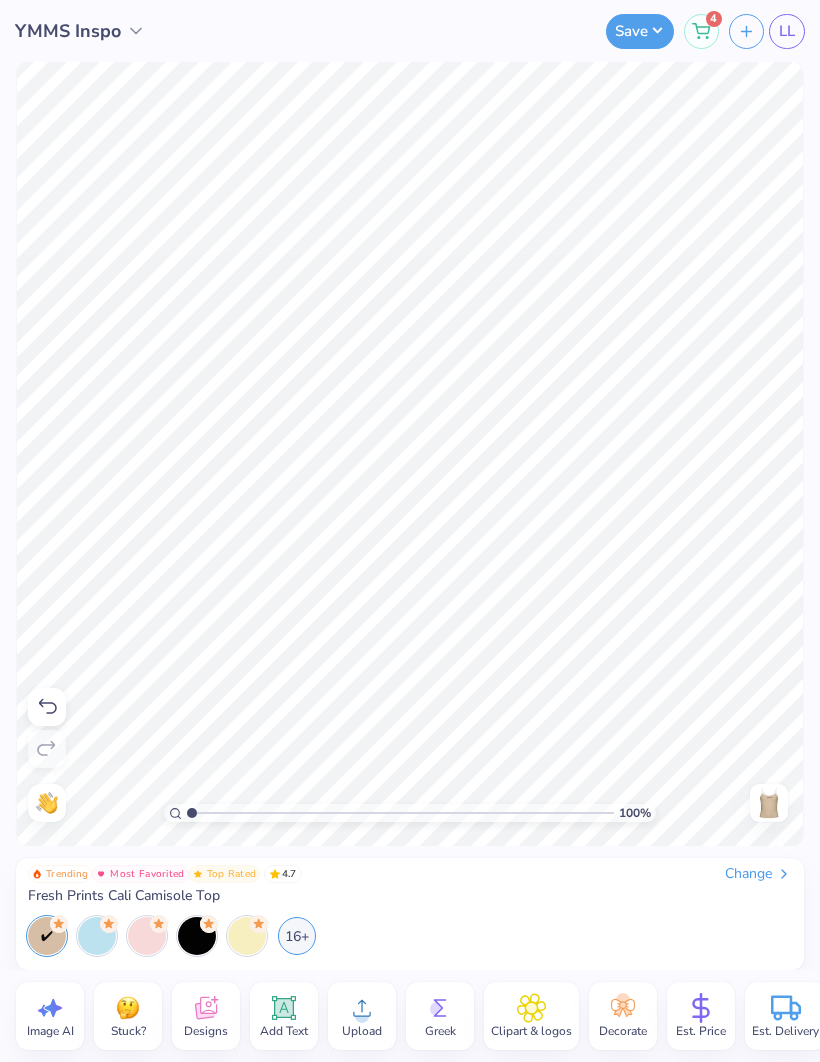 click on "Save" at bounding box center [640, 31] 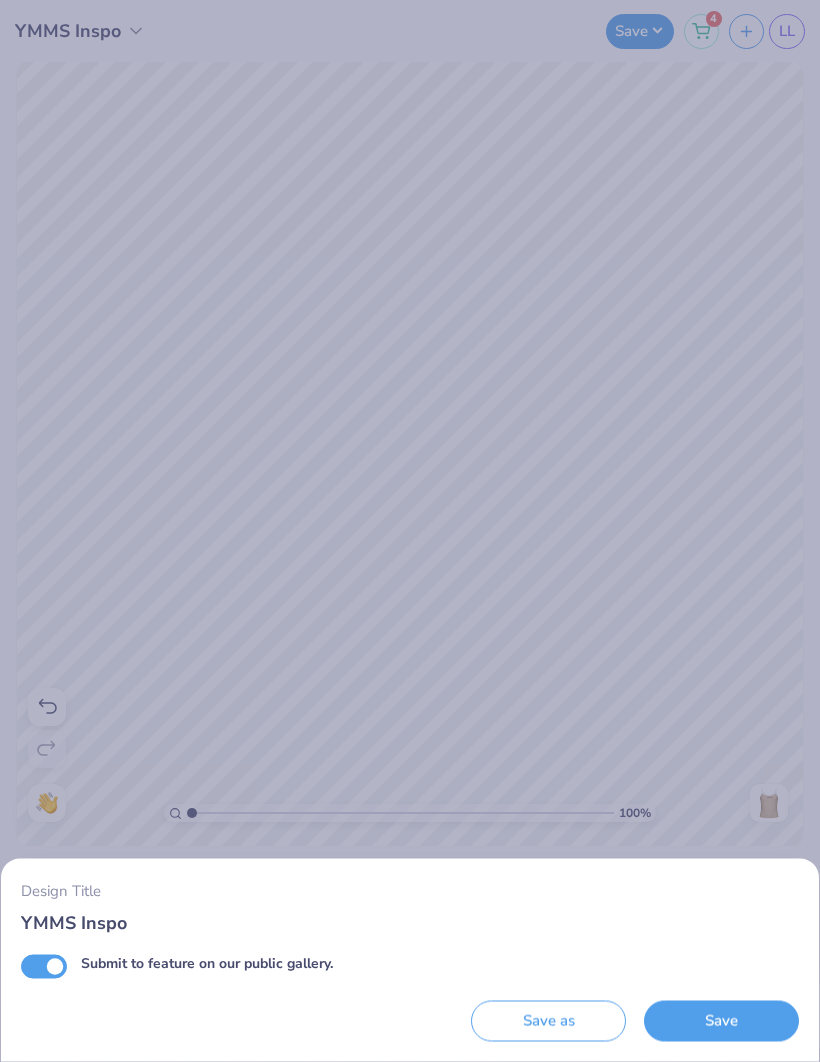 click on "Submit to feature on our public gallery." at bounding box center (44, 966) 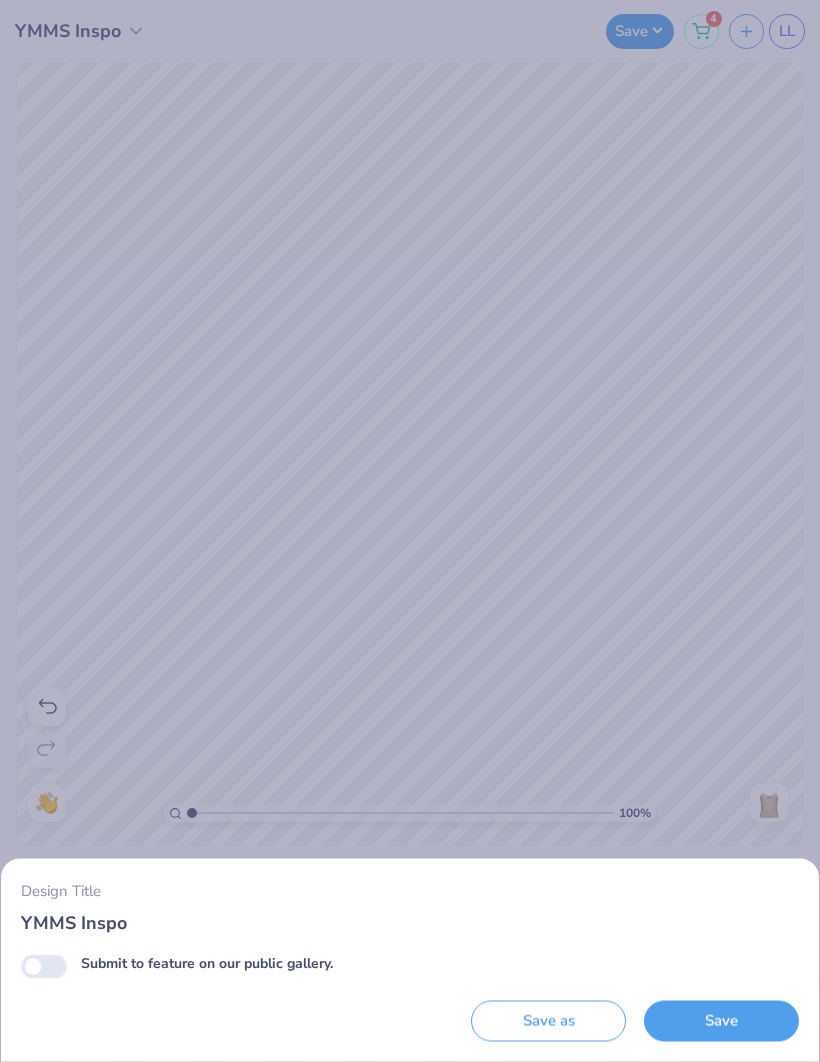 checkbox on "false" 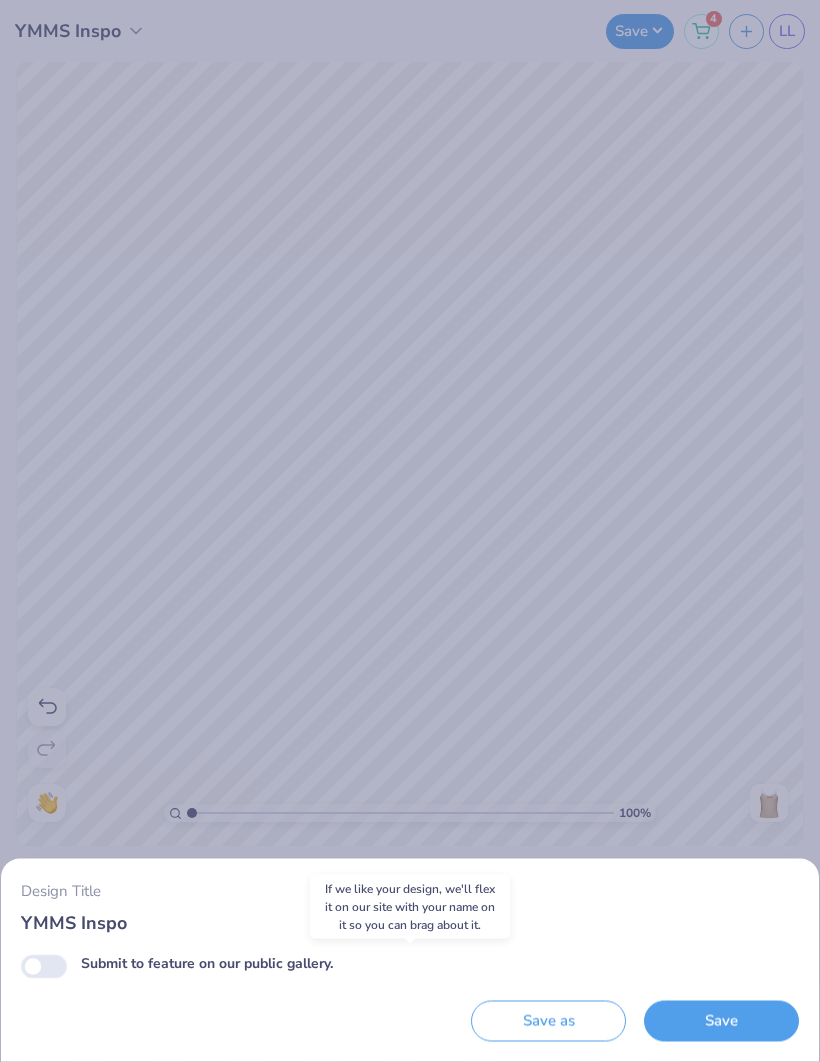 click on "Save" at bounding box center (721, 1021) 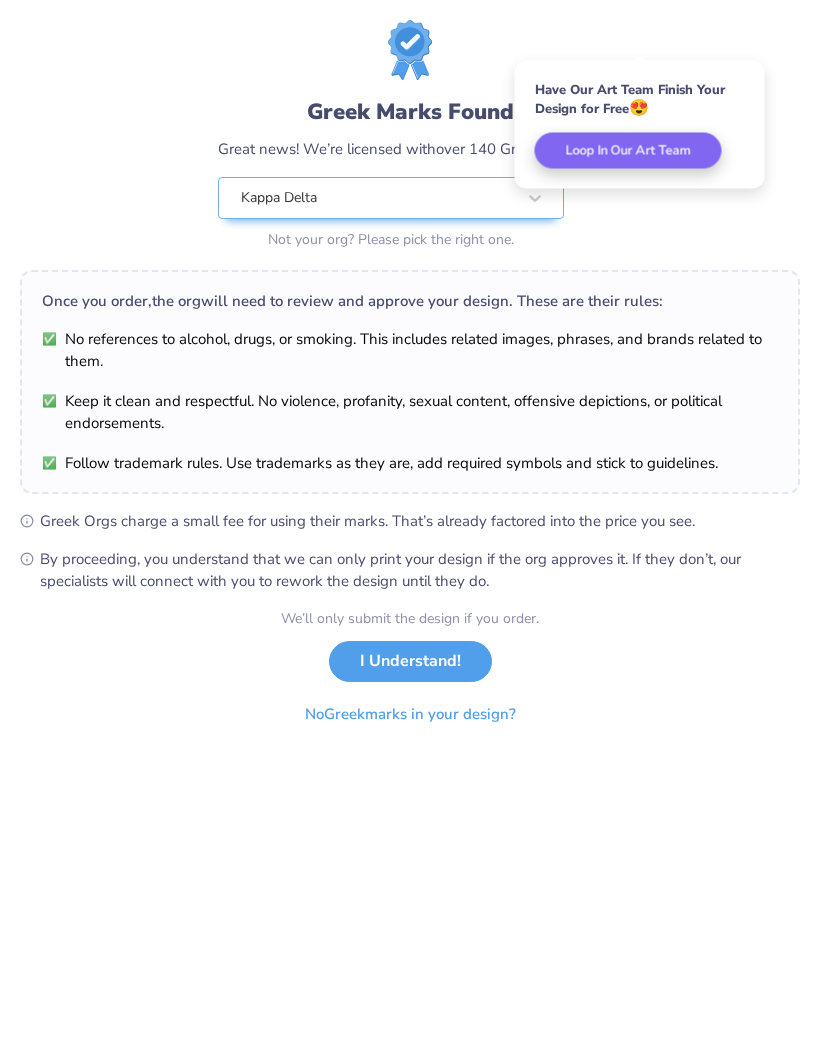 click on "I Understand!" at bounding box center [410, 661] 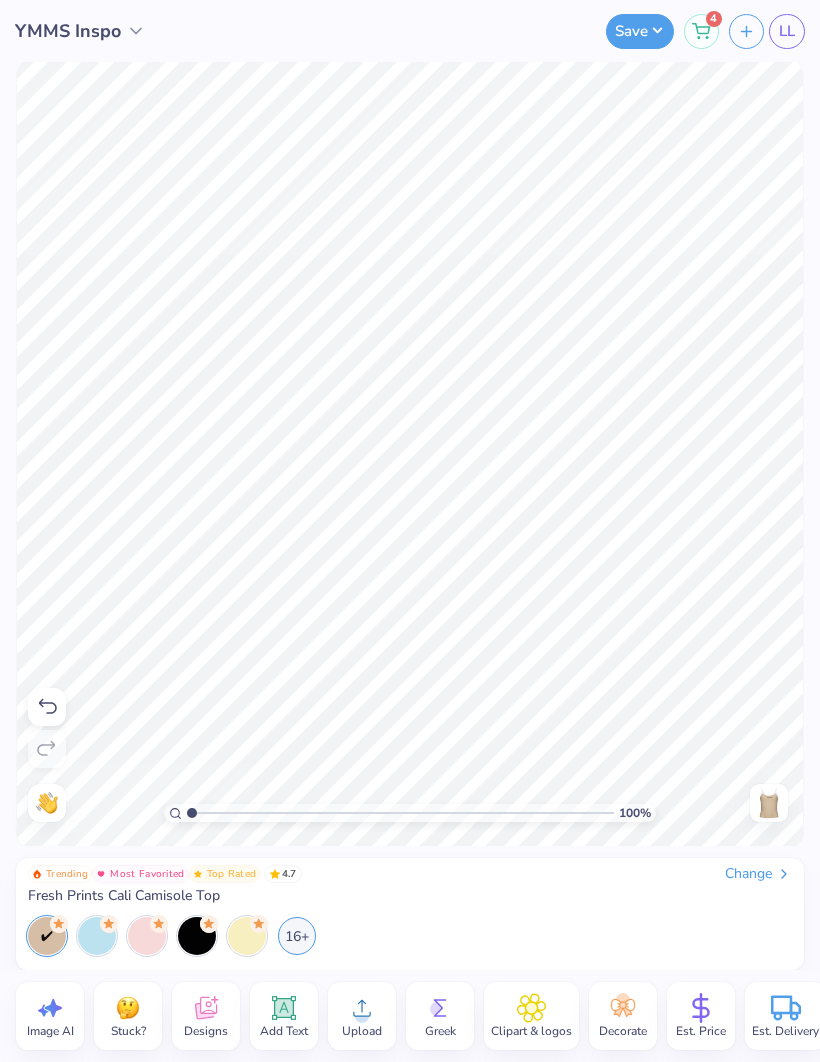 click on "LL" at bounding box center (787, 31) 